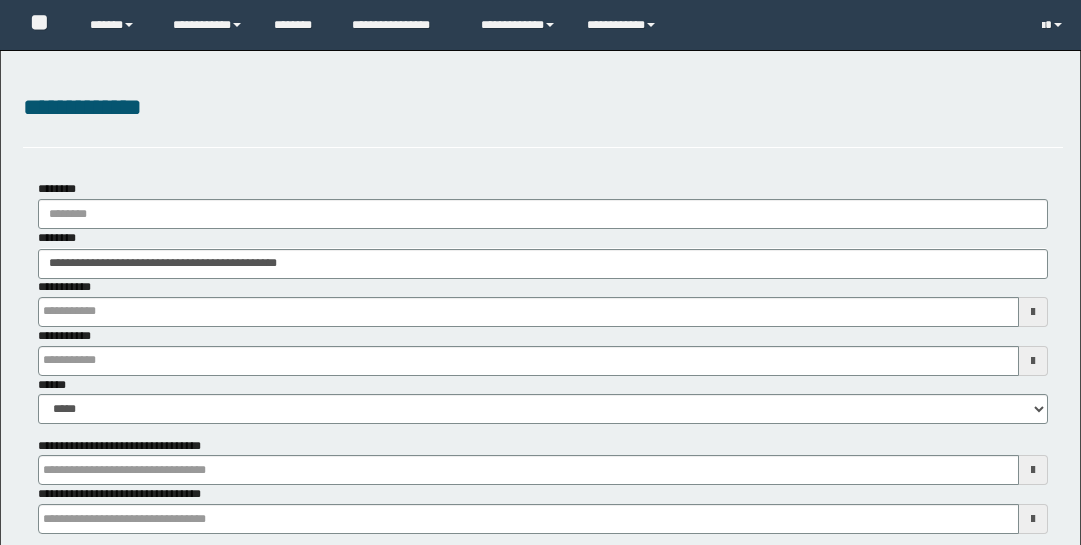 scroll, scrollTop: 322, scrollLeft: 0, axis: vertical 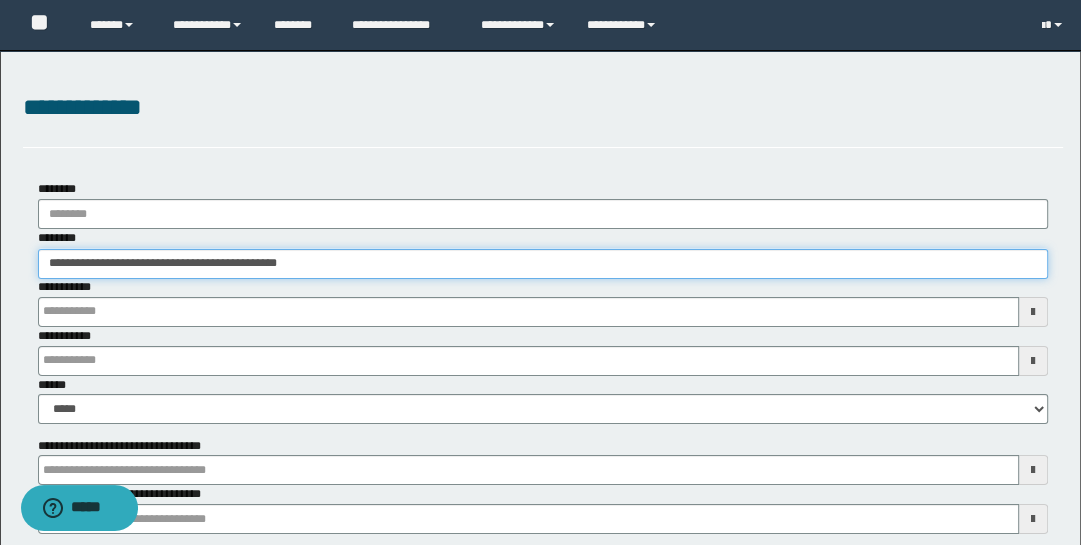 drag, startPoint x: 333, startPoint y: 257, endPoint x: -31, endPoint y: 208, distance: 367.28326 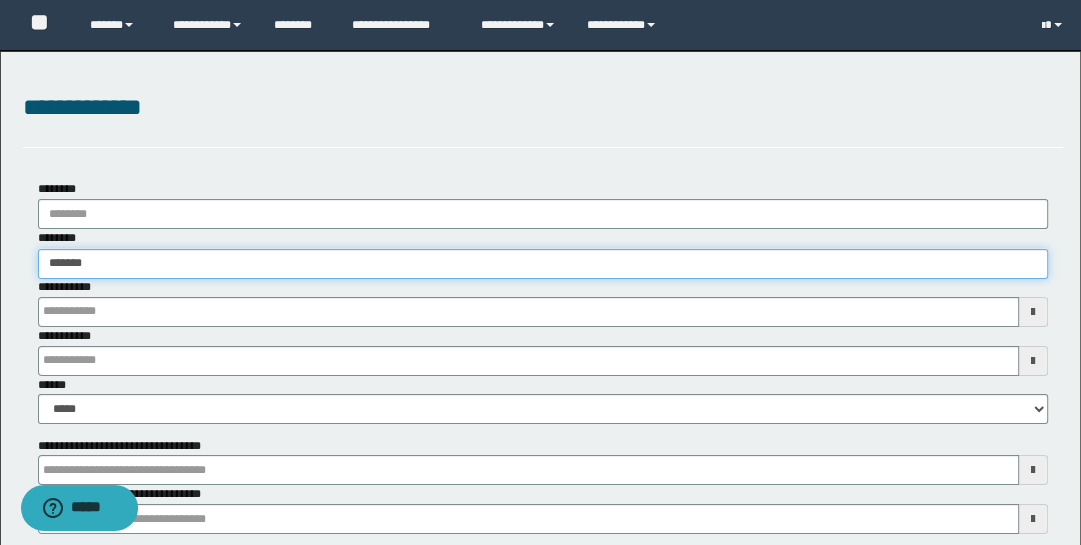 type on "********" 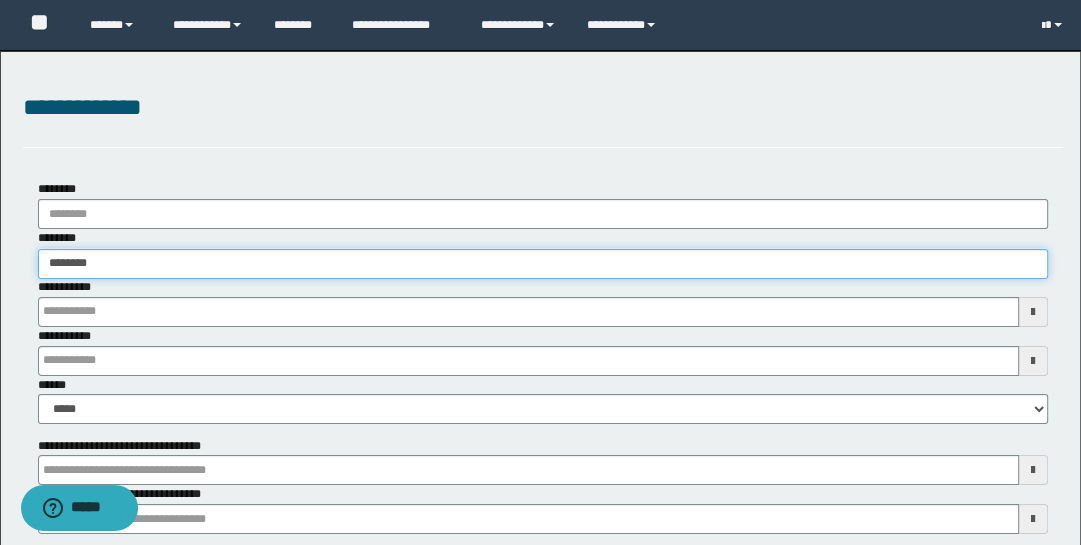 type on "********" 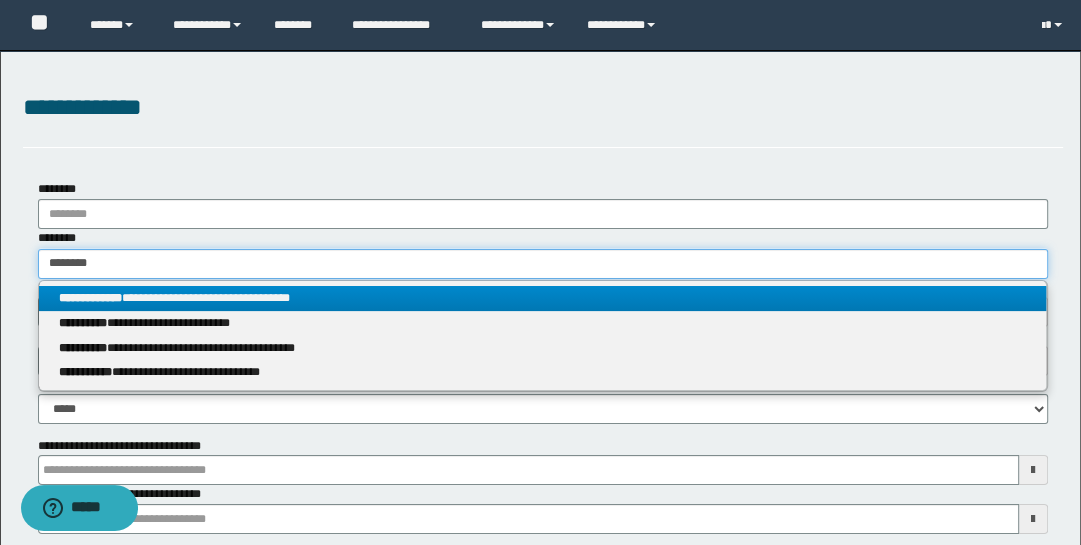 type on "********" 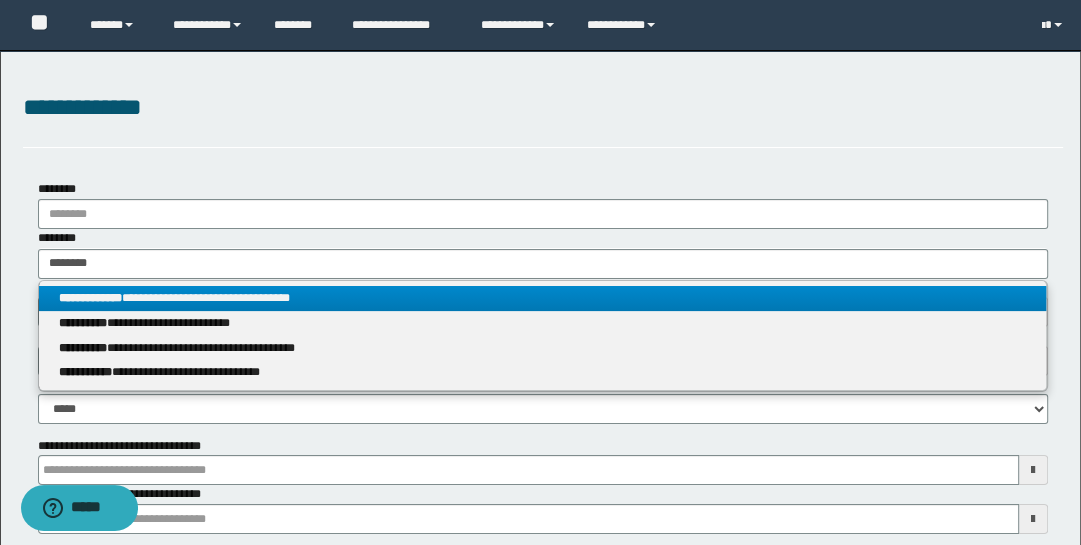 click on "**********" at bounding box center (543, 298) 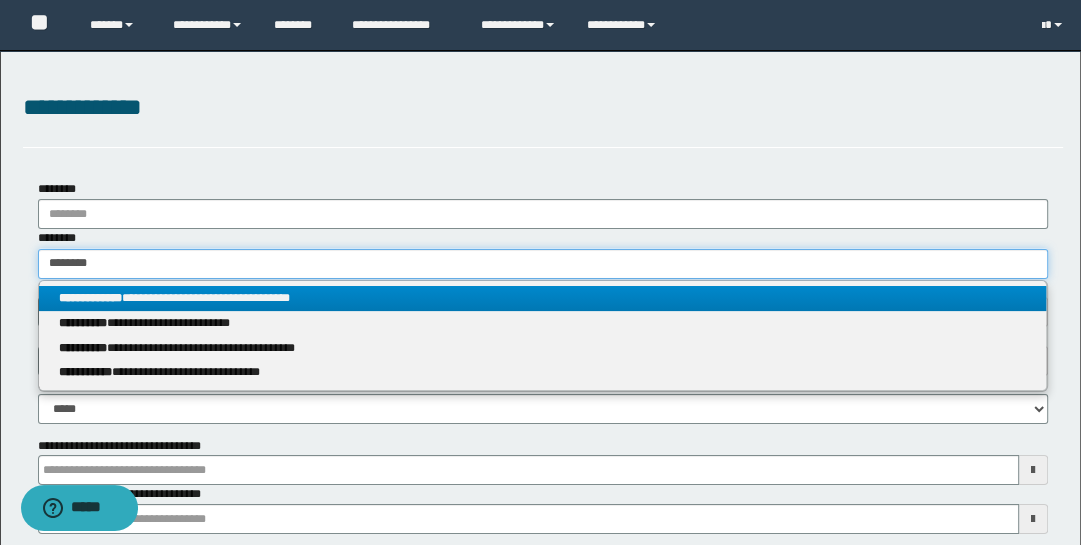 type 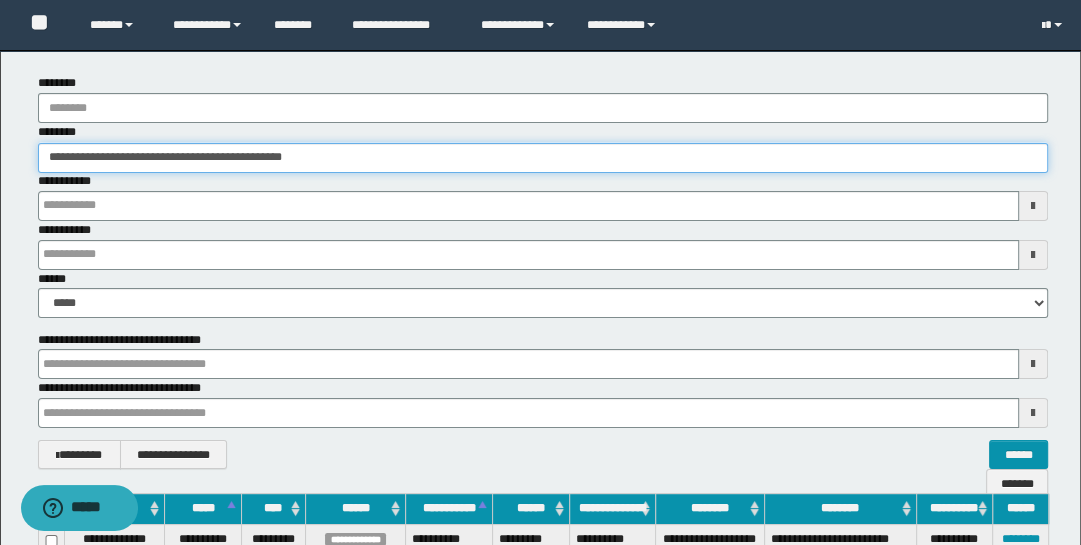 scroll, scrollTop: 290, scrollLeft: 0, axis: vertical 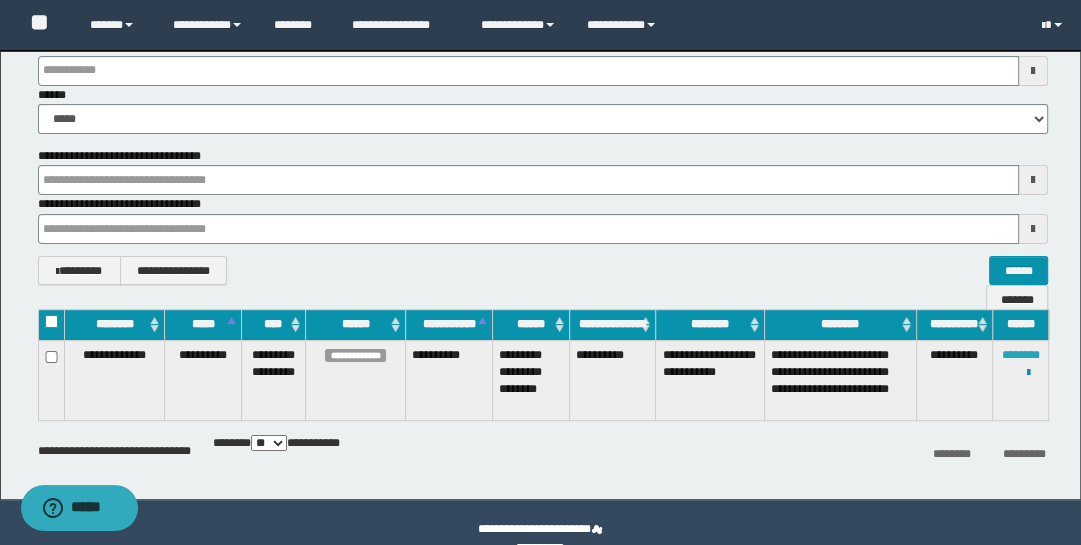 click on "********" at bounding box center (1021, 355) 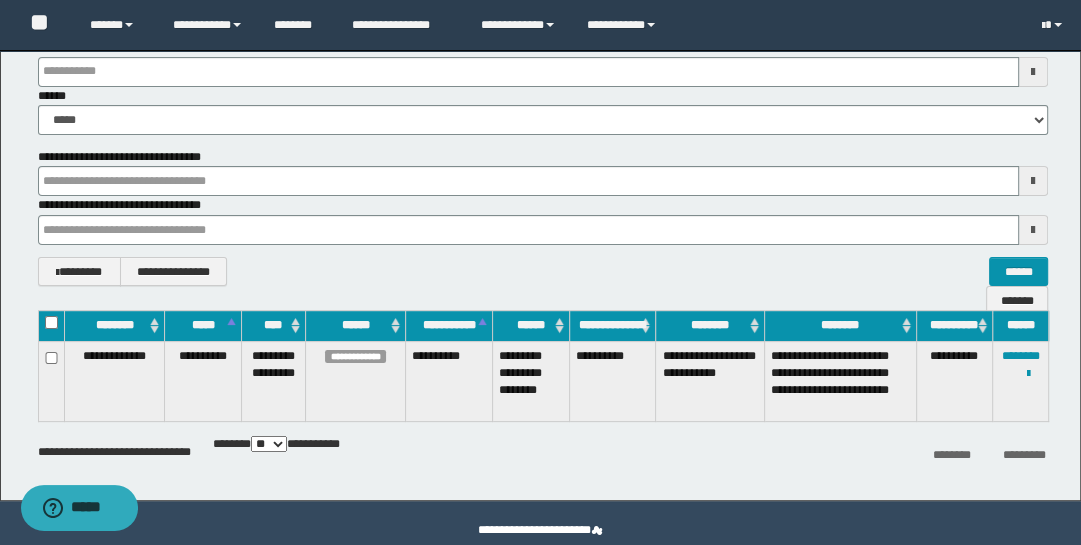 scroll, scrollTop: 0, scrollLeft: 0, axis: both 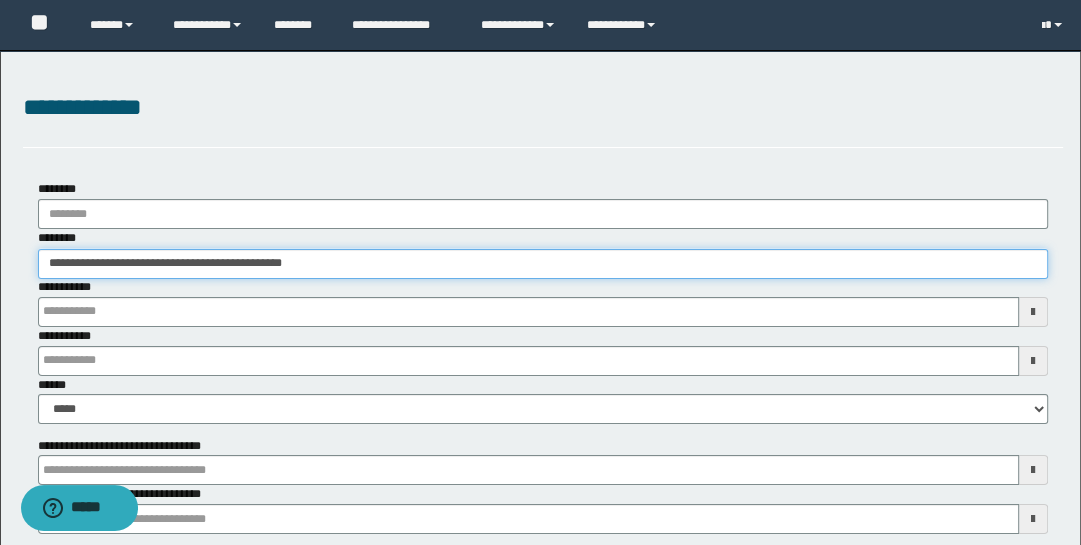 drag, startPoint x: 348, startPoint y: 258, endPoint x: -32, endPoint y: 216, distance: 382.314 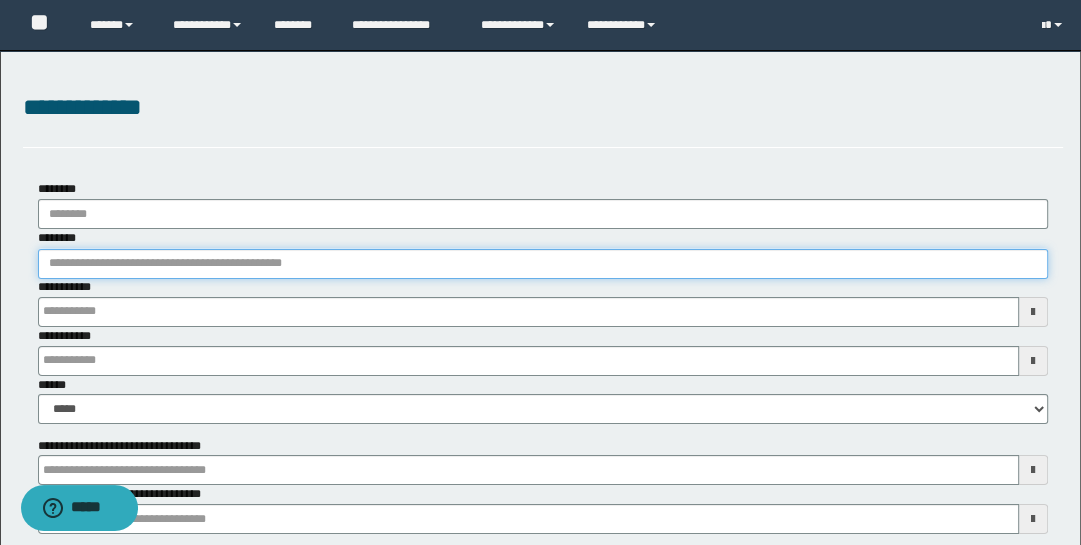 paste on "**********" 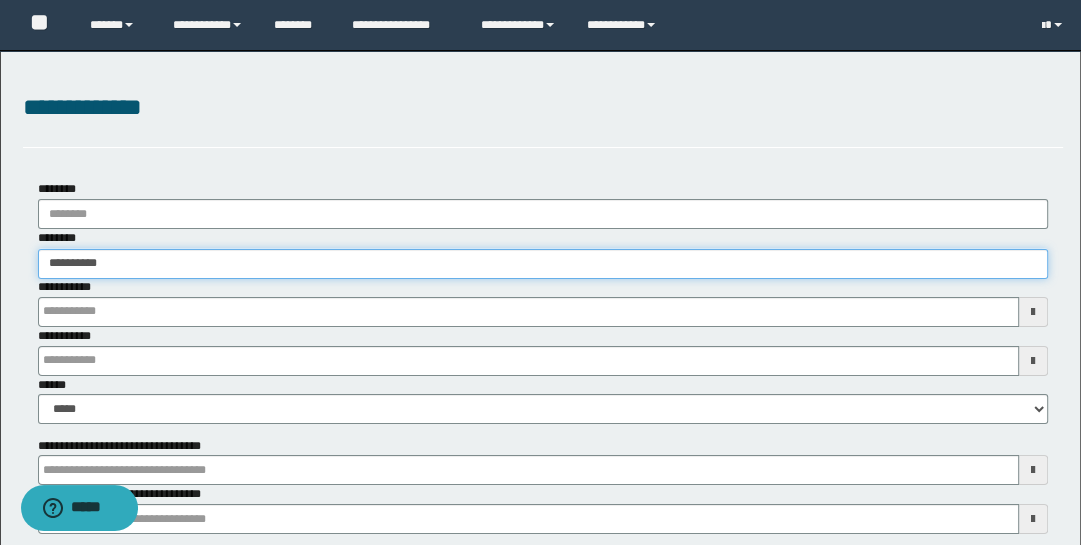 type on "**********" 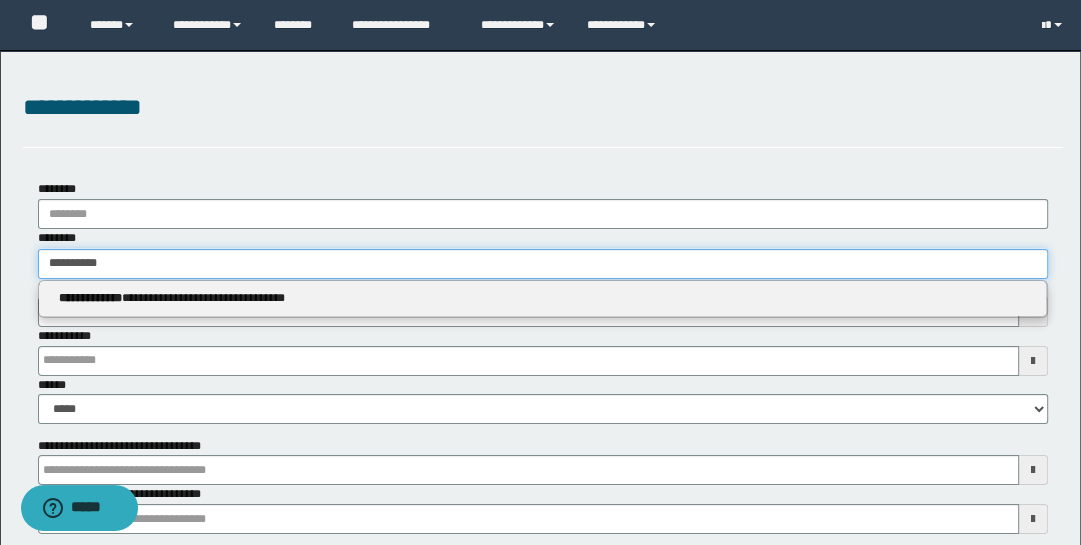 type on "**********" 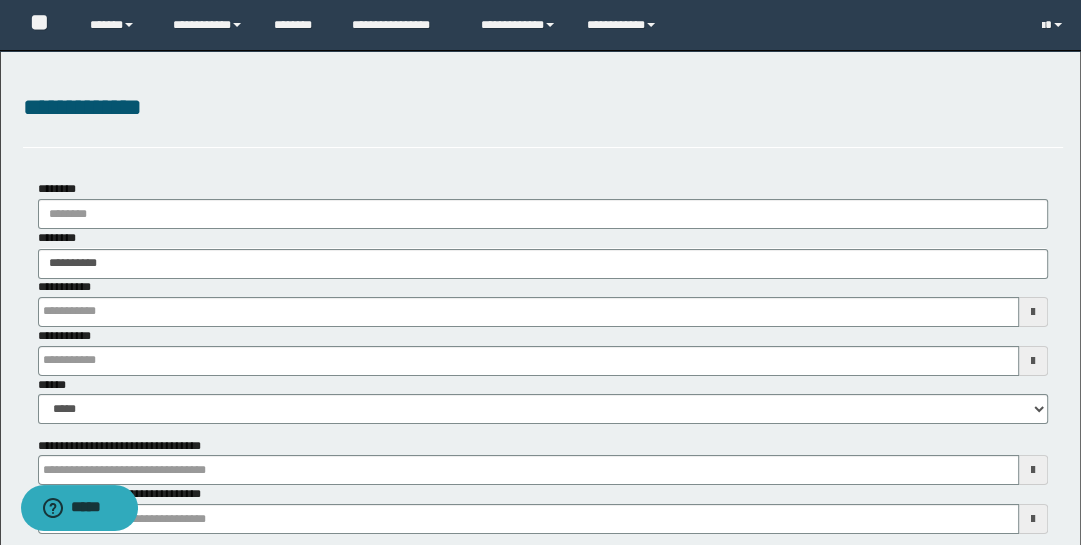 click on "**********" at bounding box center [540, 420] 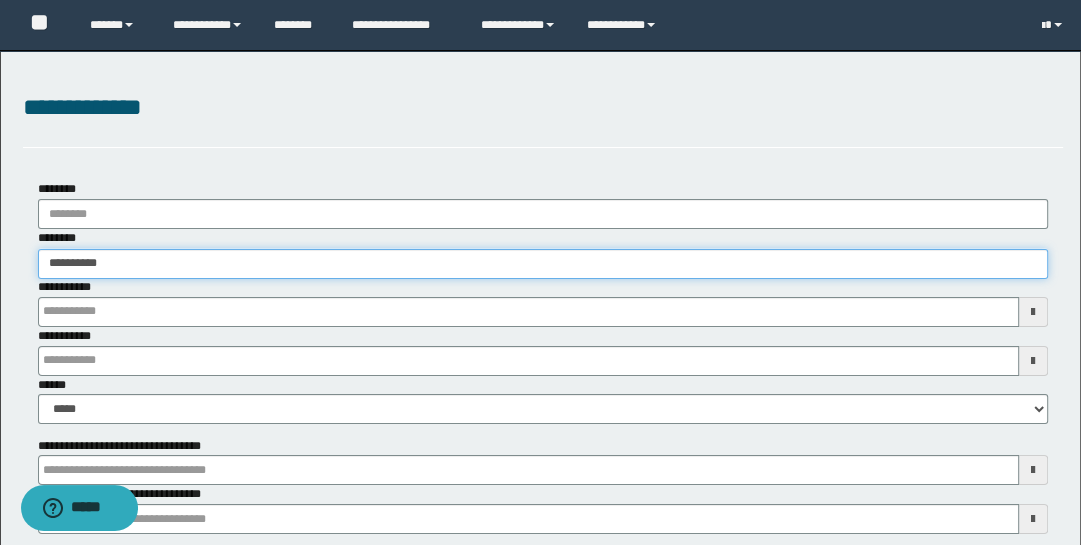 type on "**********" 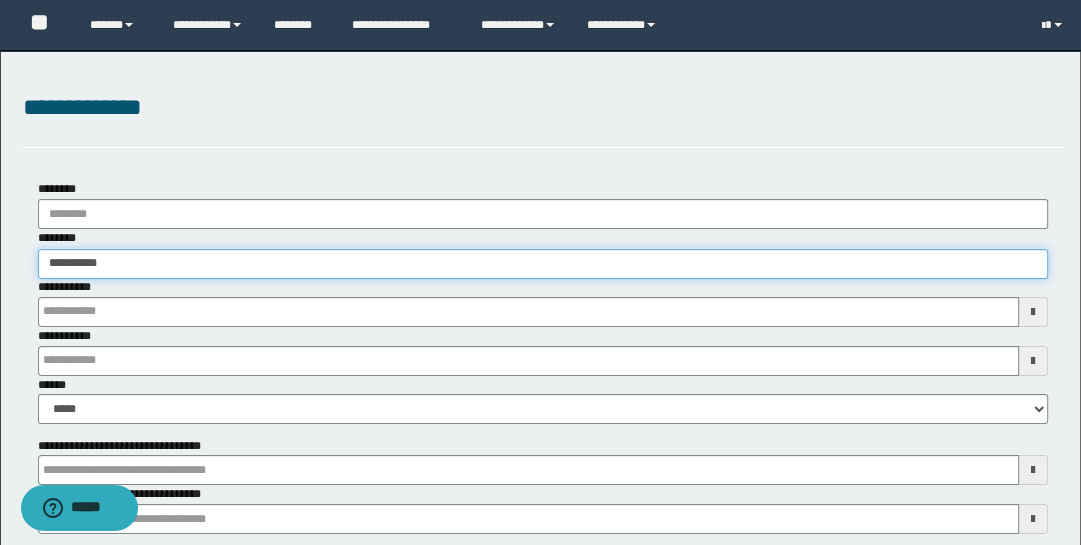 click on "**********" at bounding box center (543, 264) 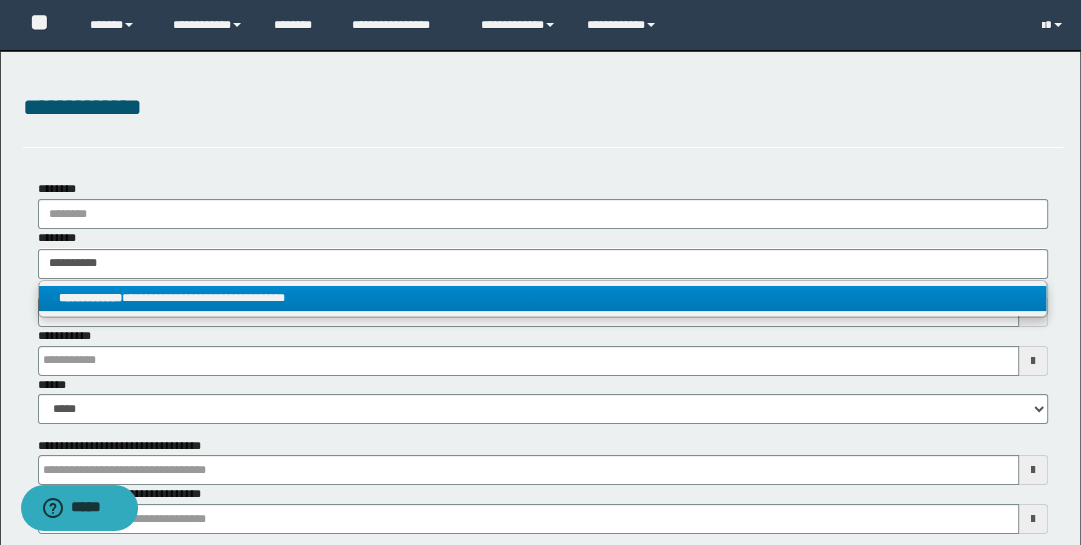click on "**********" at bounding box center (543, 298) 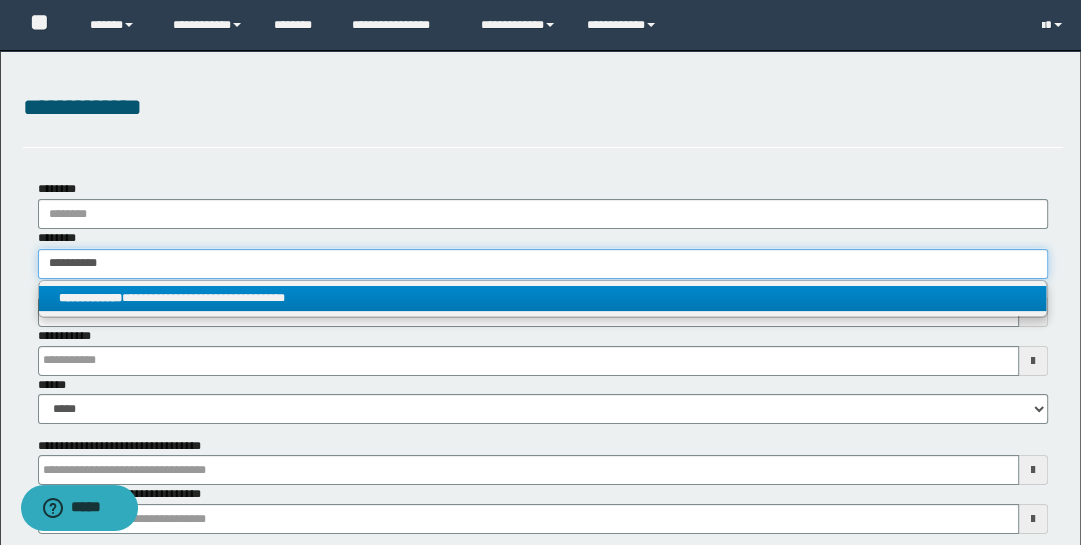 type 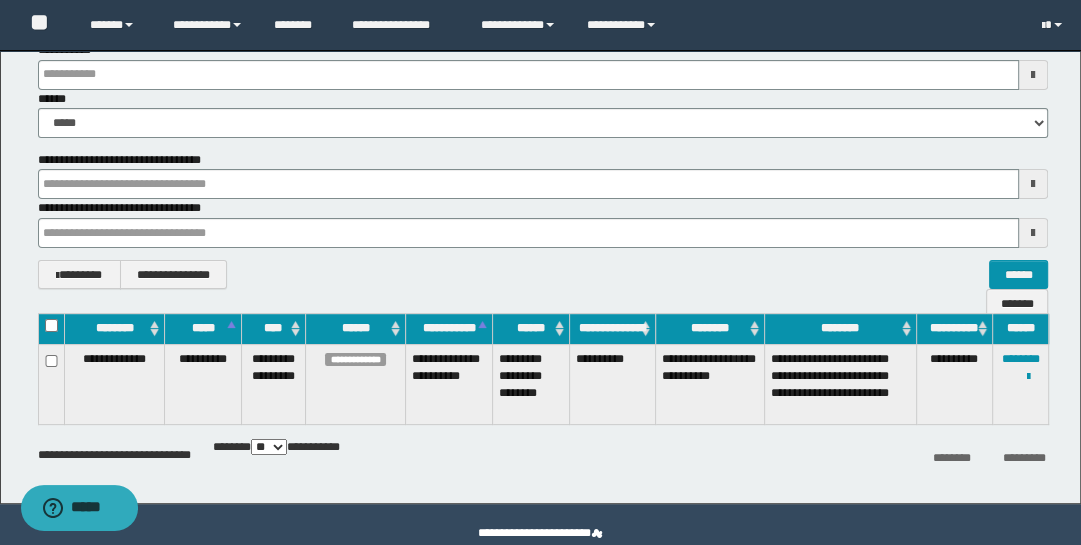 scroll, scrollTop: 300, scrollLeft: 0, axis: vertical 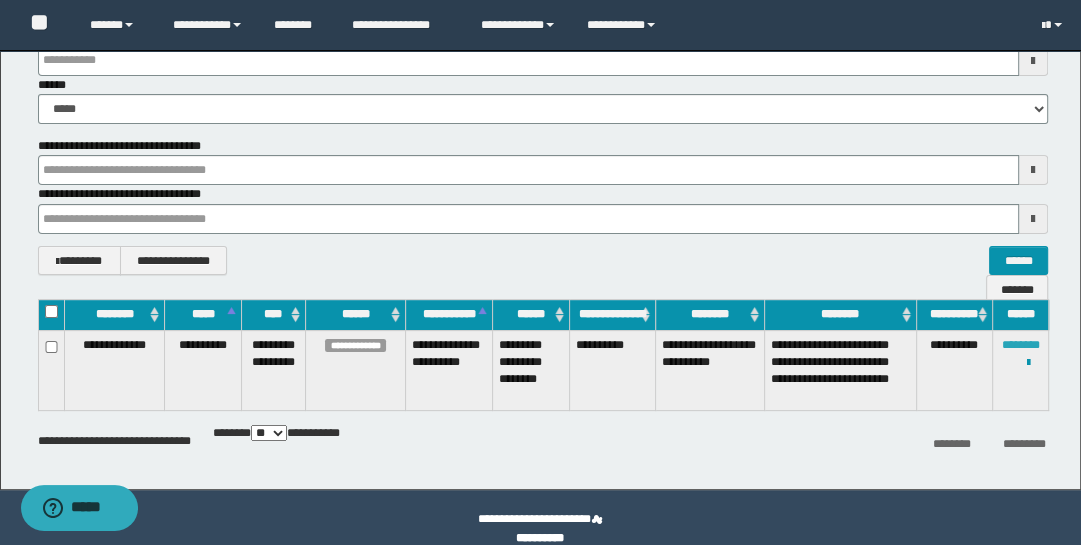 click on "********" at bounding box center (1021, 345) 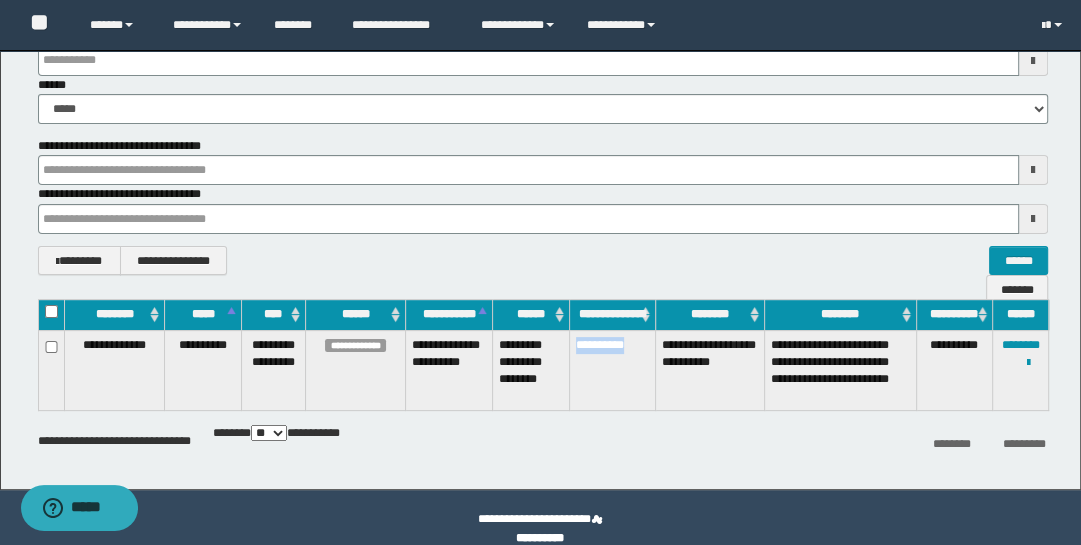 drag, startPoint x: 572, startPoint y: 340, endPoint x: 637, endPoint y: 353, distance: 66.287254 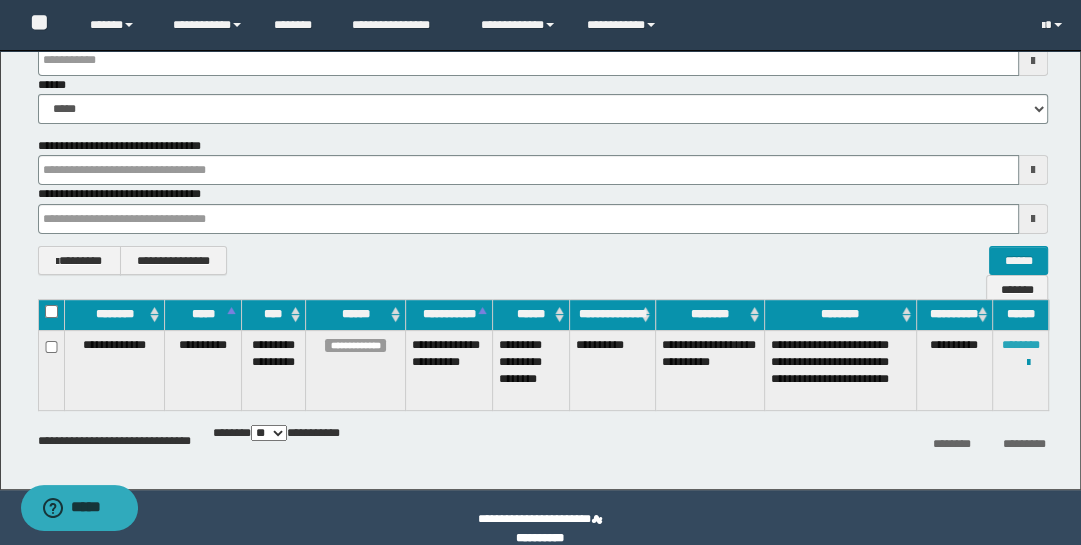 click on "********" at bounding box center (1021, 345) 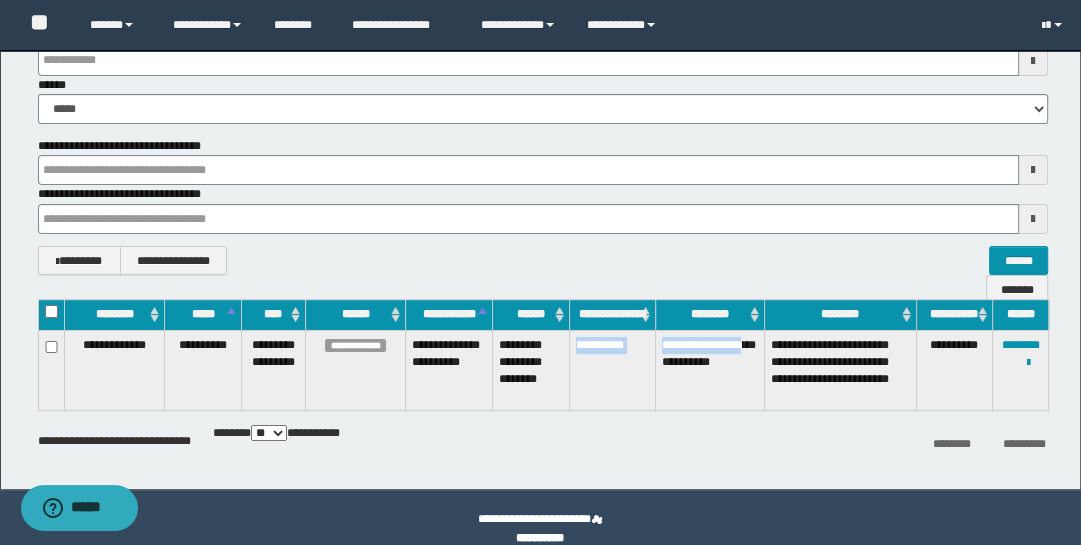 drag, startPoint x: 574, startPoint y: 338, endPoint x: 655, endPoint y: 353, distance: 82.37718 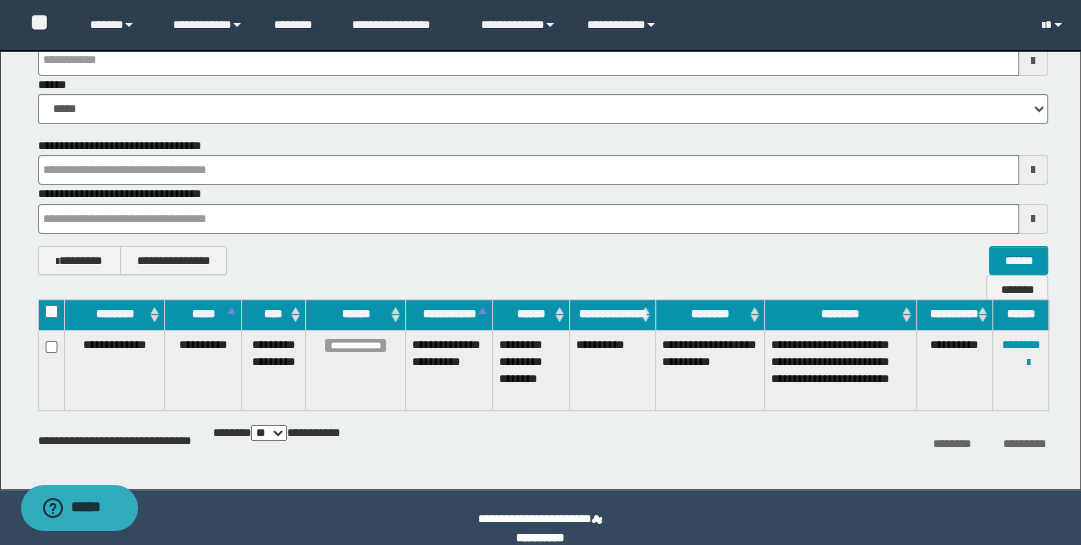 click on "**********" at bounding box center (543, 260) 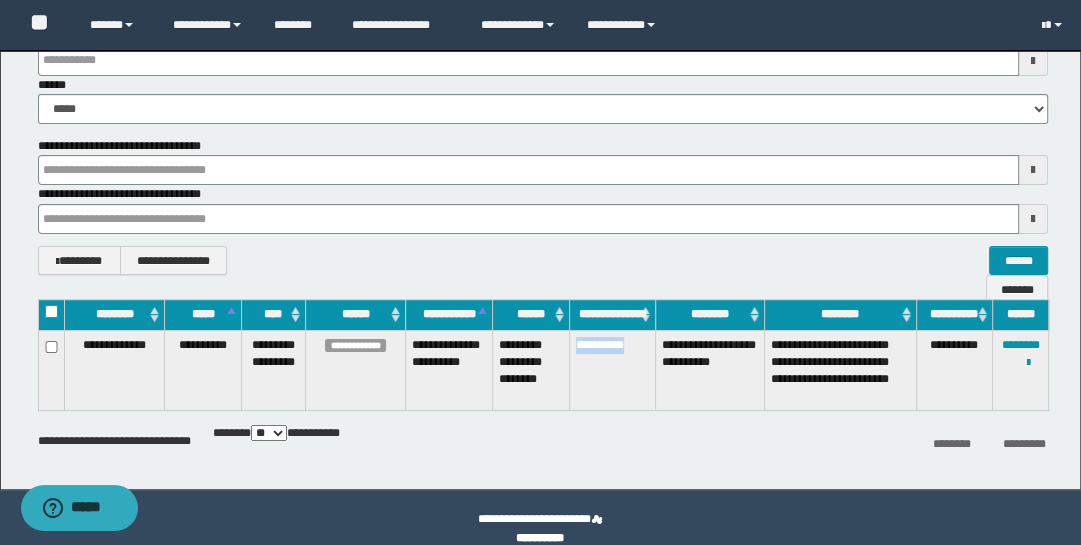 drag, startPoint x: 575, startPoint y: 340, endPoint x: 643, endPoint y: 358, distance: 70.34202 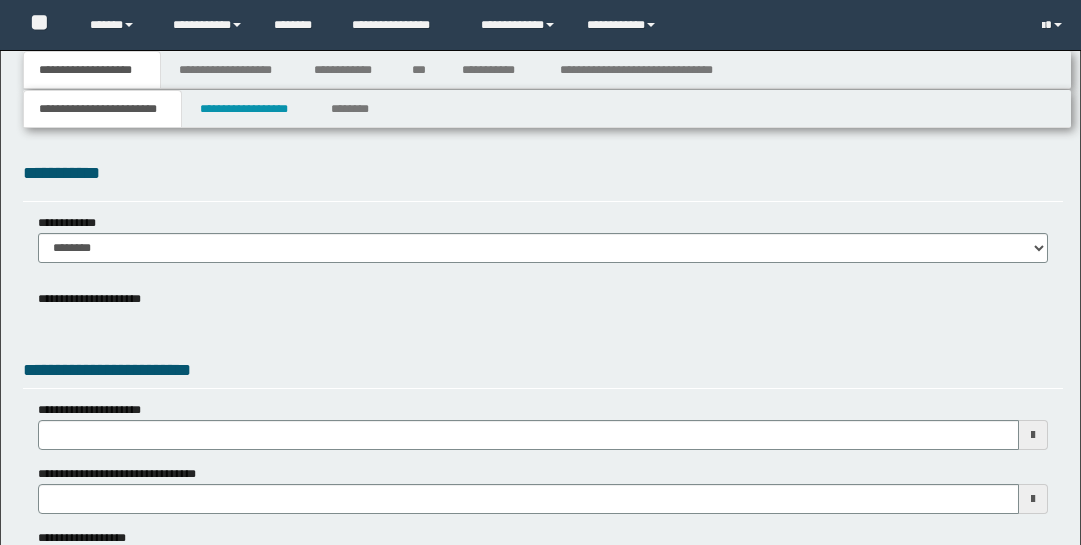 scroll, scrollTop: 0, scrollLeft: 0, axis: both 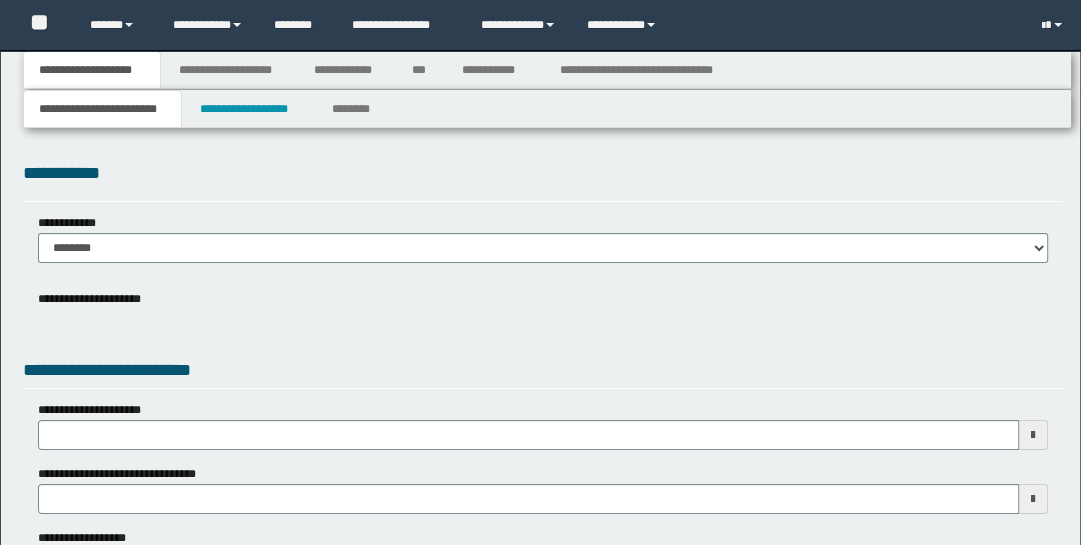 type on "**********" 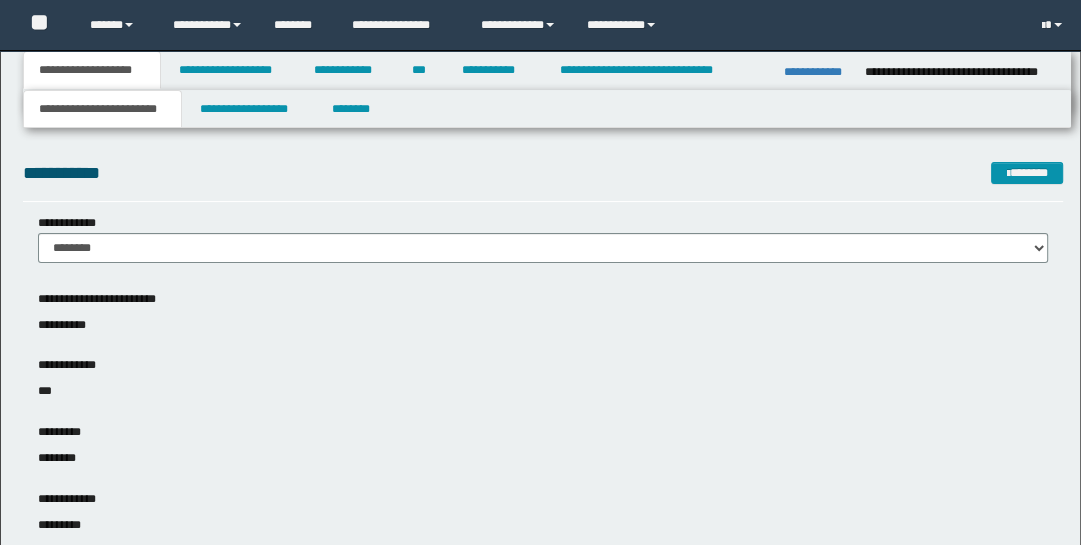 scroll, scrollTop: 0, scrollLeft: 0, axis: both 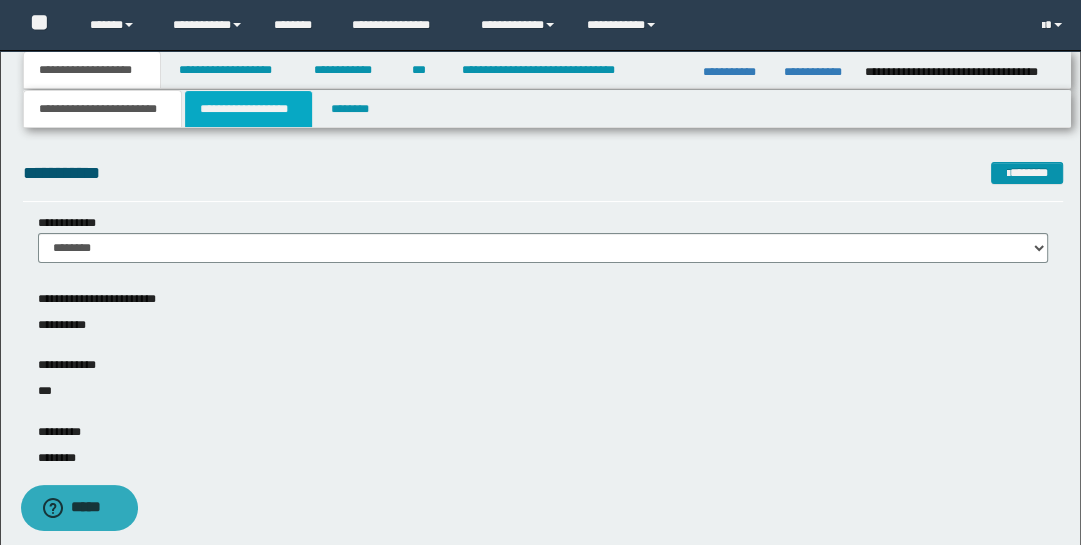 click on "**********" at bounding box center (249, 109) 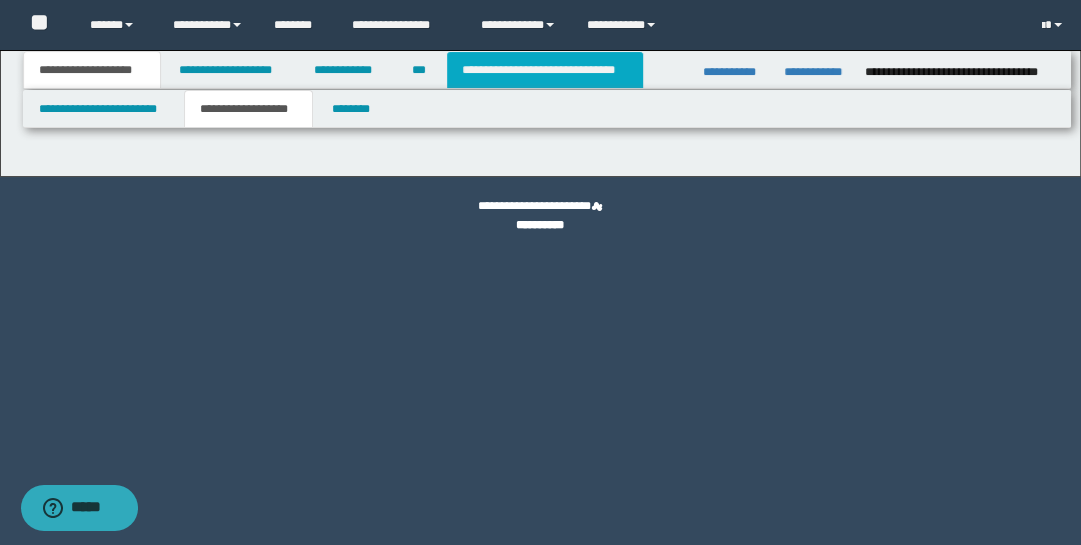 type on "**********" 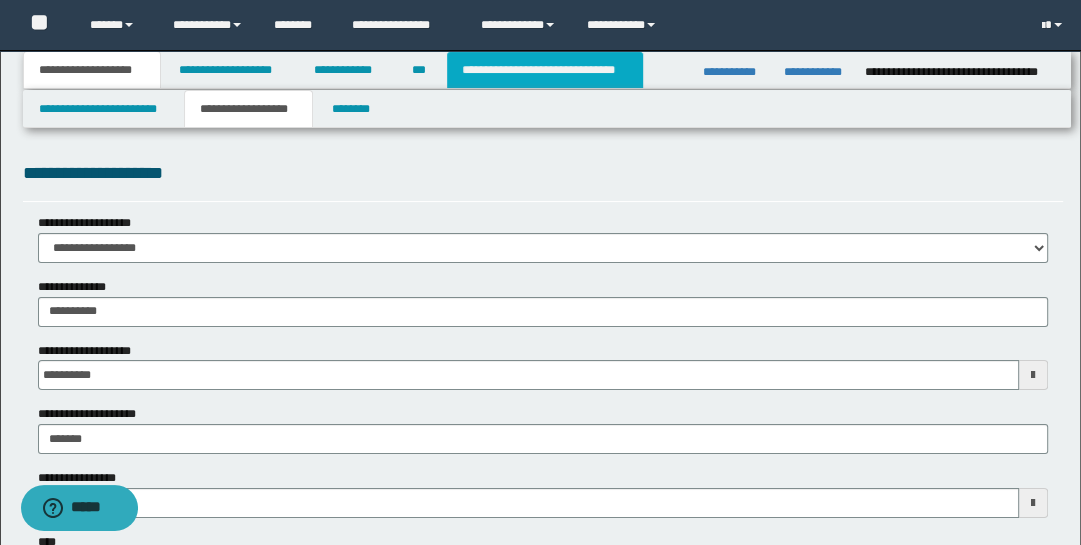 click on "**********" at bounding box center [545, 70] 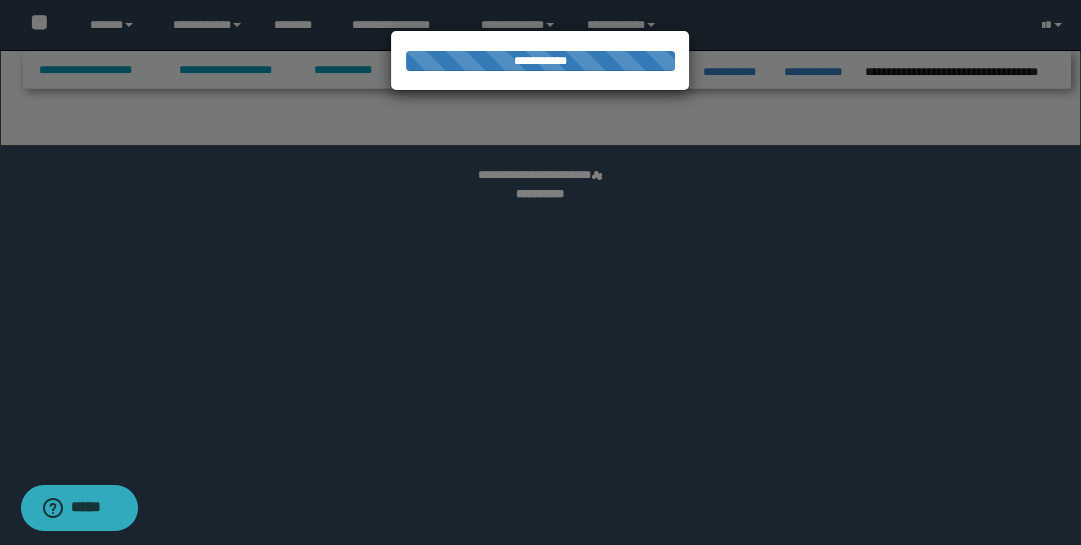 select on "*" 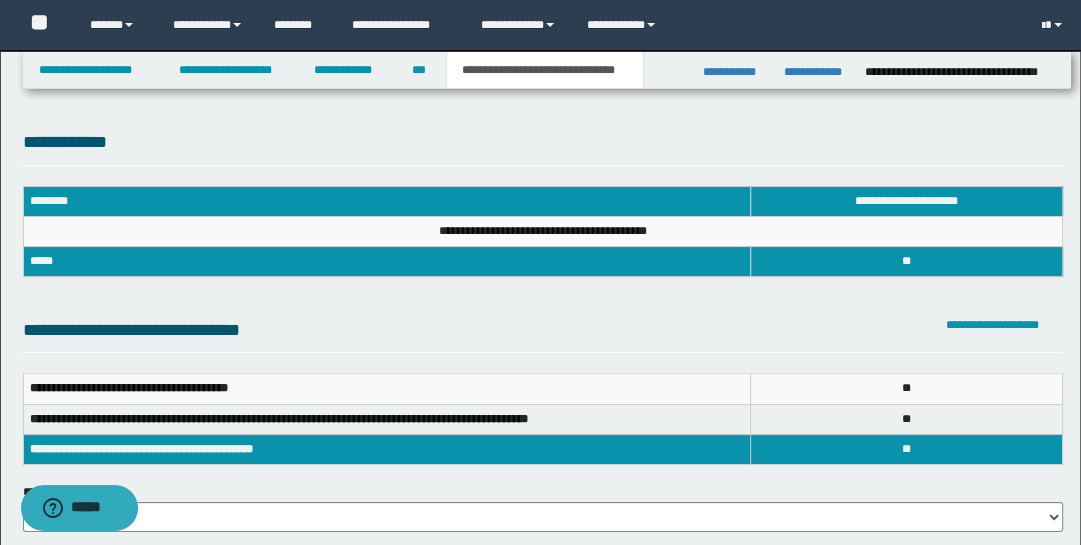 scroll, scrollTop: 0, scrollLeft: 0, axis: both 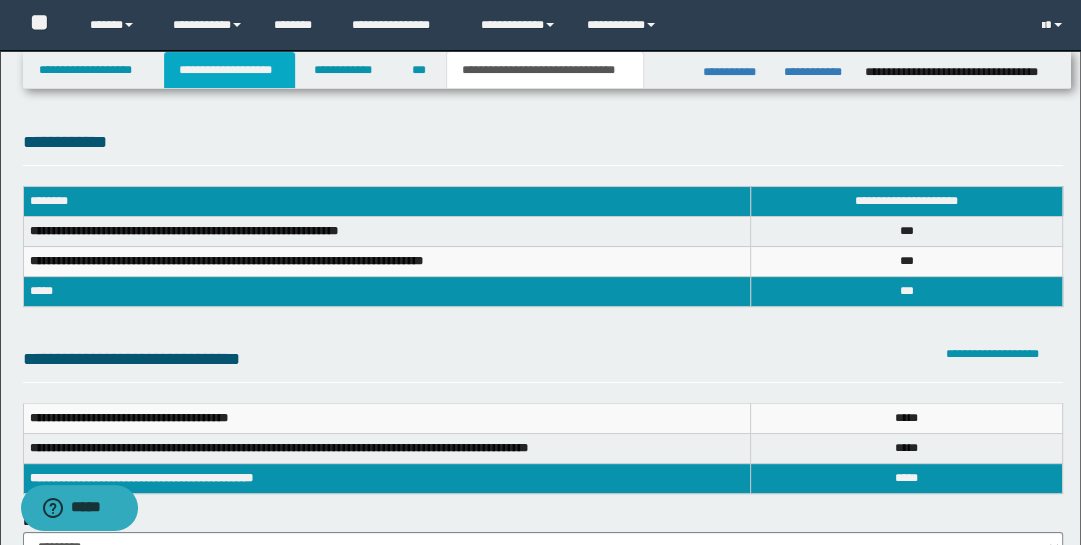 click on "**********" at bounding box center (229, 70) 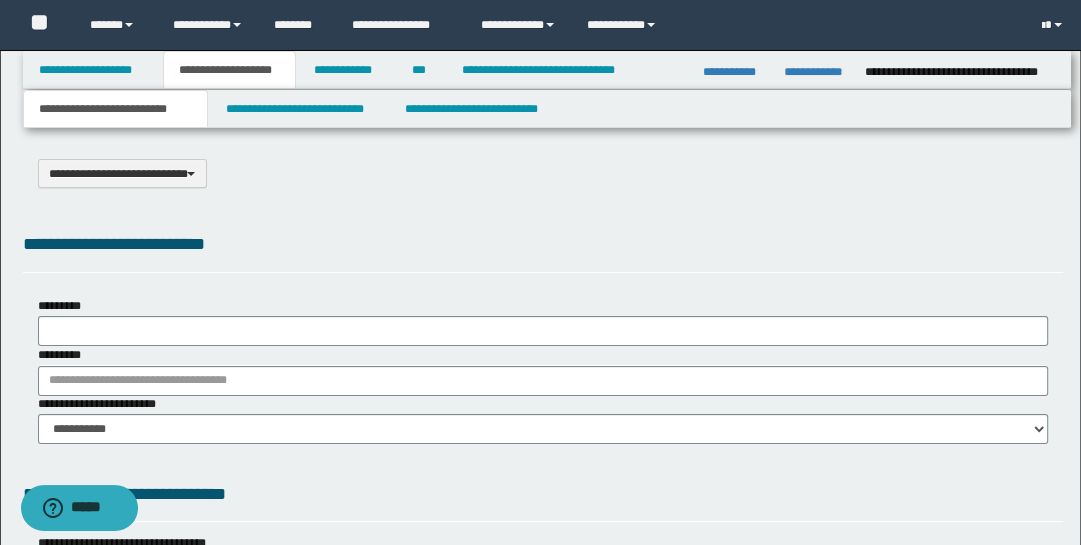 type on "**********" 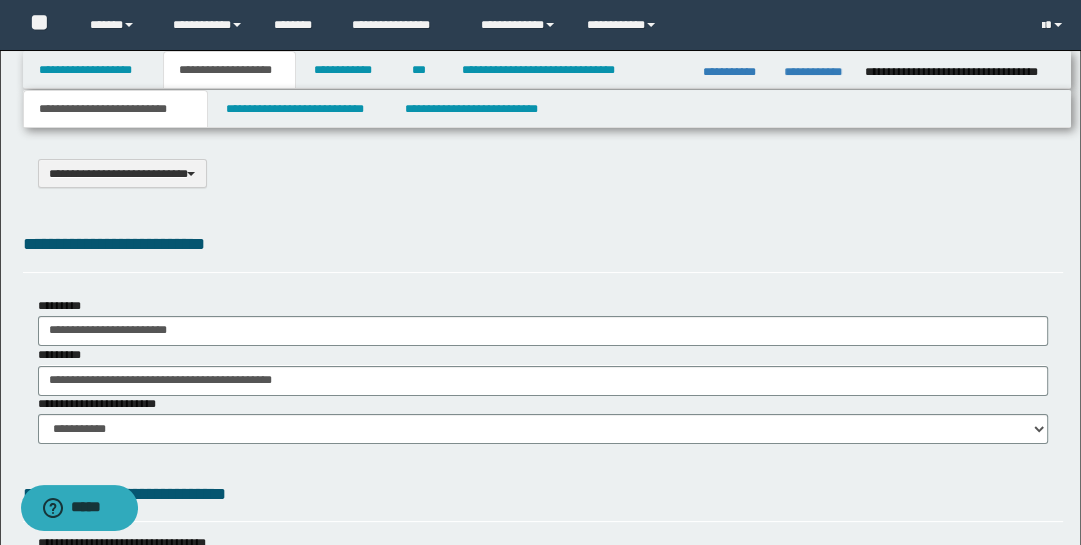 scroll, scrollTop: 0, scrollLeft: 0, axis: both 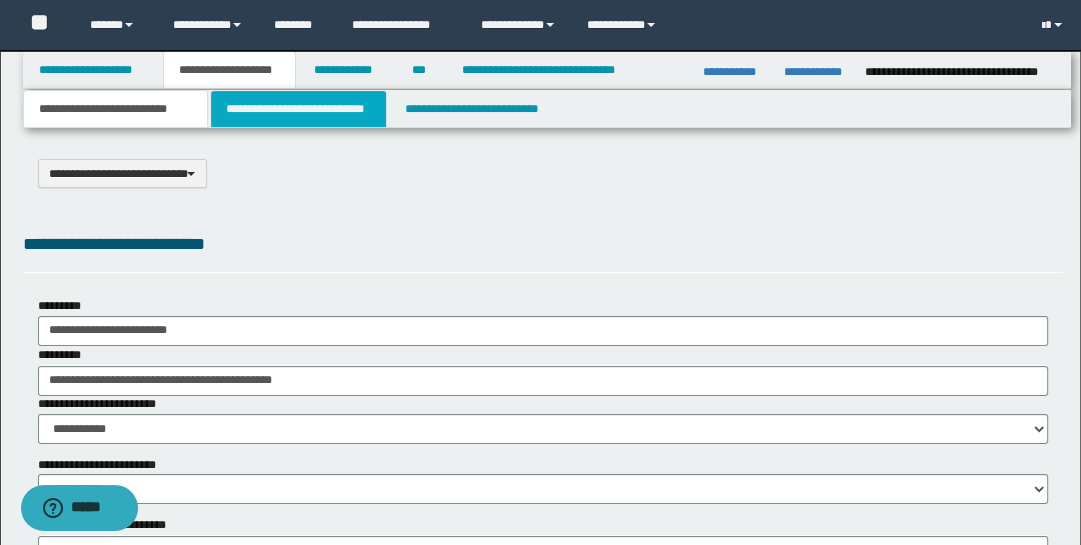 click on "**********" at bounding box center [299, 109] 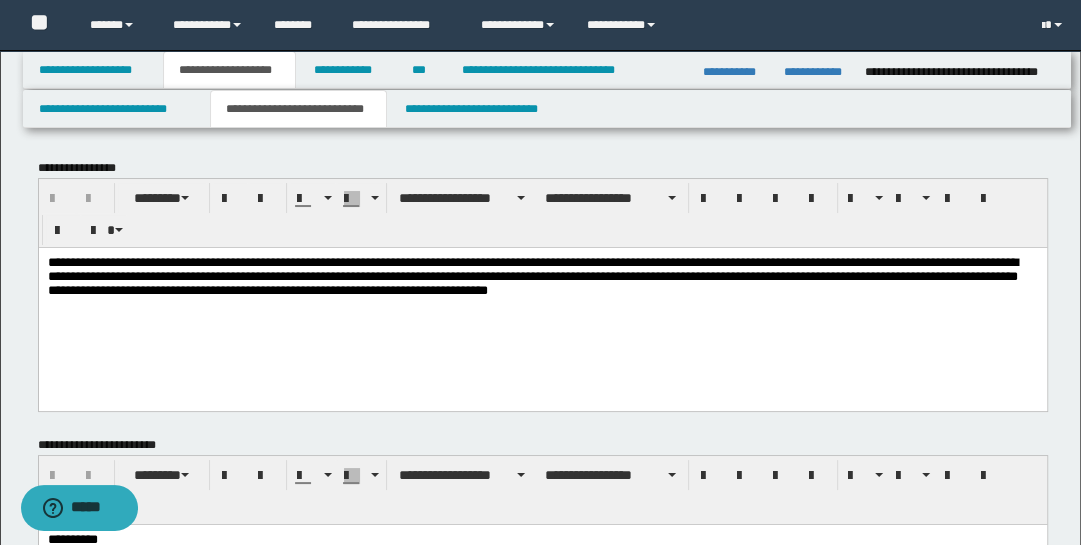 scroll, scrollTop: 0, scrollLeft: 0, axis: both 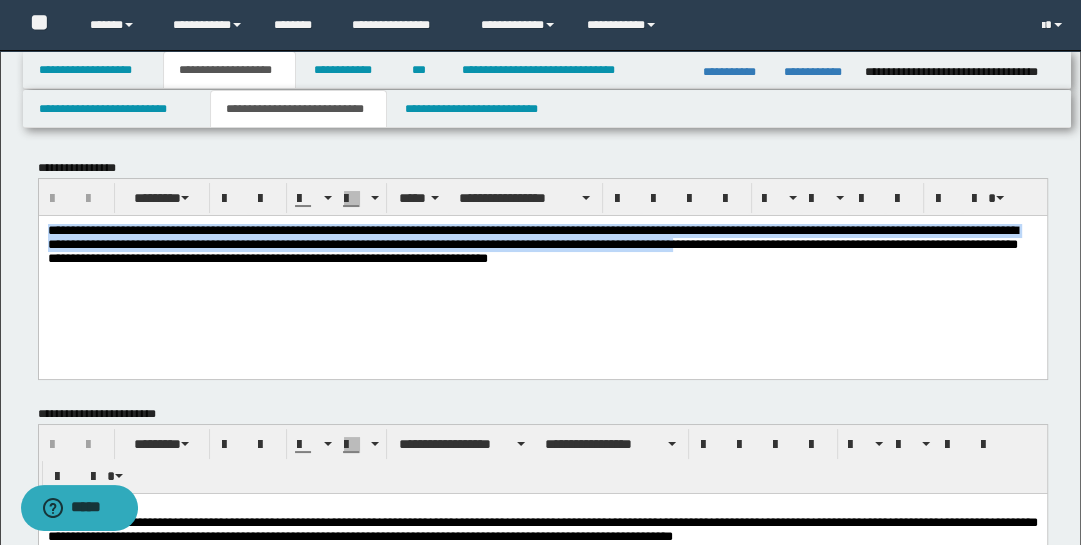 click on "**********" at bounding box center (542, 269) 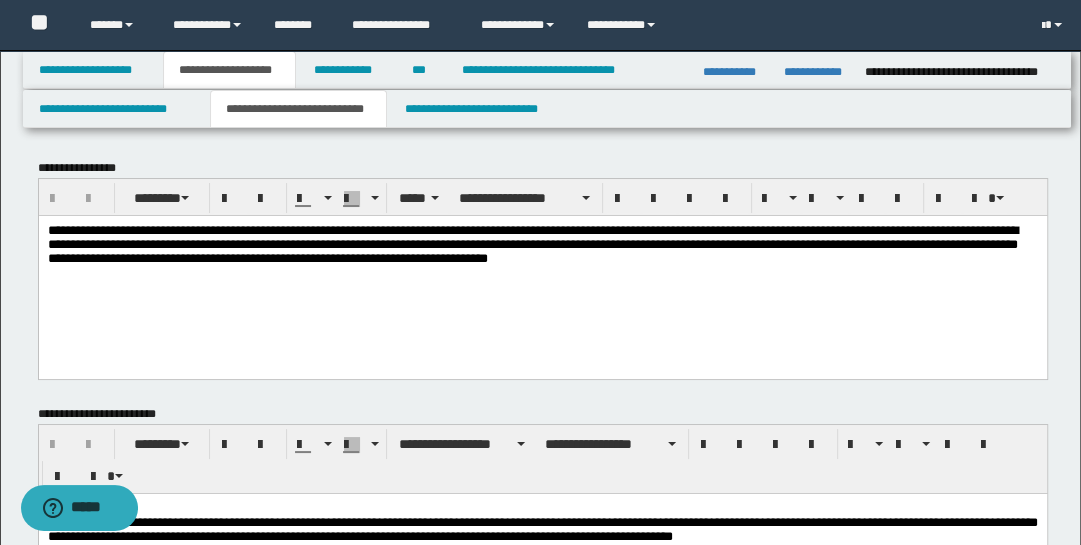 click on "**********" at bounding box center [542, 269] 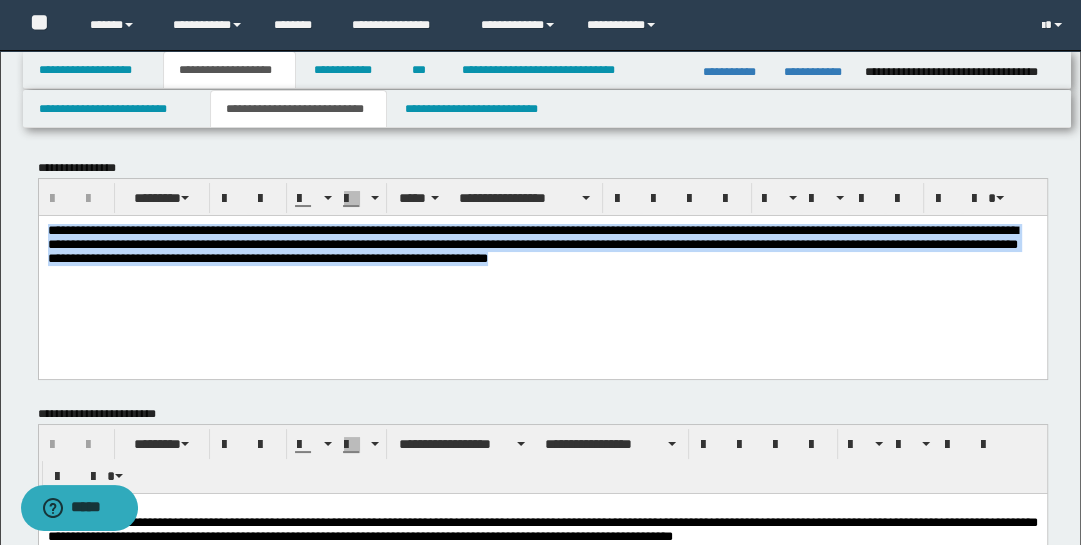 drag, startPoint x: 49, startPoint y: 226, endPoint x: 908, endPoint y: 297, distance: 861.92926 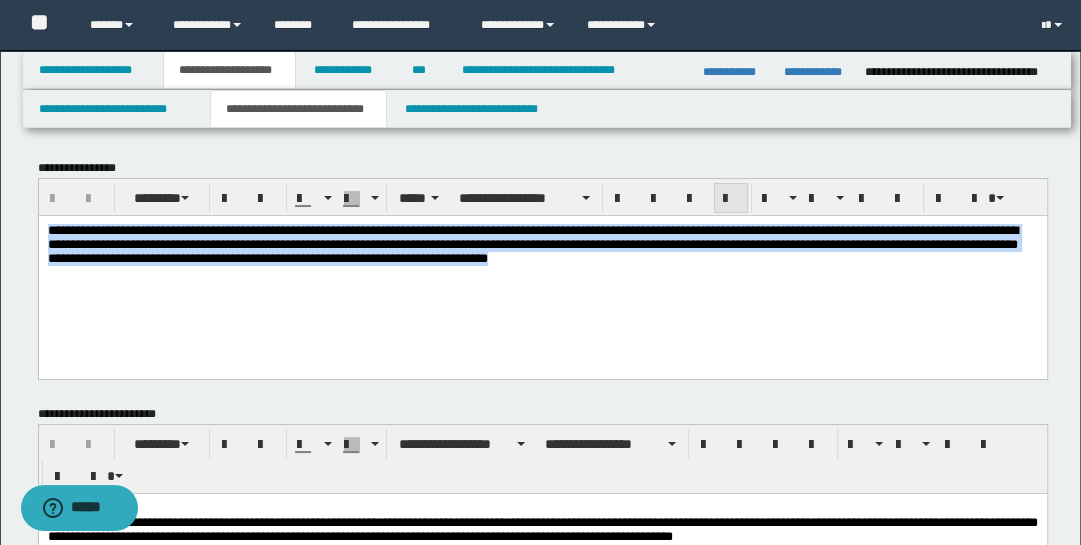 click at bounding box center [731, 198] 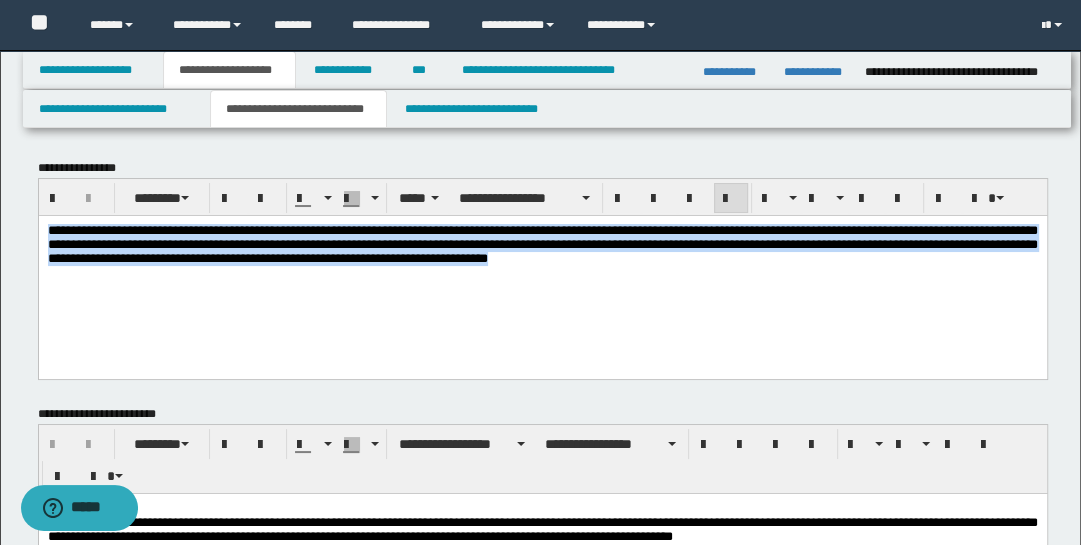click on "**********" at bounding box center [542, 269] 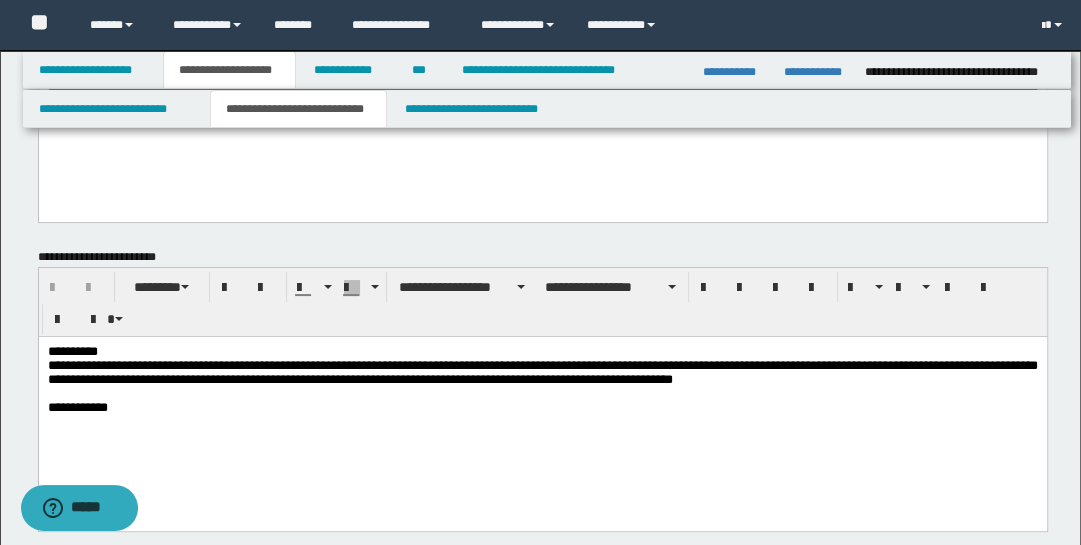 scroll, scrollTop: 160, scrollLeft: 0, axis: vertical 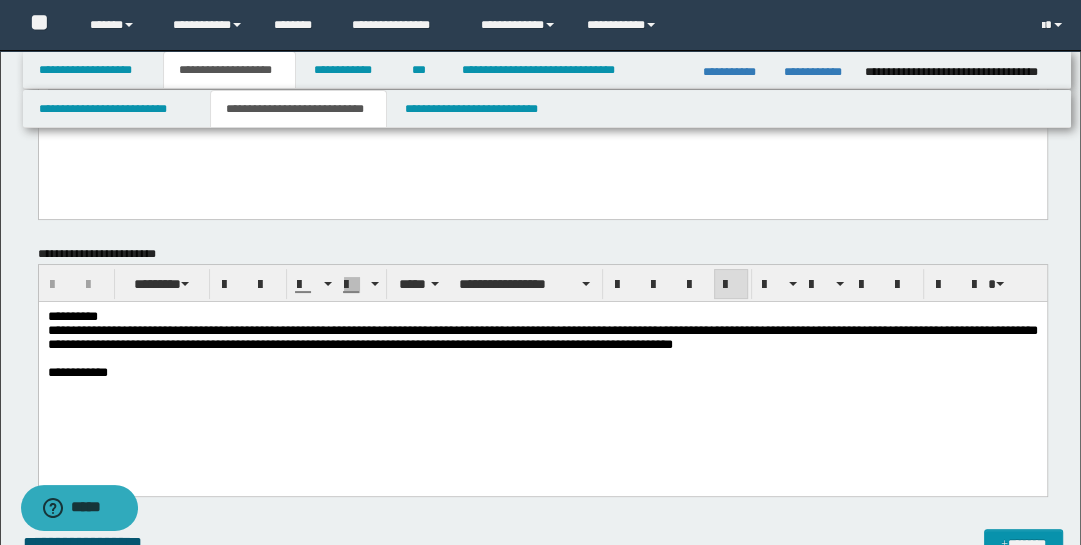 drag, startPoint x: 519, startPoint y: 367, endPoint x: 521, endPoint y: 399, distance: 32.06244 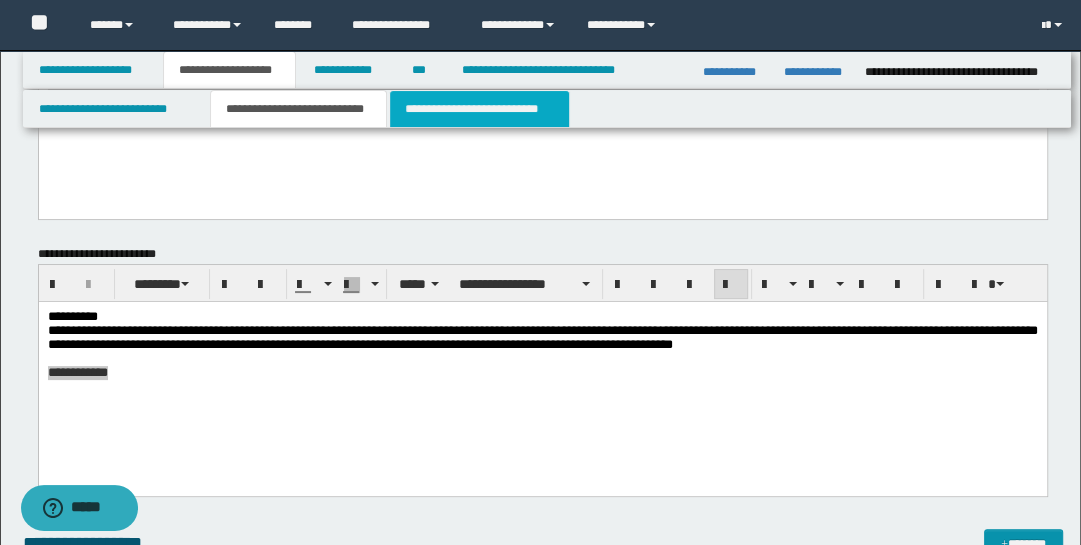 click on "**********" at bounding box center (479, 109) 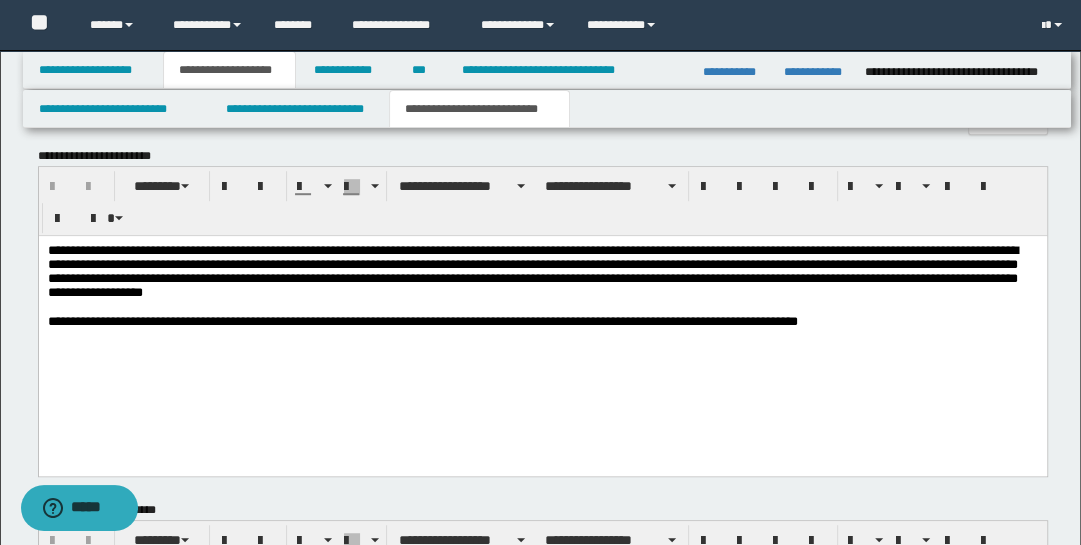 scroll, scrollTop: 833, scrollLeft: 0, axis: vertical 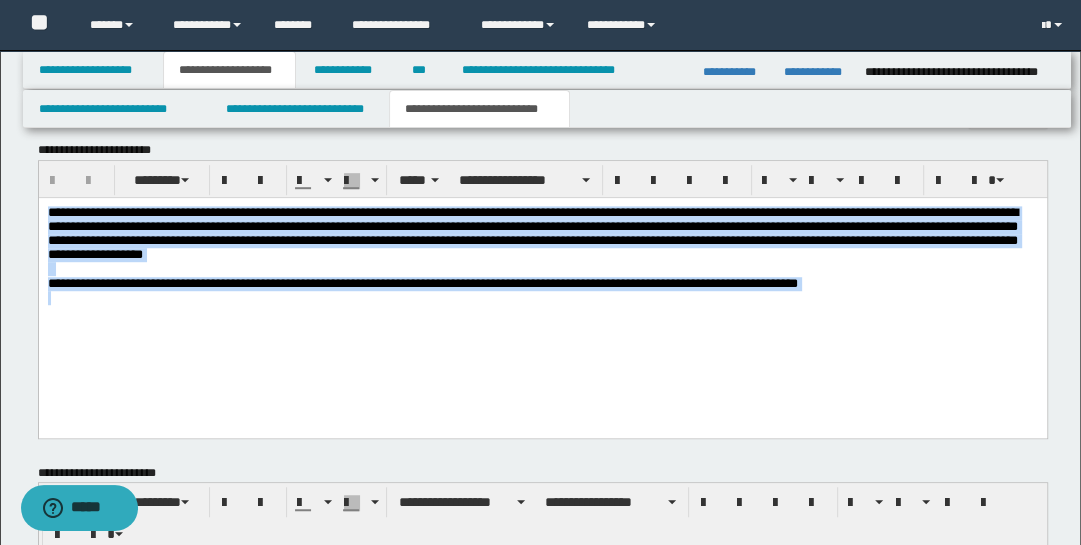 drag, startPoint x: 48, startPoint y: 207, endPoint x: 868, endPoint y: 287, distance: 823.8932 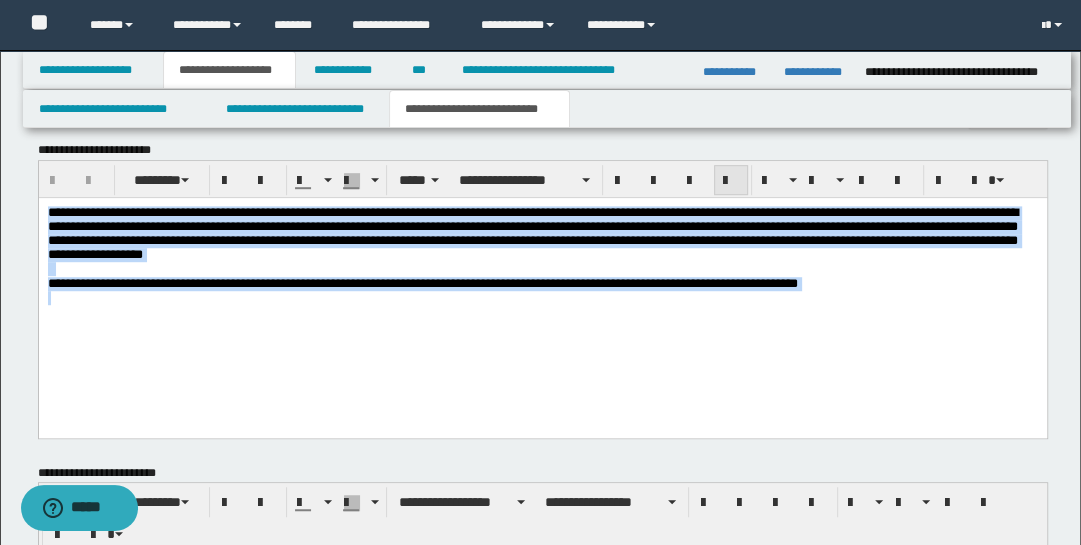 click at bounding box center [731, 181] 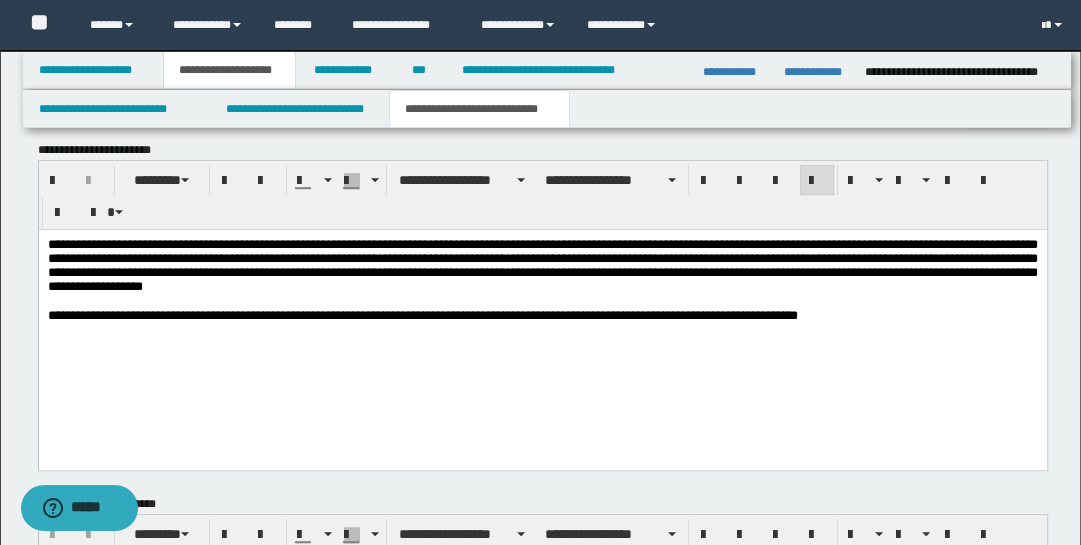 click on "**********" at bounding box center [542, 318] 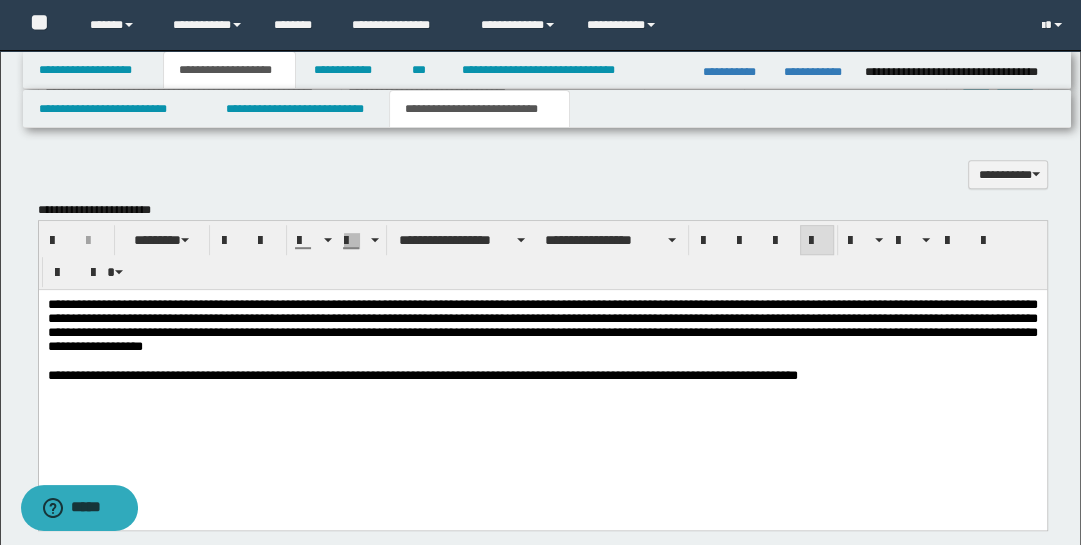 scroll, scrollTop: 773, scrollLeft: 0, axis: vertical 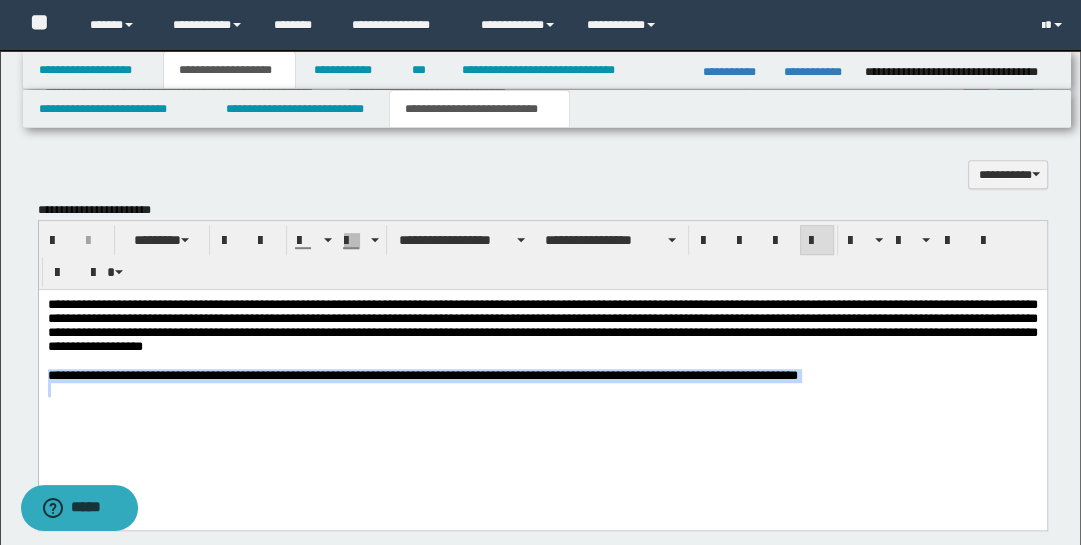 click on "**********" at bounding box center (542, 378) 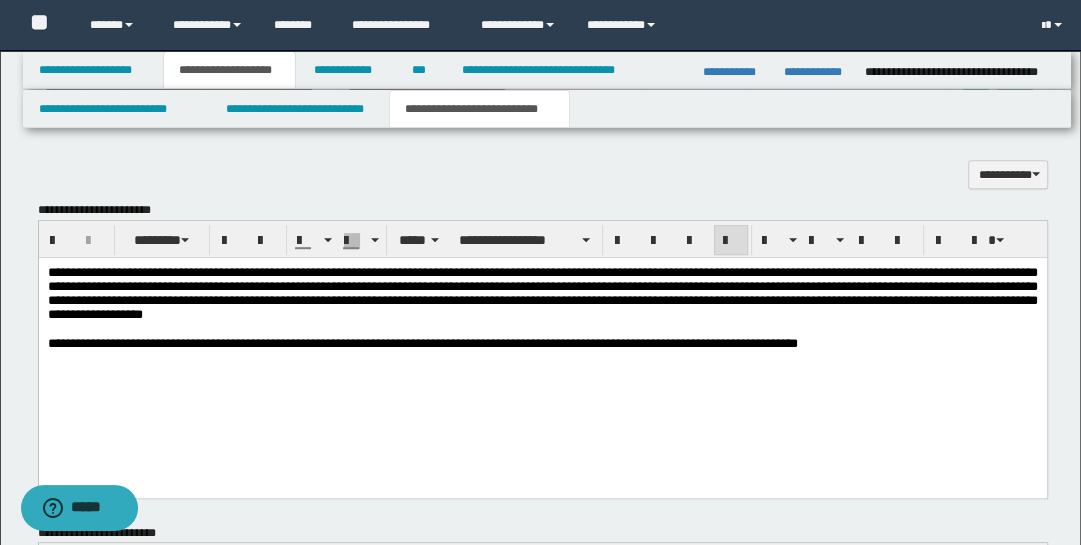 drag, startPoint x: 185, startPoint y: 268, endPoint x: 185, endPoint y: 301, distance: 33 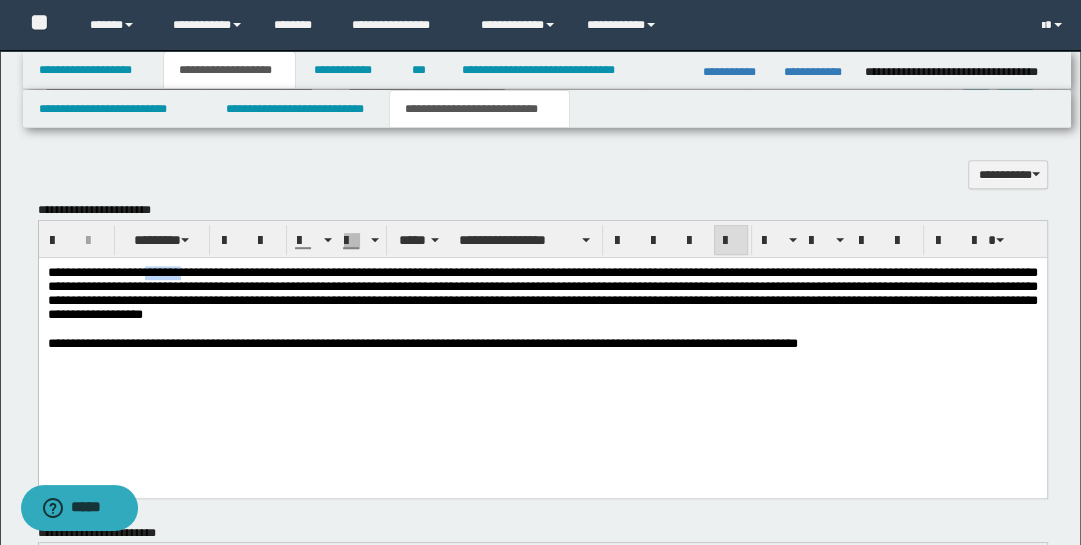 drag, startPoint x: 198, startPoint y: 275, endPoint x: 423, endPoint y: 400, distance: 257.39075 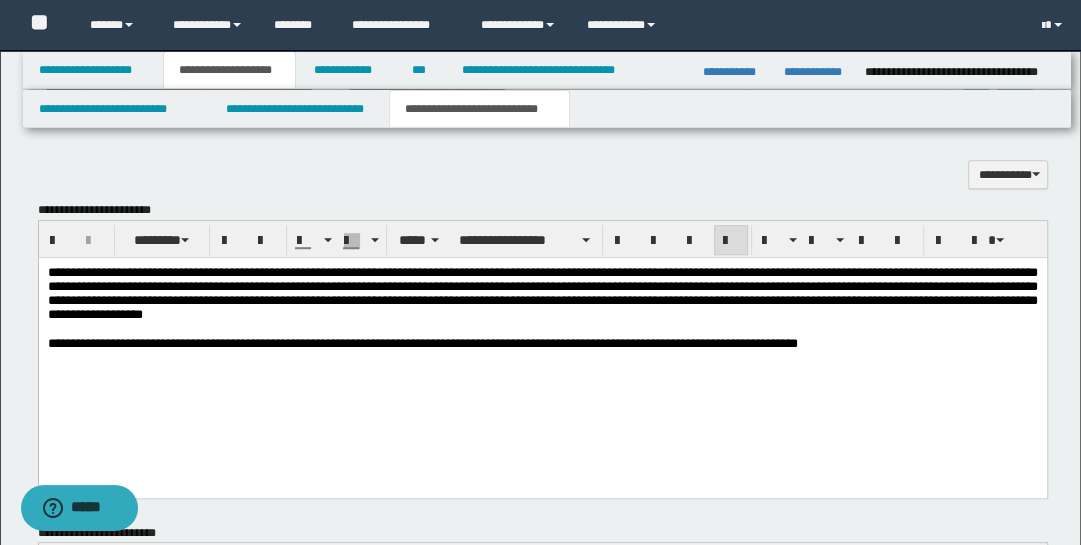 click on "**********" at bounding box center [542, 292] 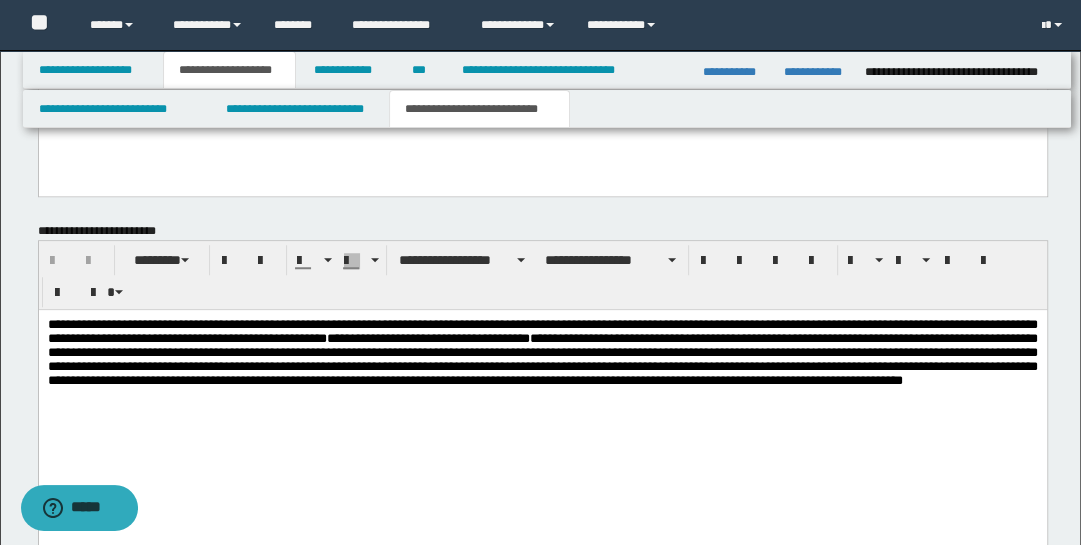 scroll, scrollTop: 1076, scrollLeft: 0, axis: vertical 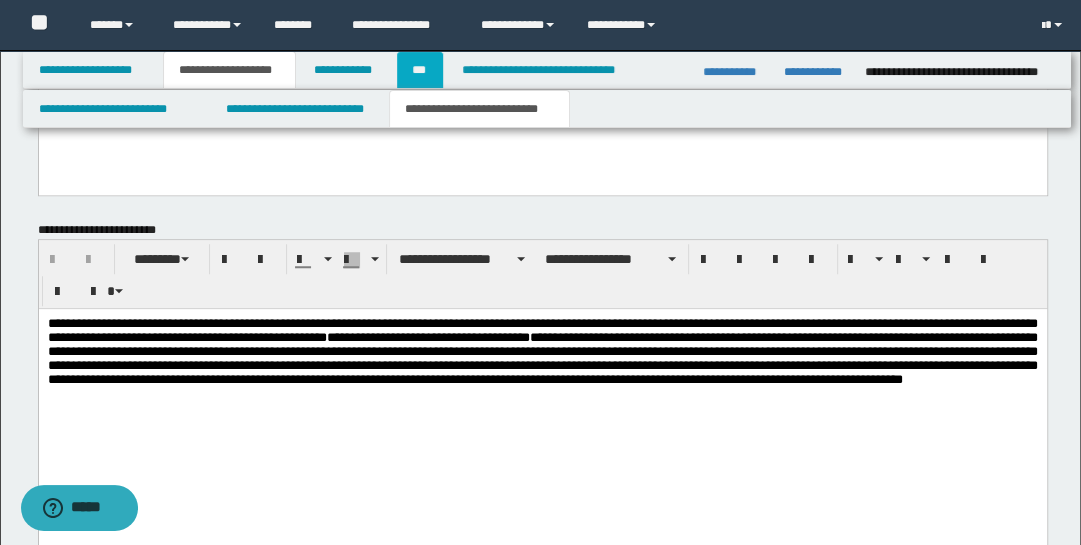 click on "***" at bounding box center [420, 70] 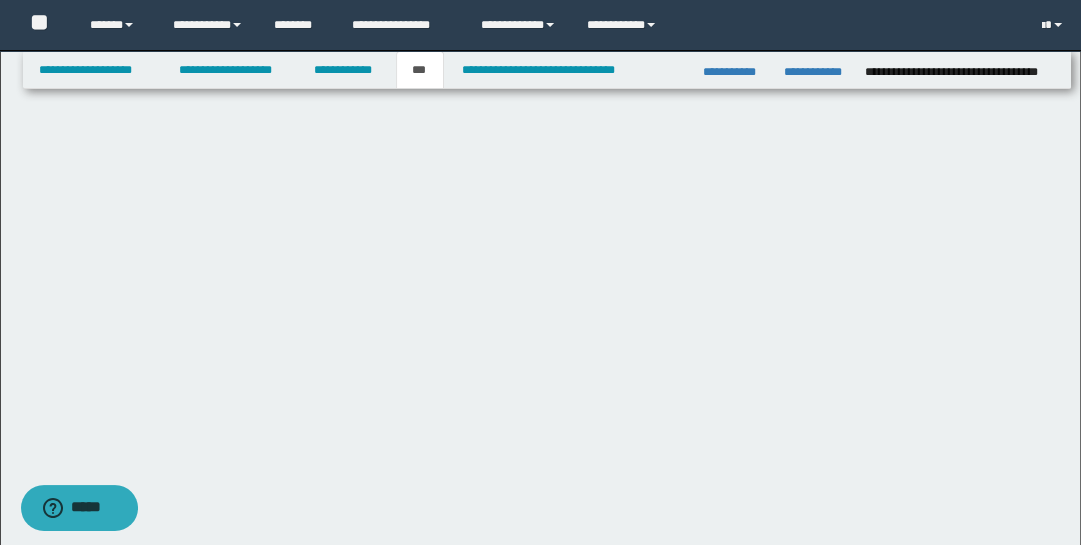 scroll, scrollTop: 0, scrollLeft: 0, axis: both 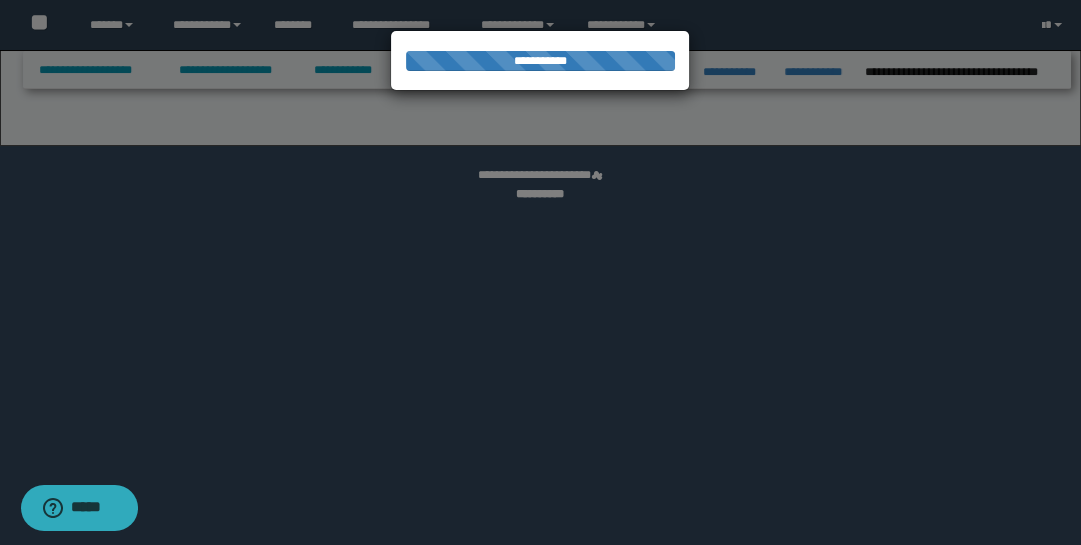 select on "**" 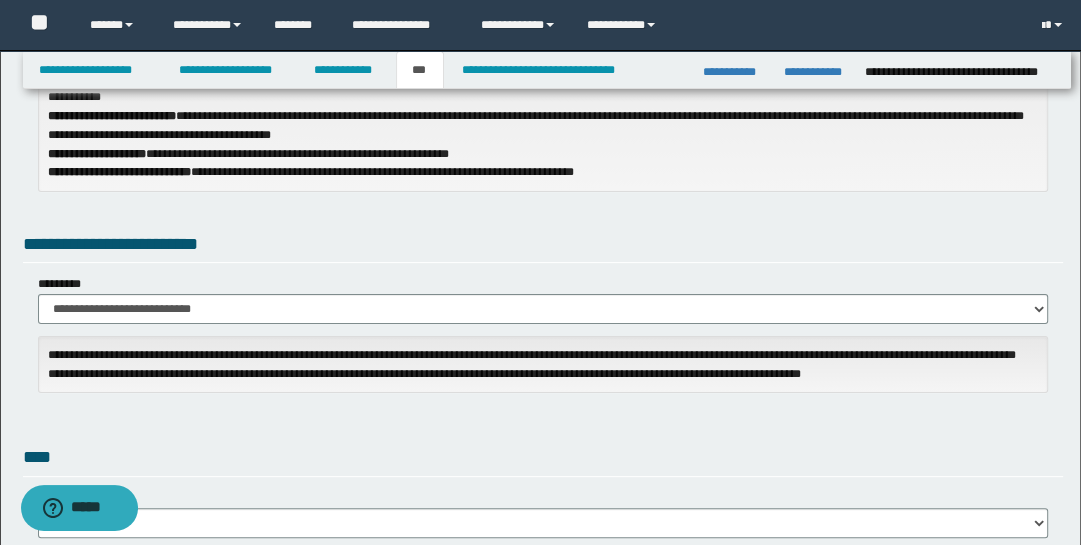 scroll, scrollTop: 289, scrollLeft: 0, axis: vertical 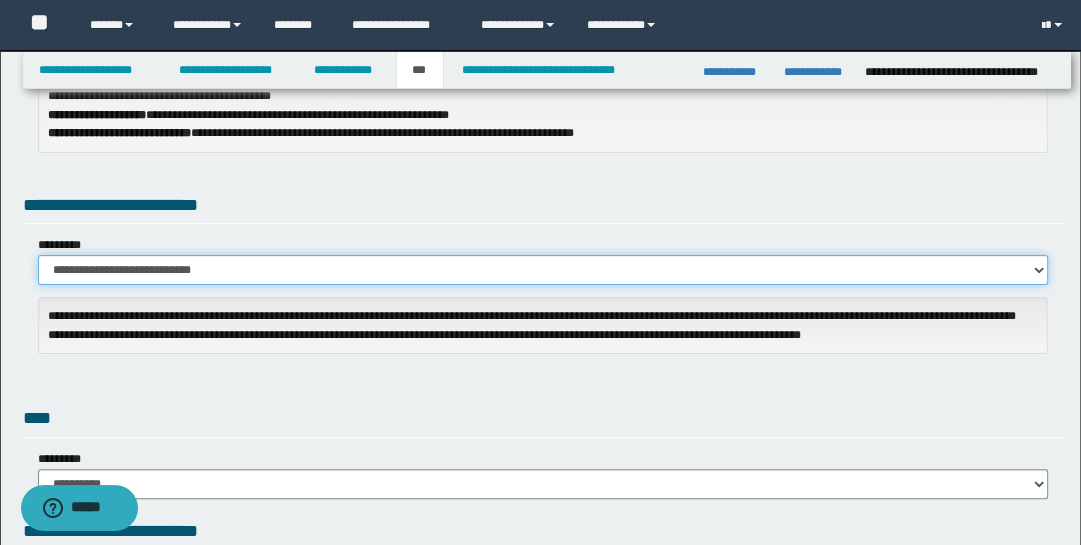 click on "**********" at bounding box center (543, 270) 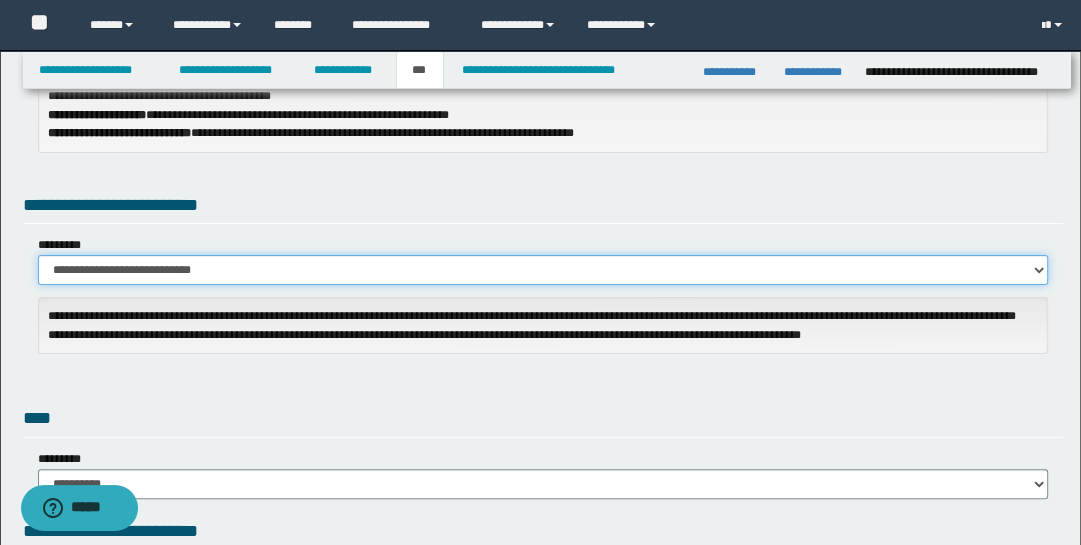 select on "*" 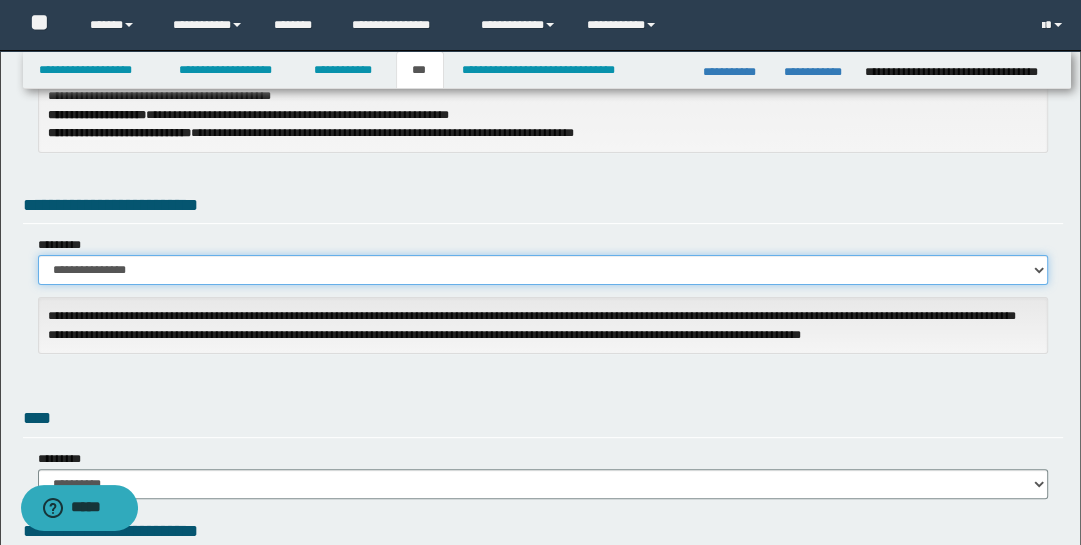 click on "**********" at bounding box center (543, 270) 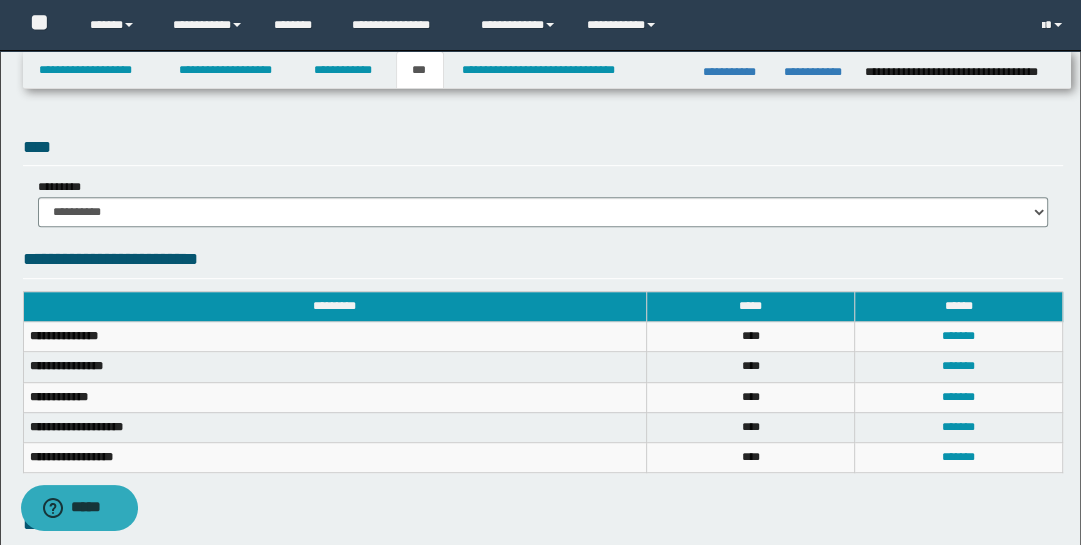 scroll, scrollTop: 578, scrollLeft: 0, axis: vertical 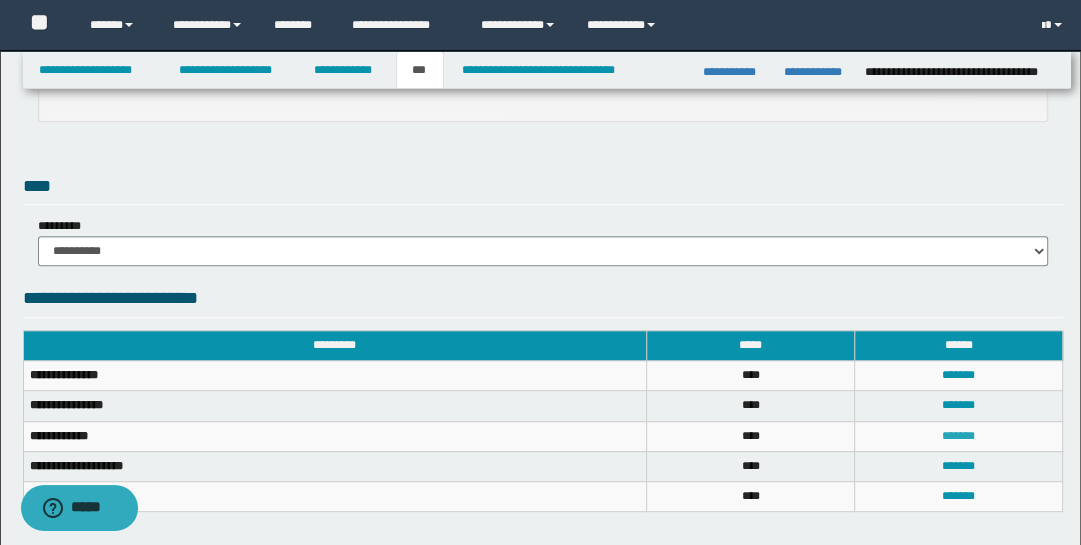 click on "*******" at bounding box center (958, 436) 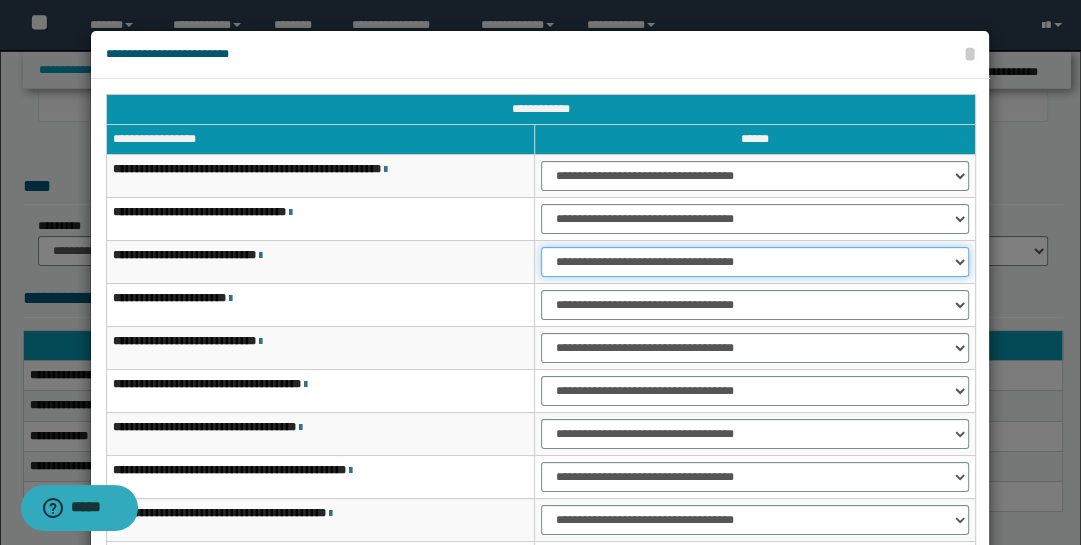 click on "**********" at bounding box center (755, 262) 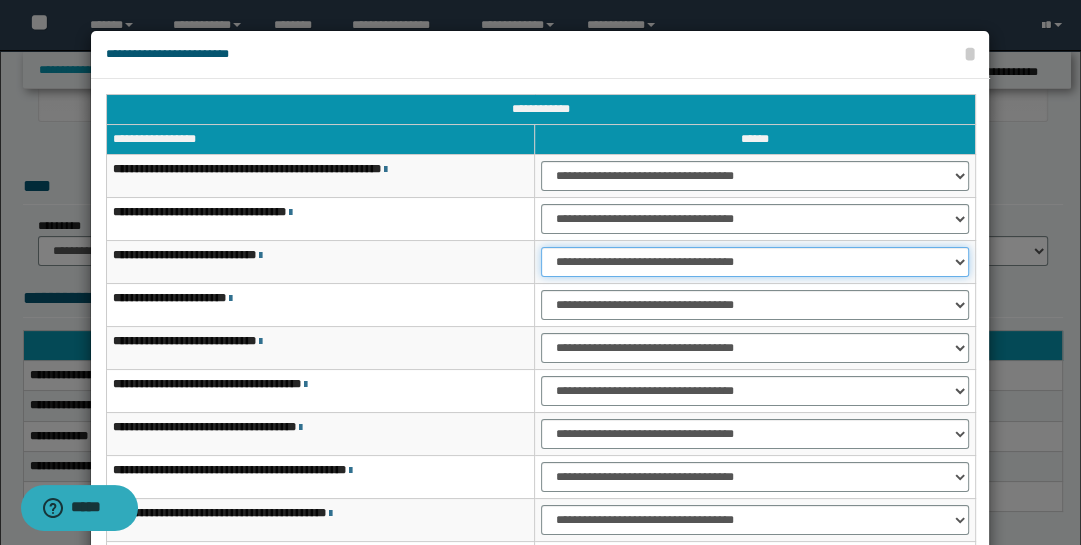 click on "**********" at bounding box center [755, 262] 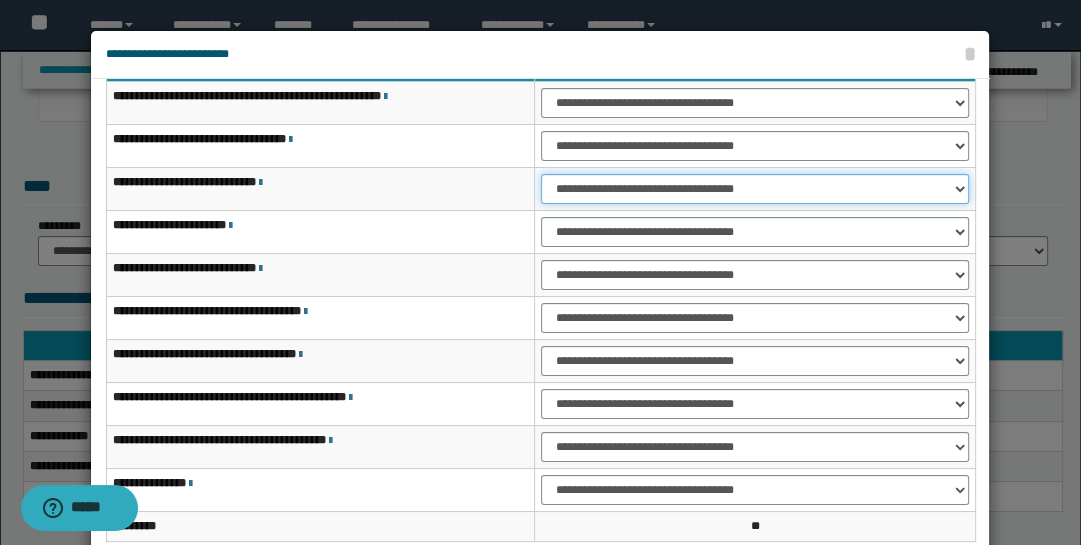 scroll, scrollTop: 143, scrollLeft: 0, axis: vertical 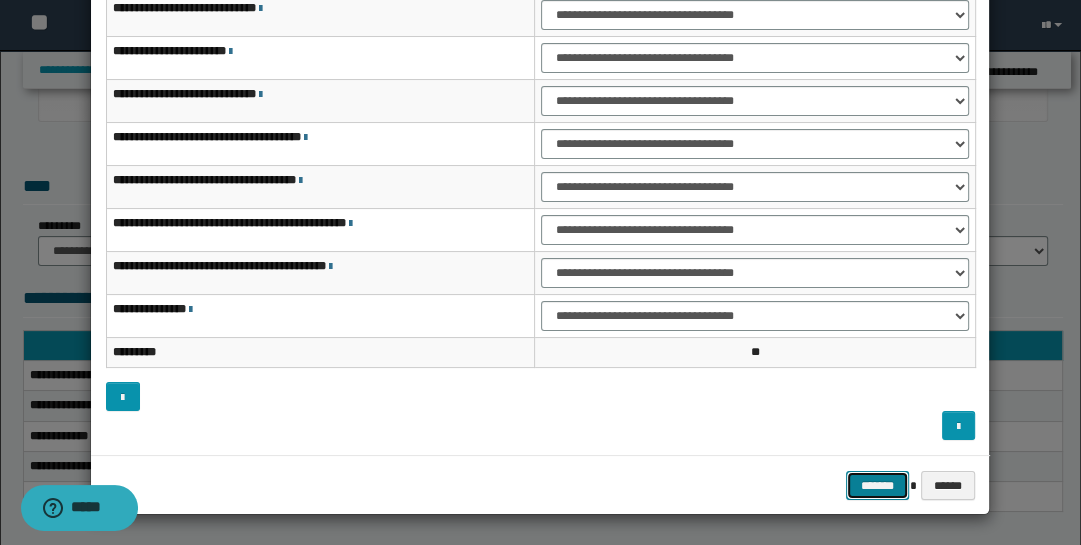 click on "*******" at bounding box center [878, 485] 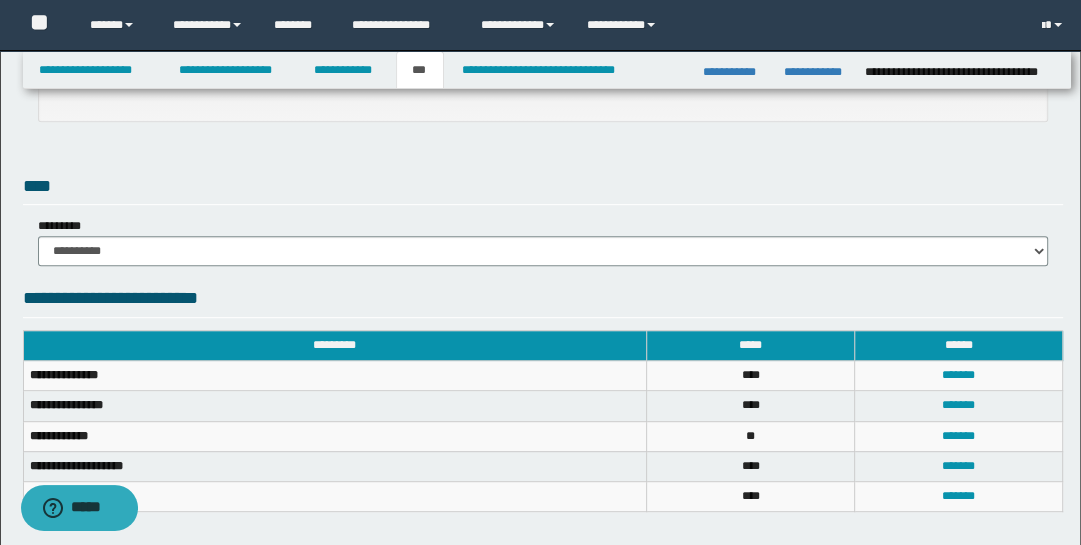 scroll, scrollTop: 876, scrollLeft: 0, axis: vertical 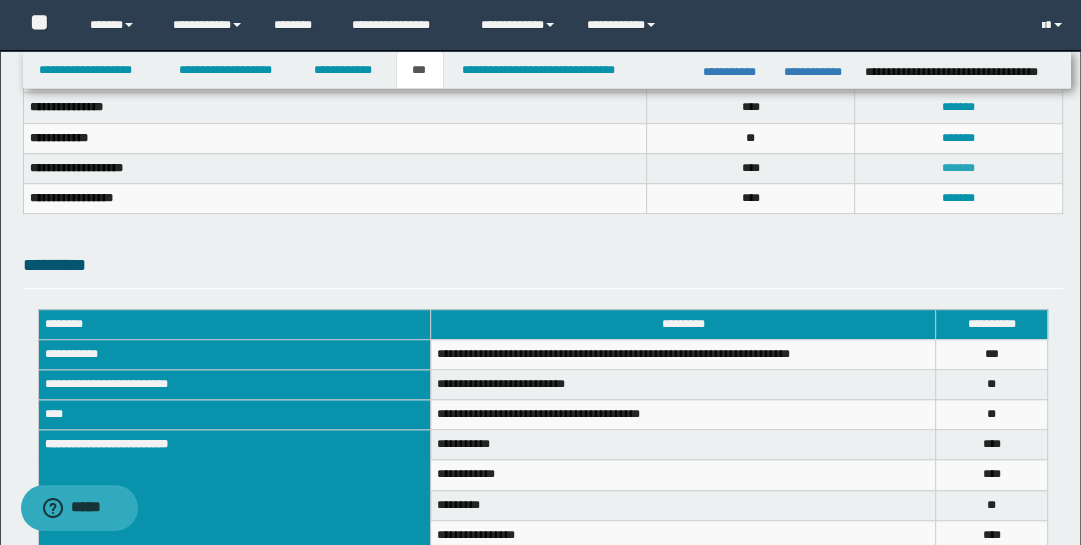 click on "*******" at bounding box center [958, 168] 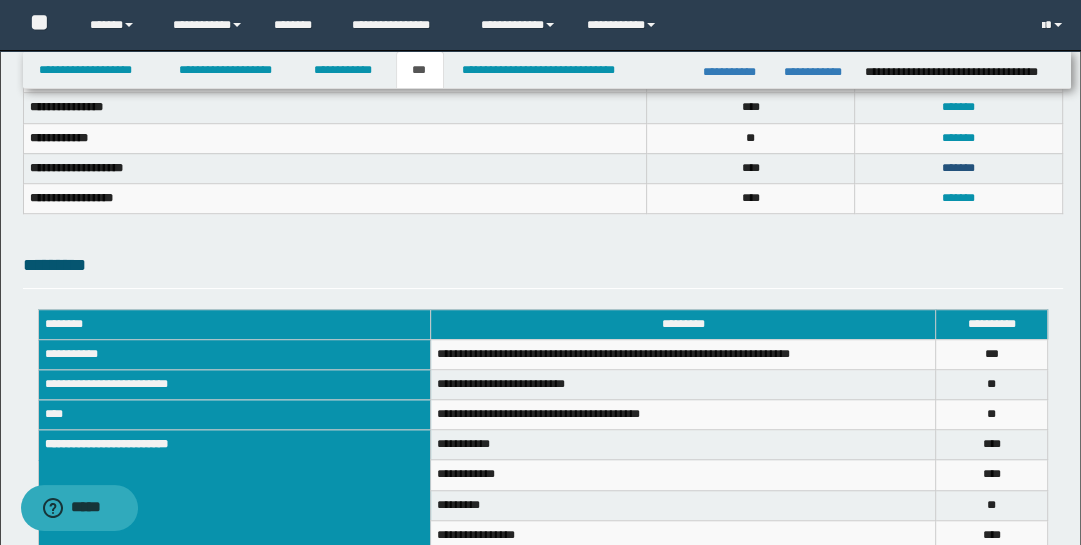 scroll, scrollTop: 0, scrollLeft: 0, axis: both 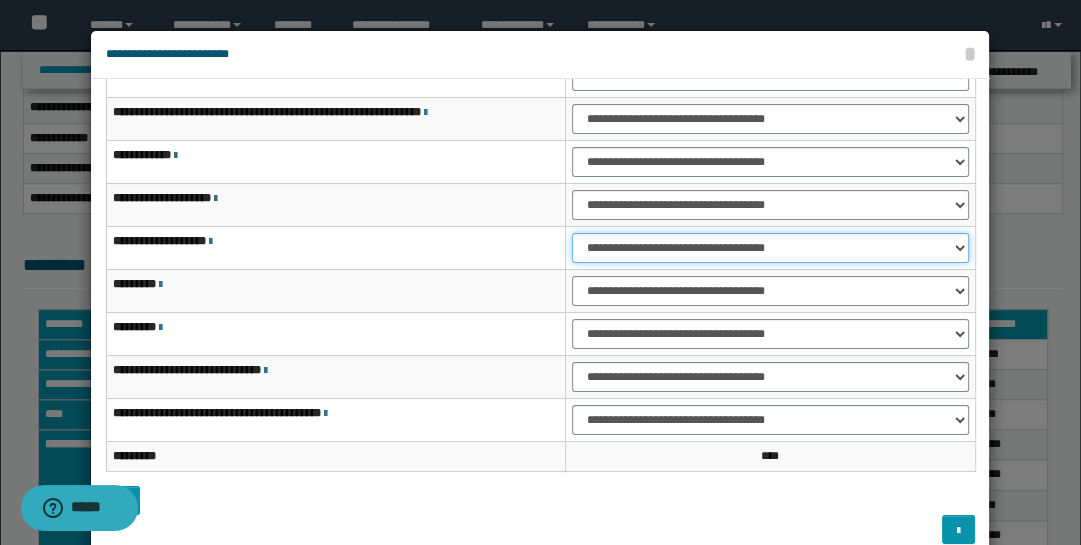 click on "**********" at bounding box center (771, 248) 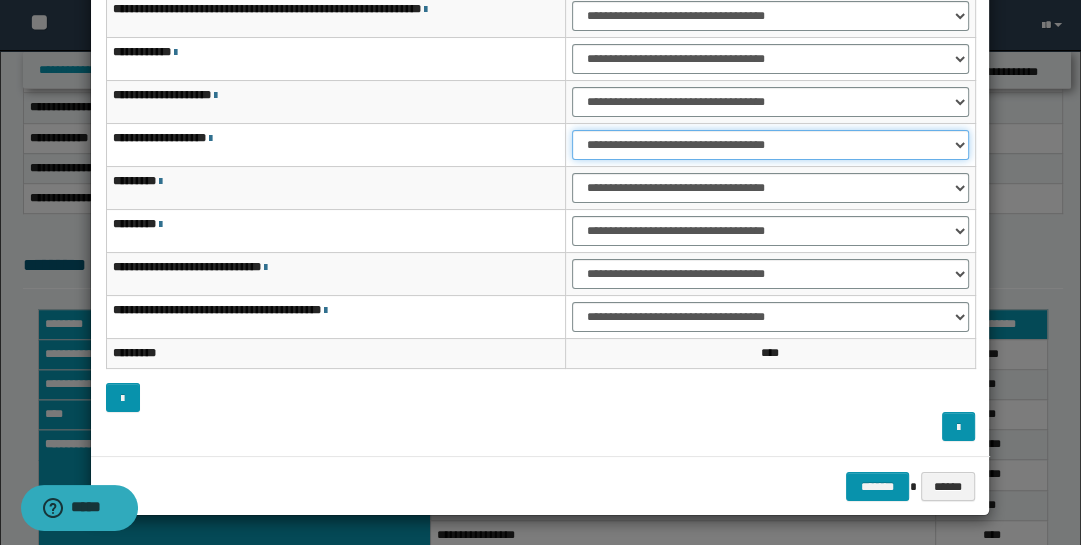 scroll, scrollTop: 104, scrollLeft: 0, axis: vertical 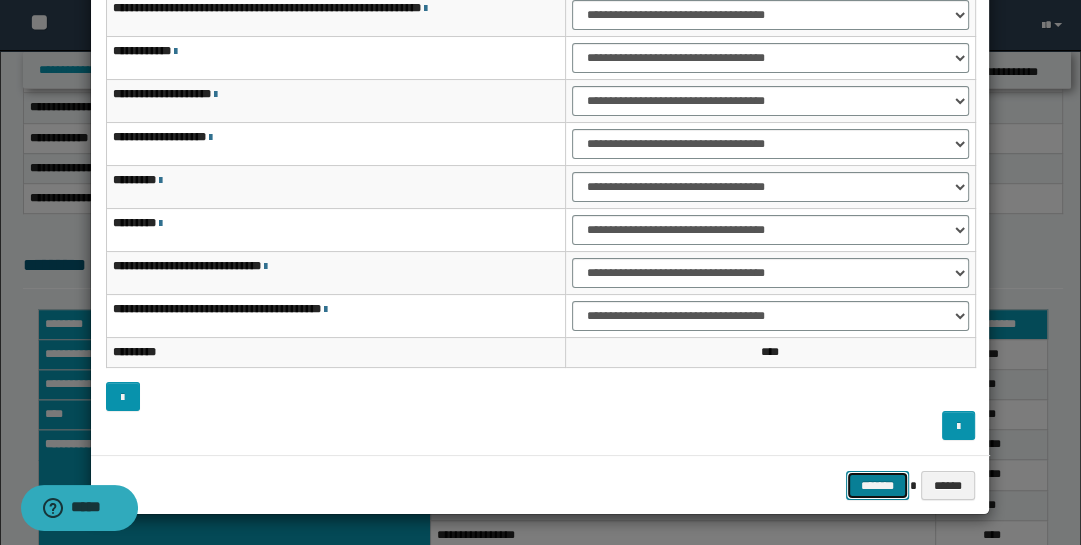 click on "*******" at bounding box center [878, 485] 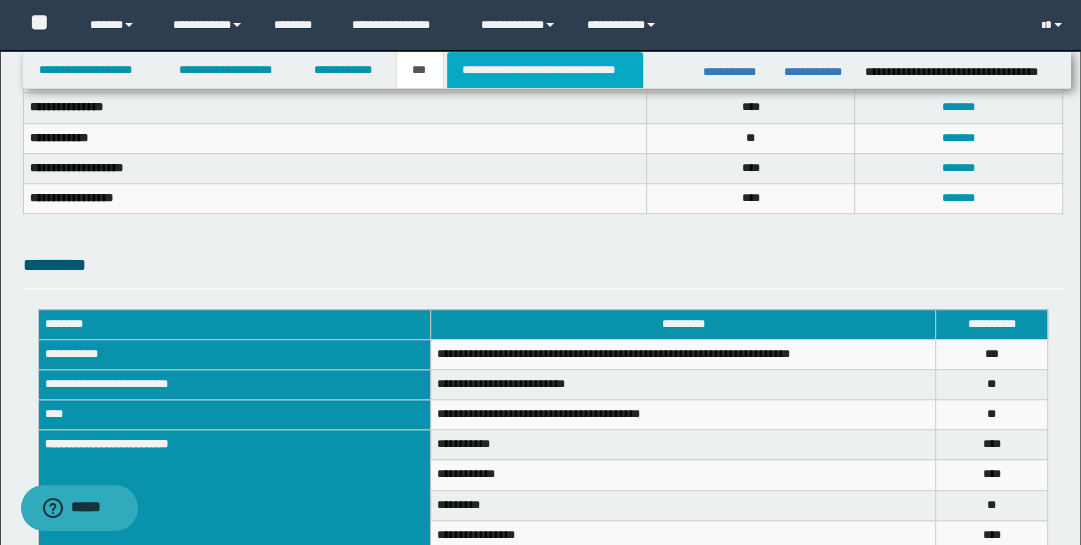 click on "**********" at bounding box center [545, 70] 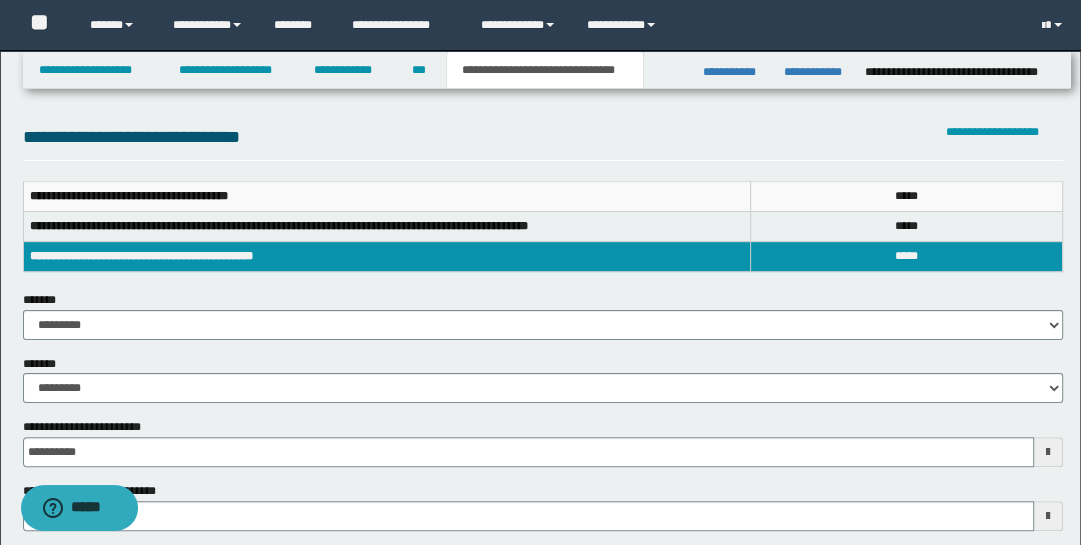 scroll, scrollTop: 9, scrollLeft: 0, axis: vertical 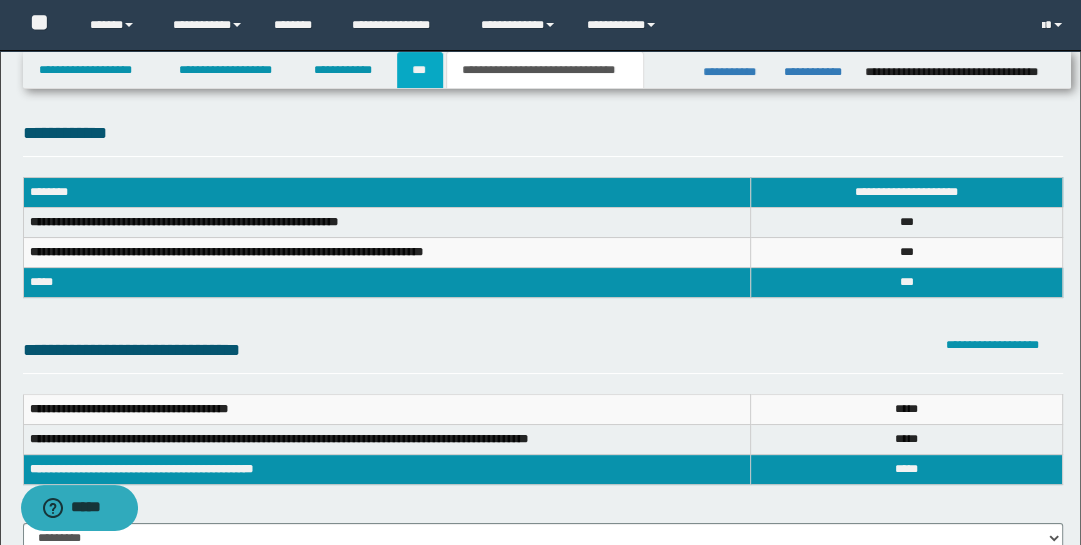 click on "***" at bounding box center [420, 70] 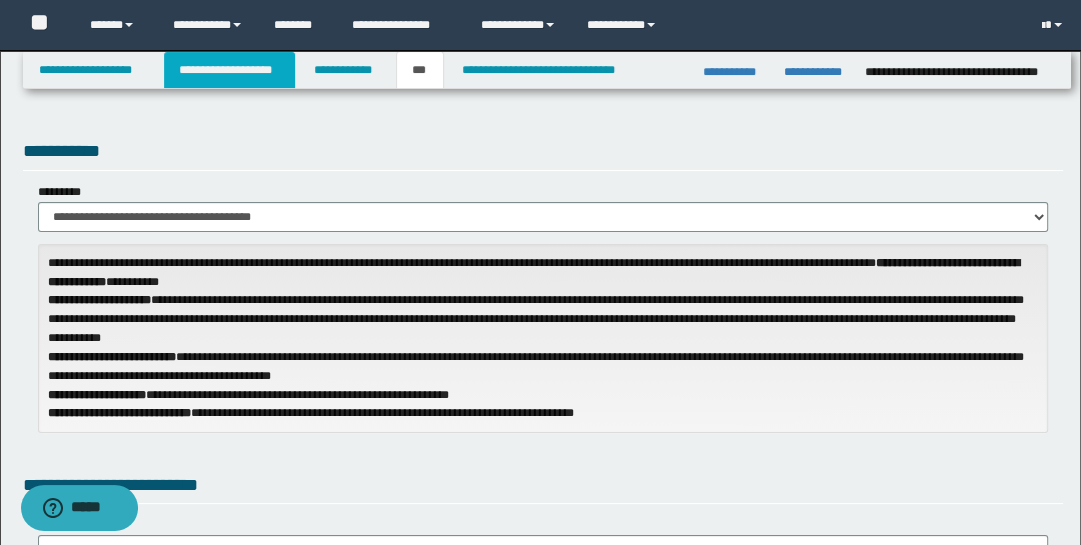 click on "**********" at bounding box center [229, 70] 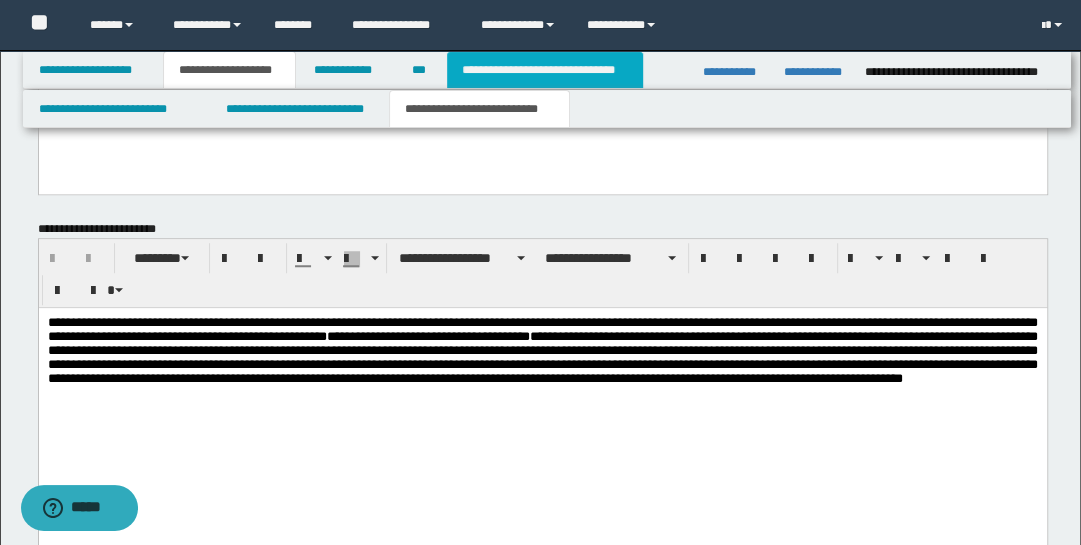 scroll, scrollTop: 1068, scrollLeft: 0, axis: vertical 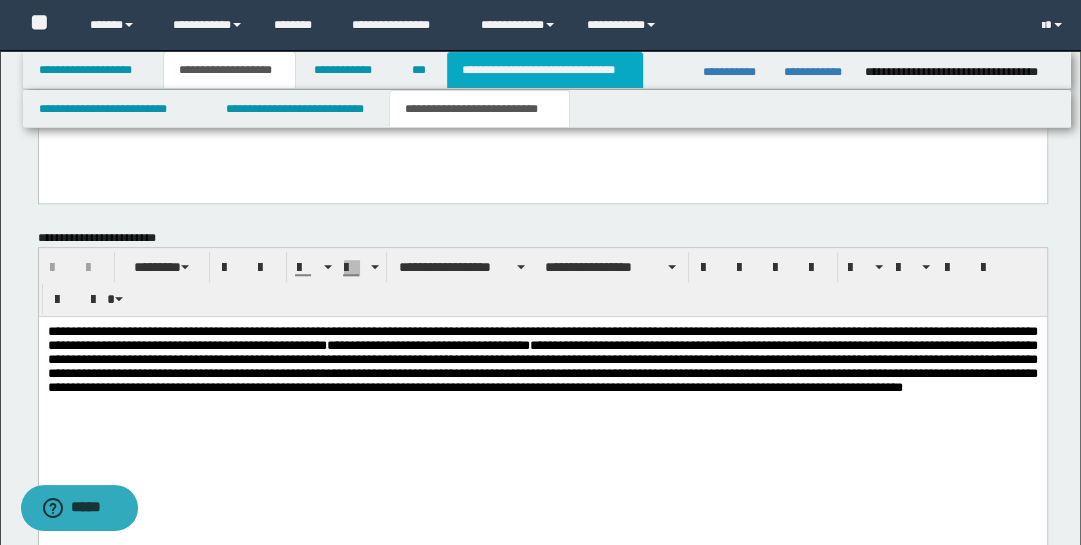 click on "**********" at bounding box center [545, 70] 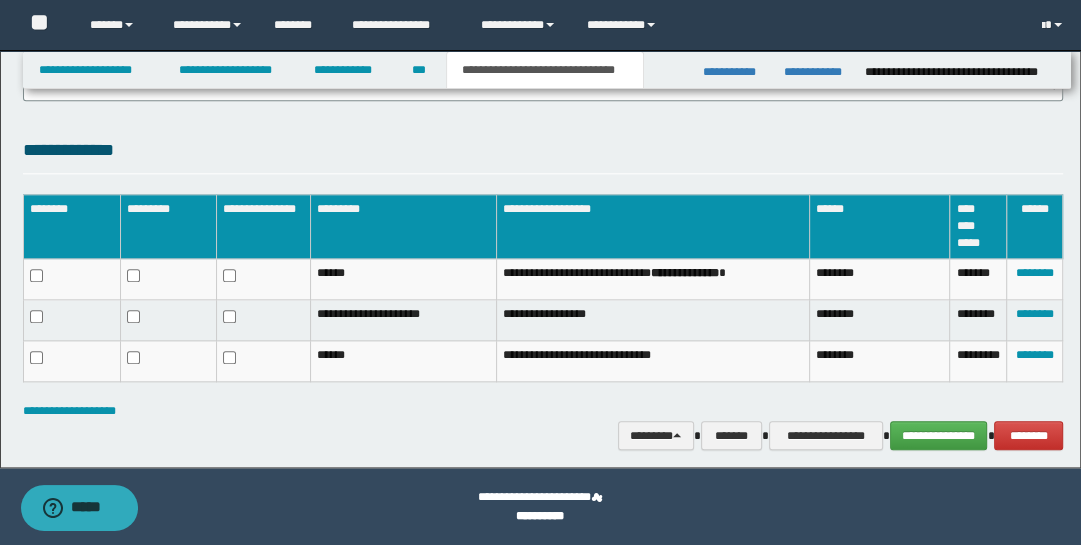 scroll, scrollTop: 1455, scrollLeft: 0, axis: vertical 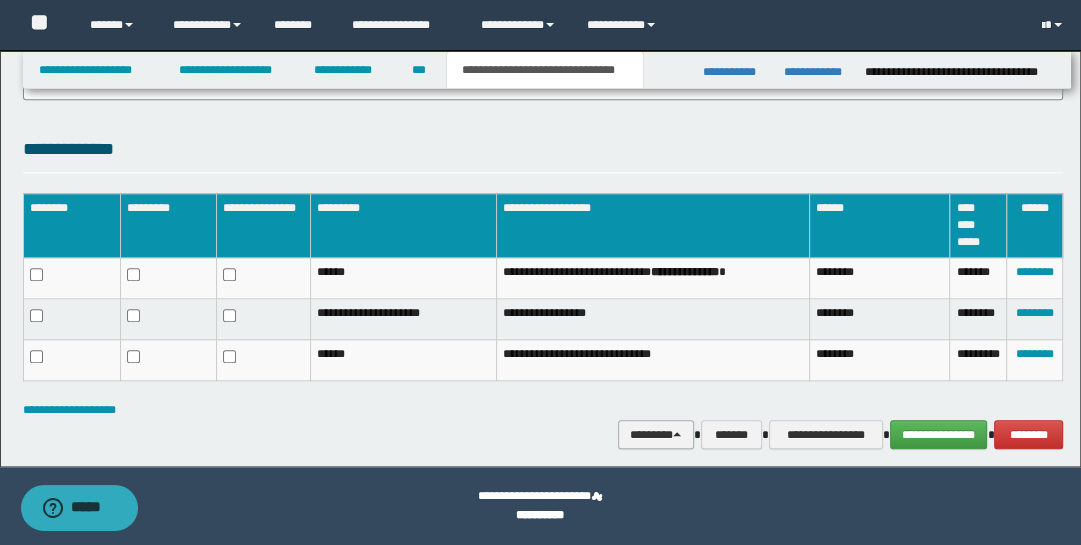 click on "********" at bounding box center [656, 434] 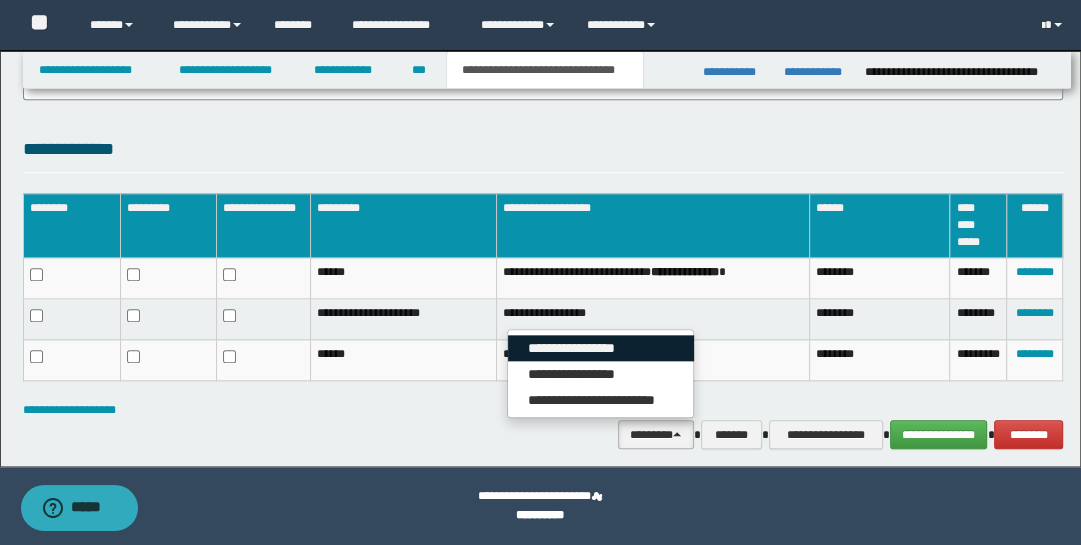click on "**********" at bounding box center [601, 348] 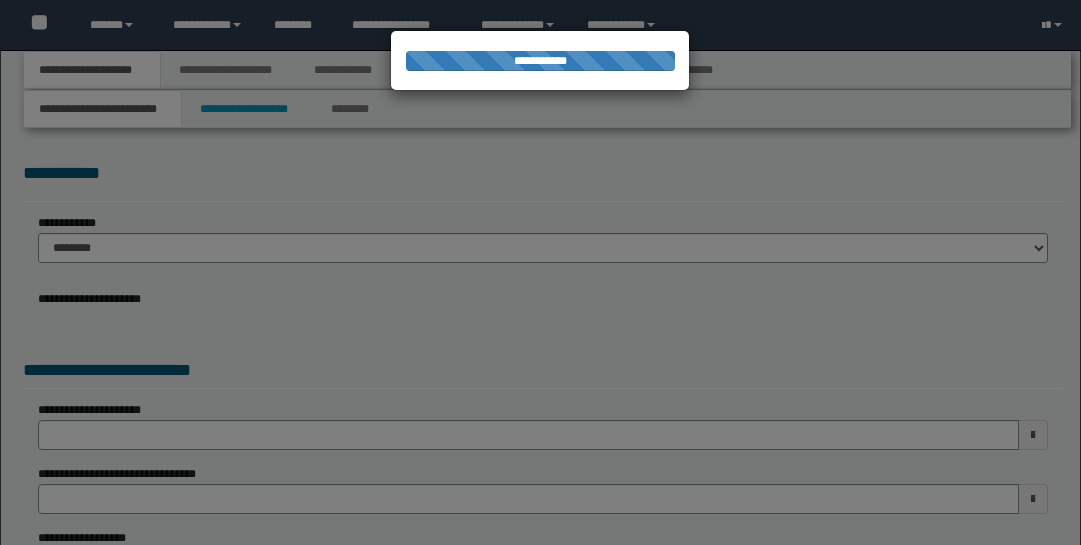 scroll, scrollTop: 0, scrollLeft: 0, axis: both 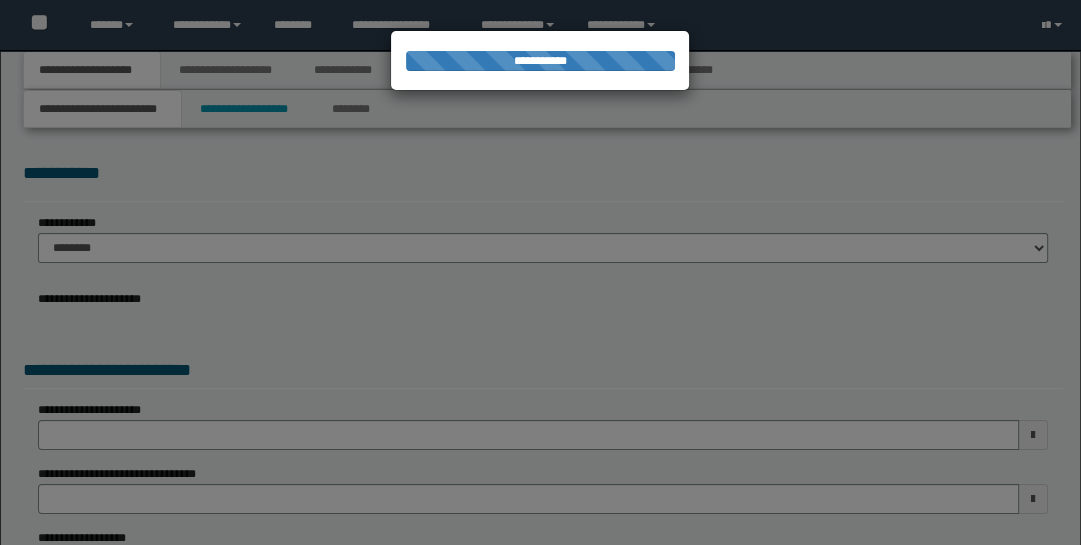 select on "*" 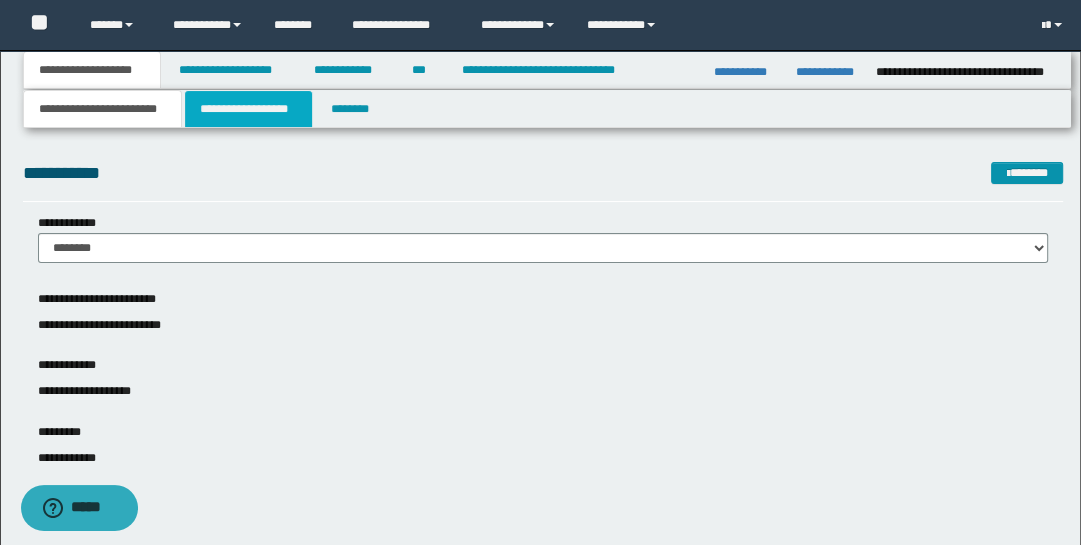 click on "**********" at bounding box center [249, 109] 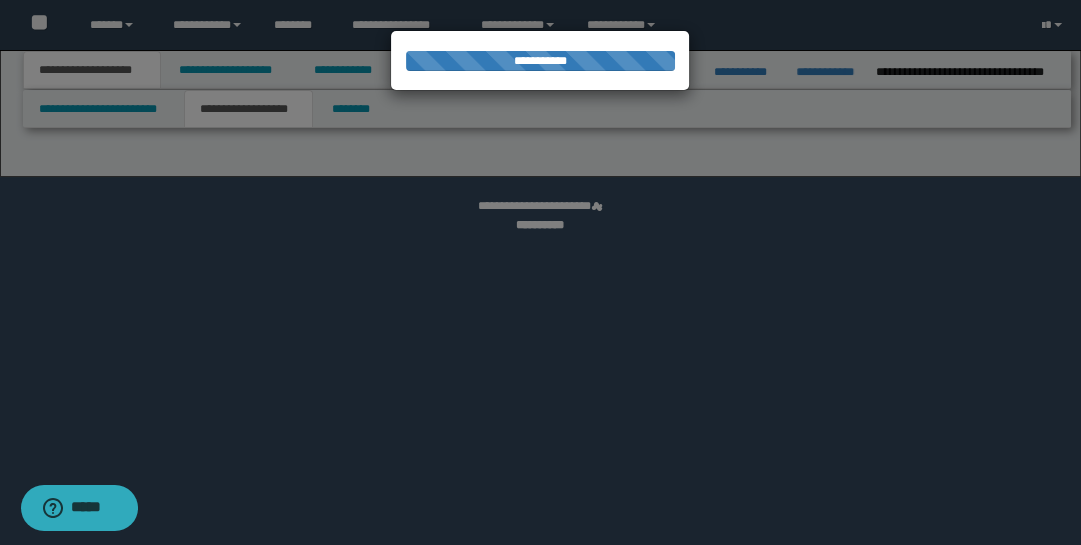 select on "*" 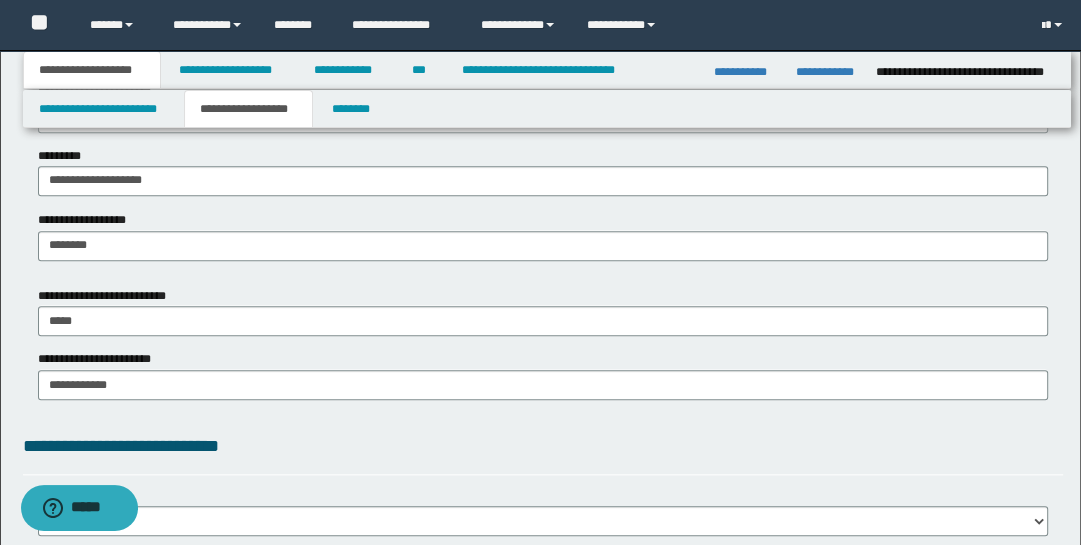 scroll, scrollTop: 1423, scrollLeft: 0, axis: vertical 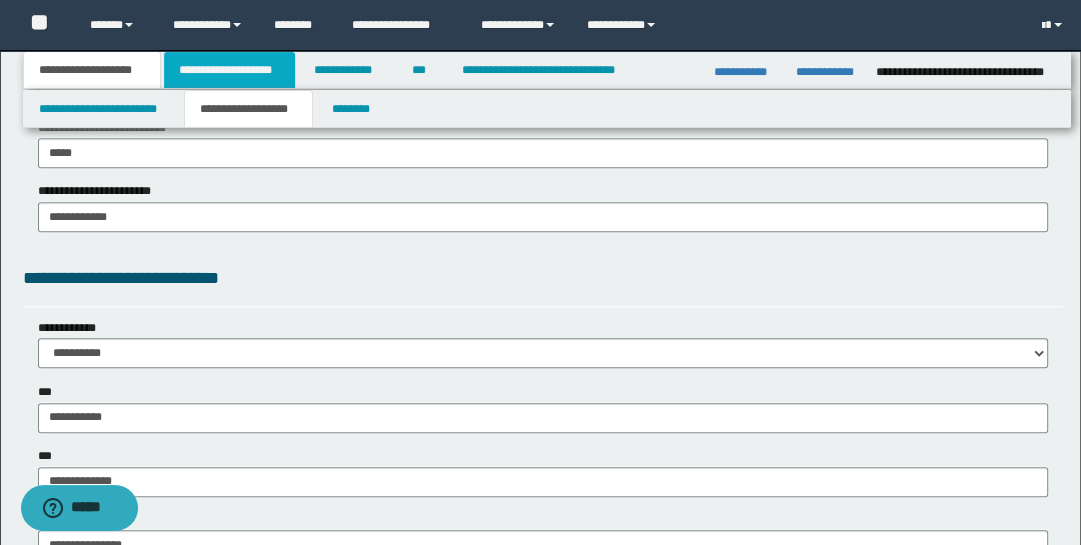 click on "**********" at bounding box center [229, 70] 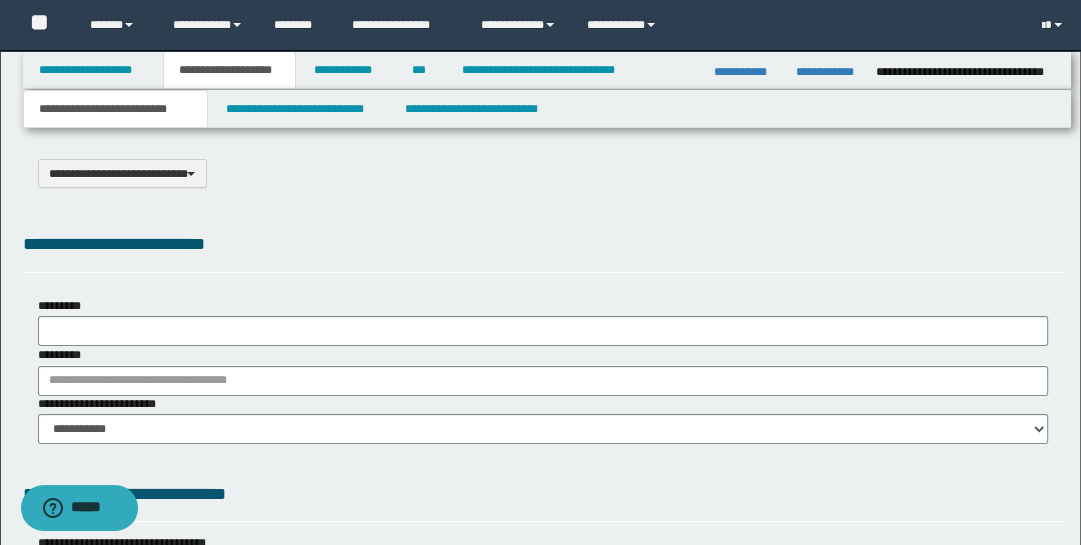 scroll, scrollTop: 0, scrollLeft: 0, axis: both 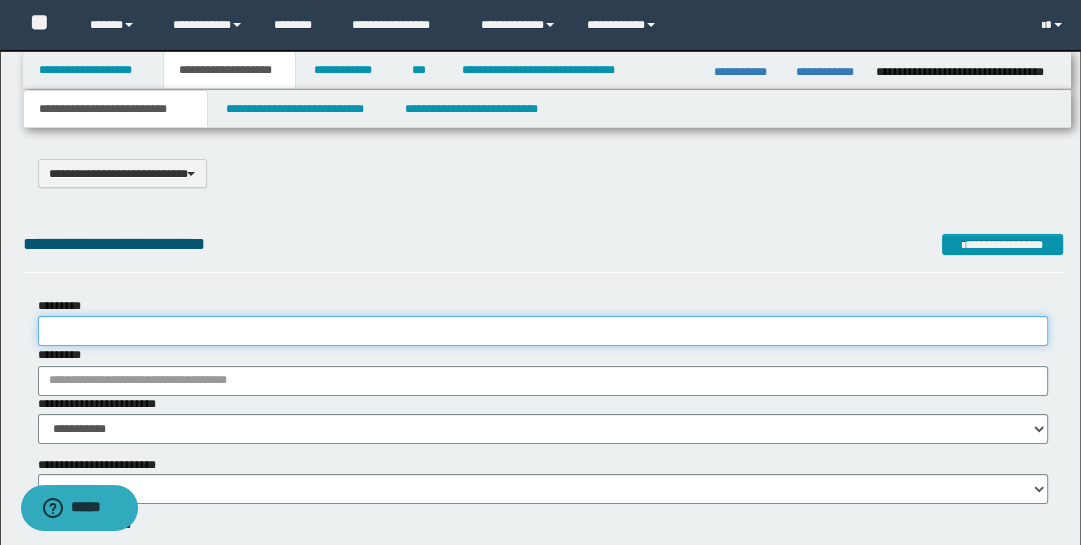 click on "*********" at bounding box center [543, 331] 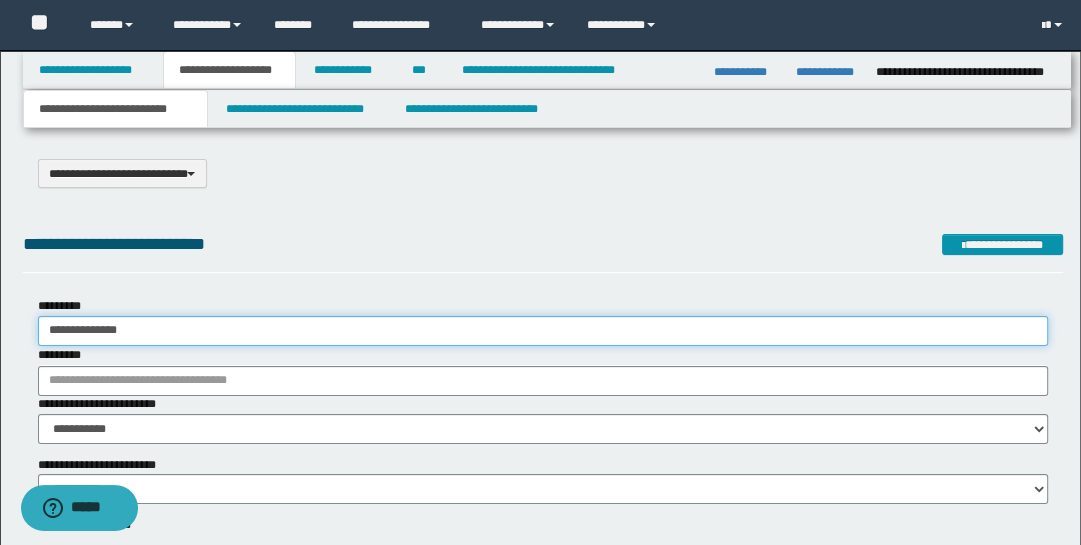 type on "**********" 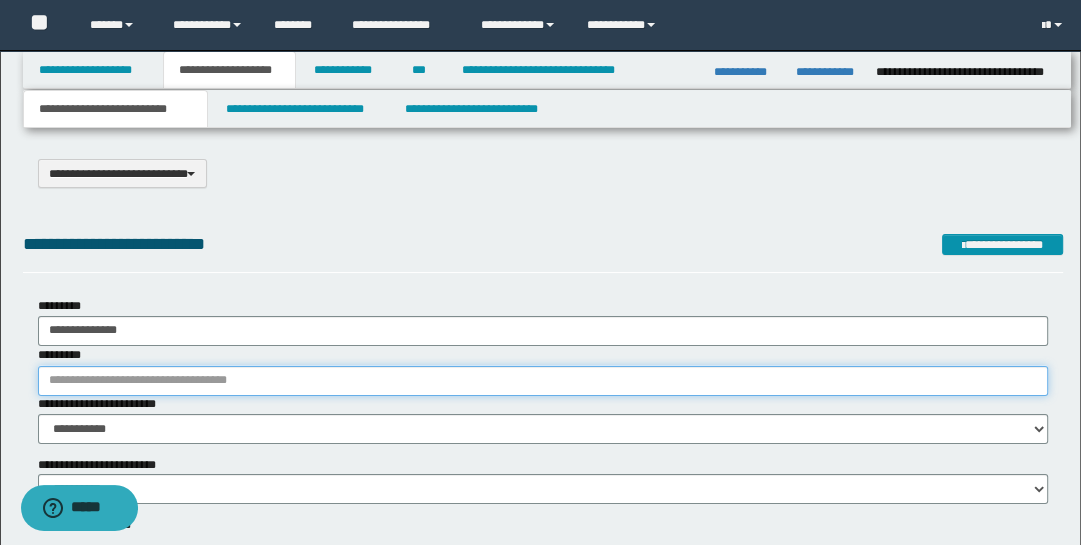 click on "*********" at bounding box center (543, 381) 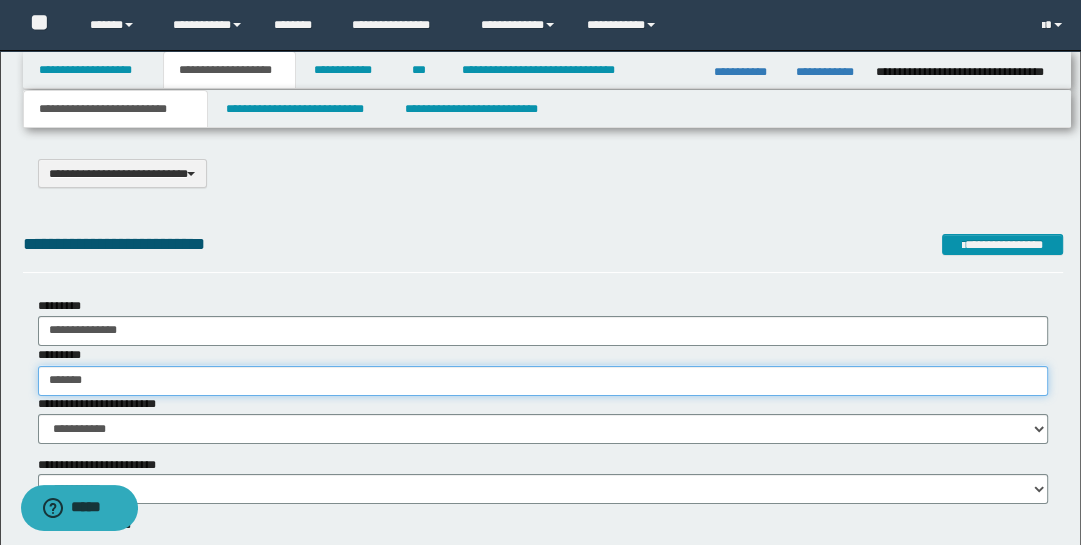 type on "********" 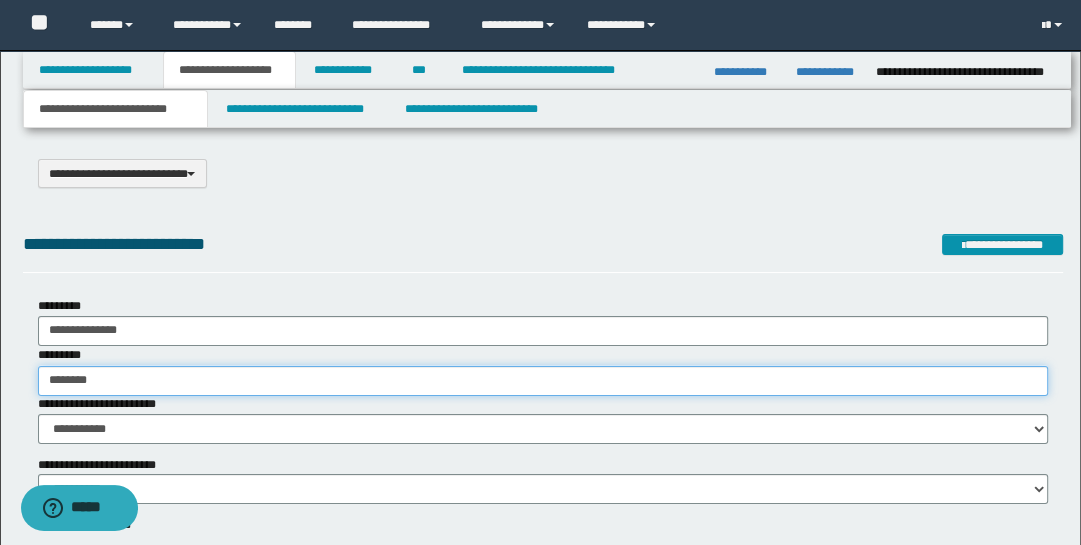 type on "********" 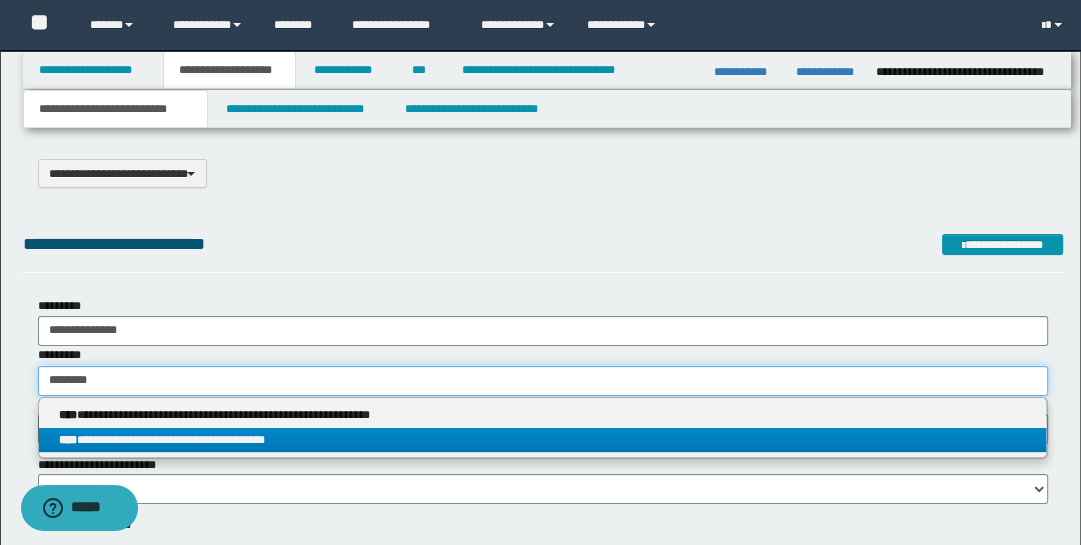 type on "********" 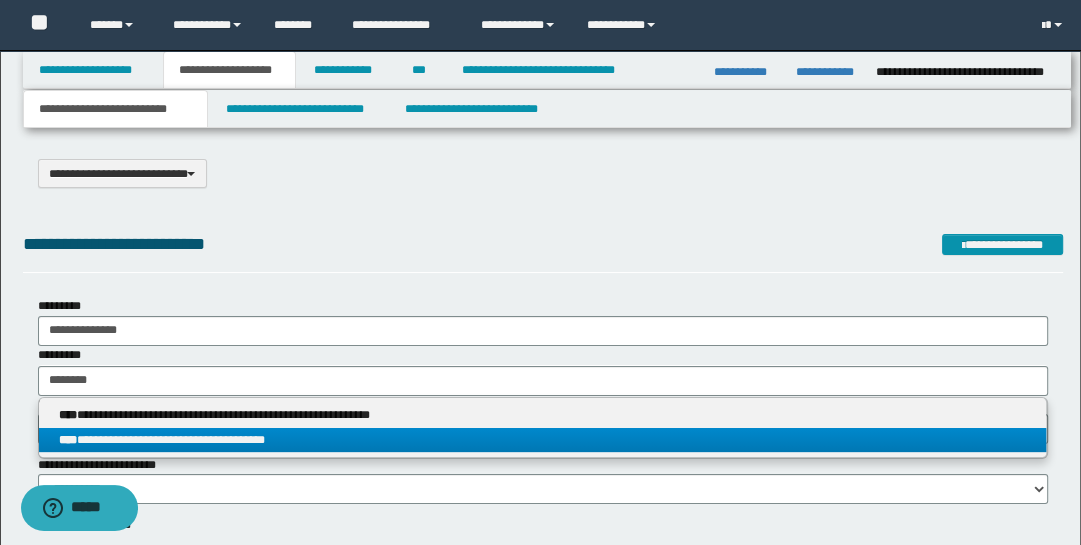 click on "**********" at bounding box center (543, 440) 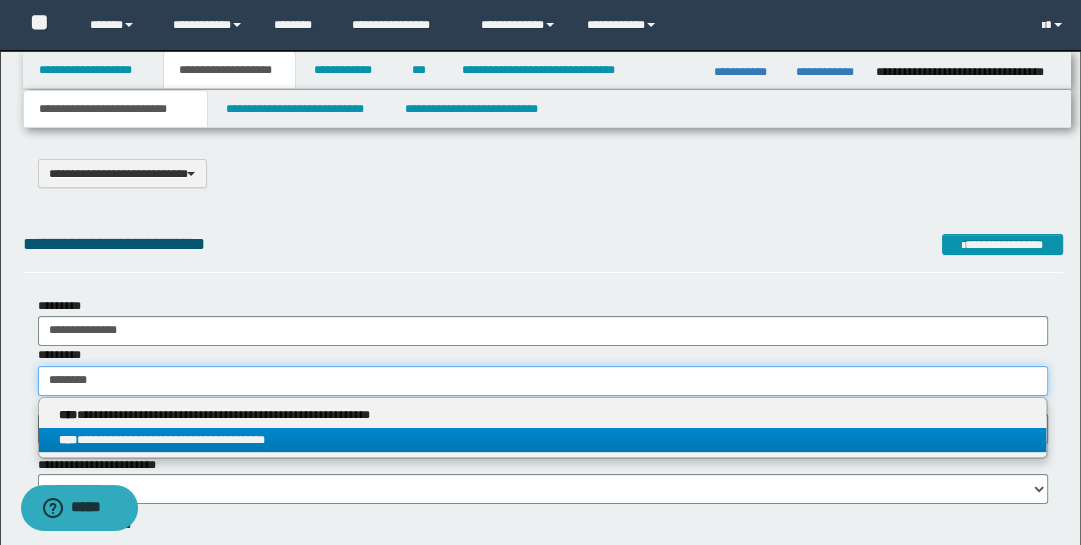 type 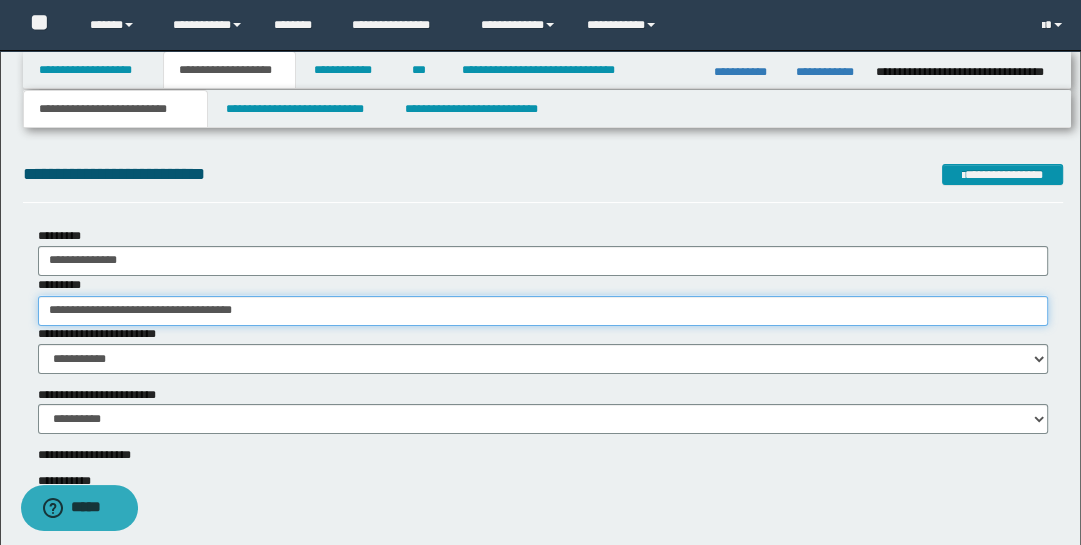 scroll, scrollTop: 201, scrollLeft: 0, axis: vertical 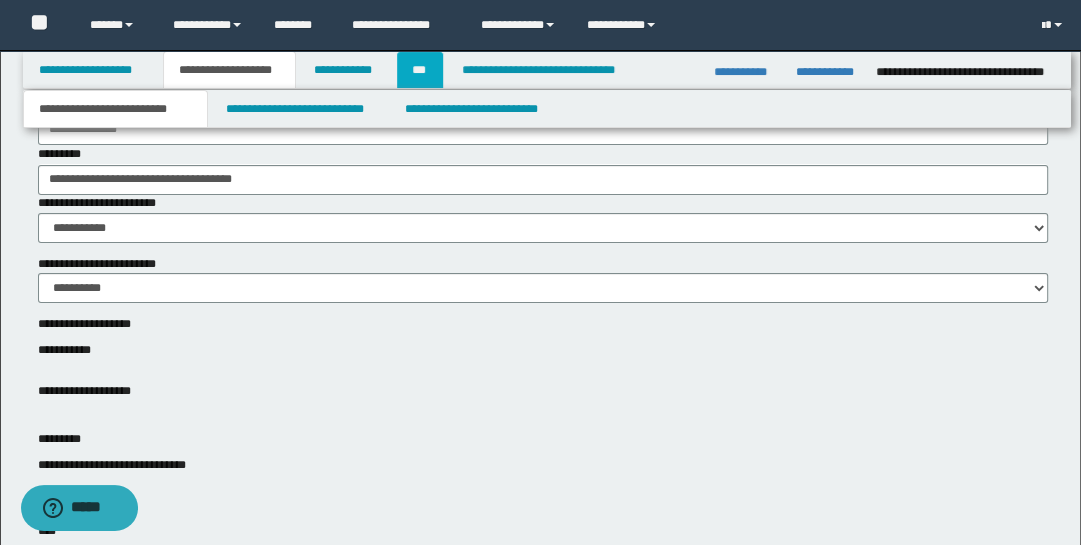 click on "***" at bounding box center [420, 70] 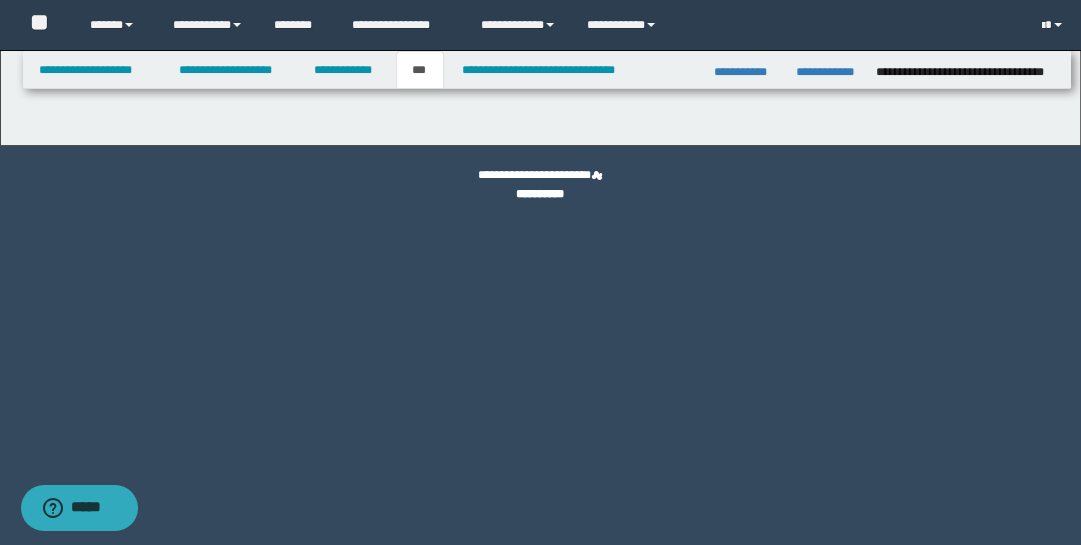 scroll, scrollTop: 0, scrollLeft: 0, axis: both 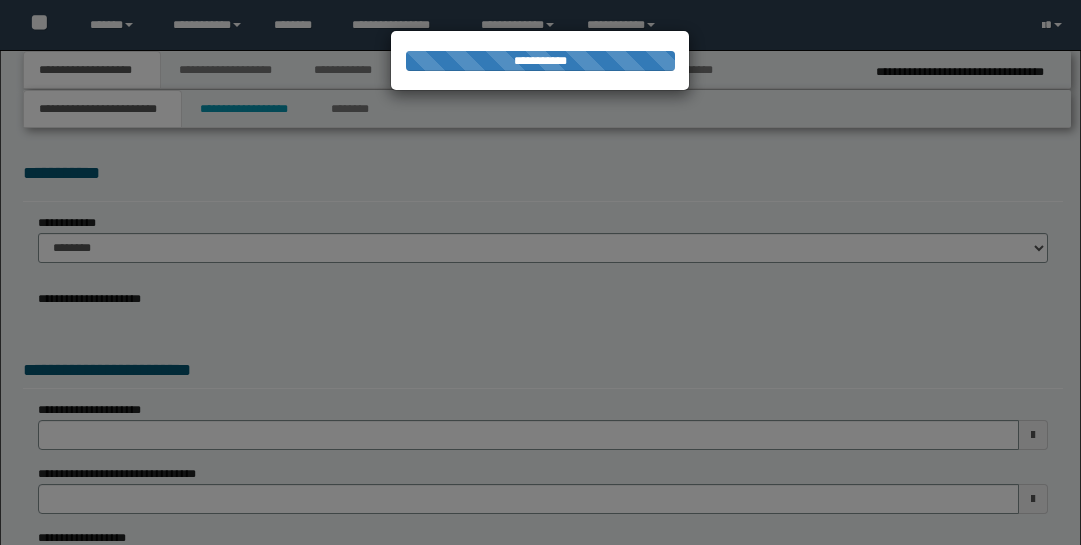 select on "*" 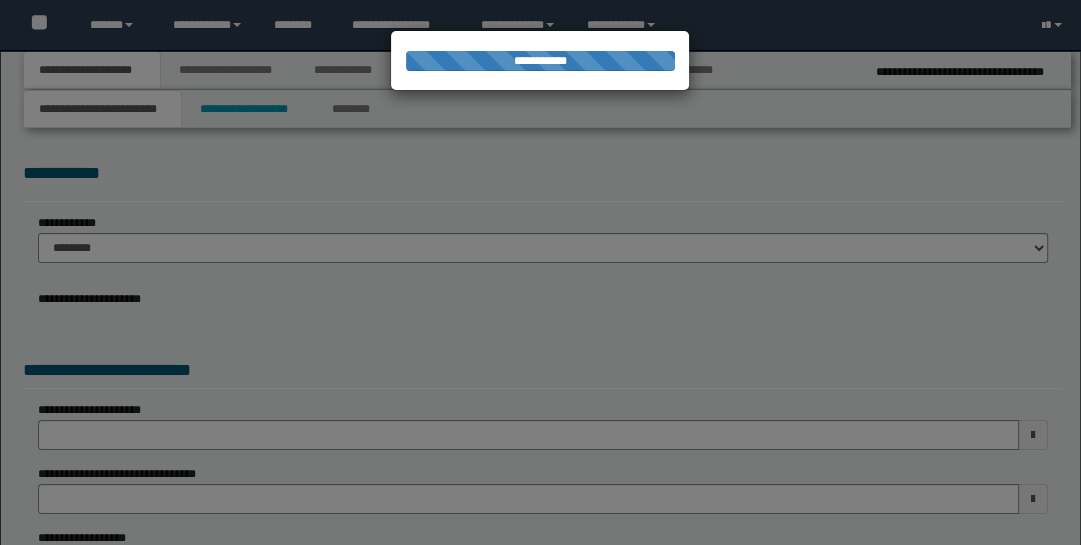 scroll, scrollTop: 0, scrollLeft: 0, axis: both 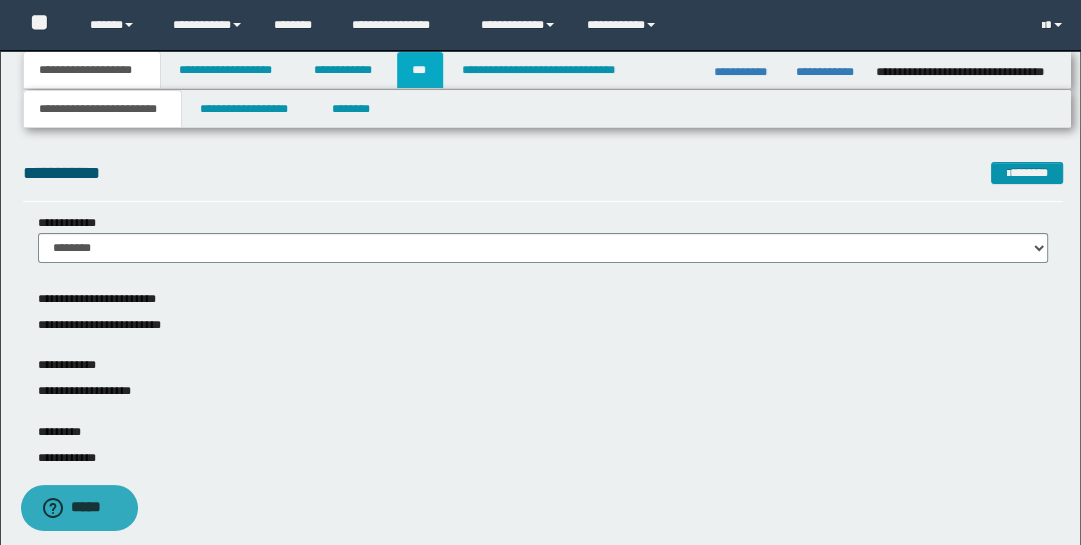 click on "***" at bounding box center (420, 70) 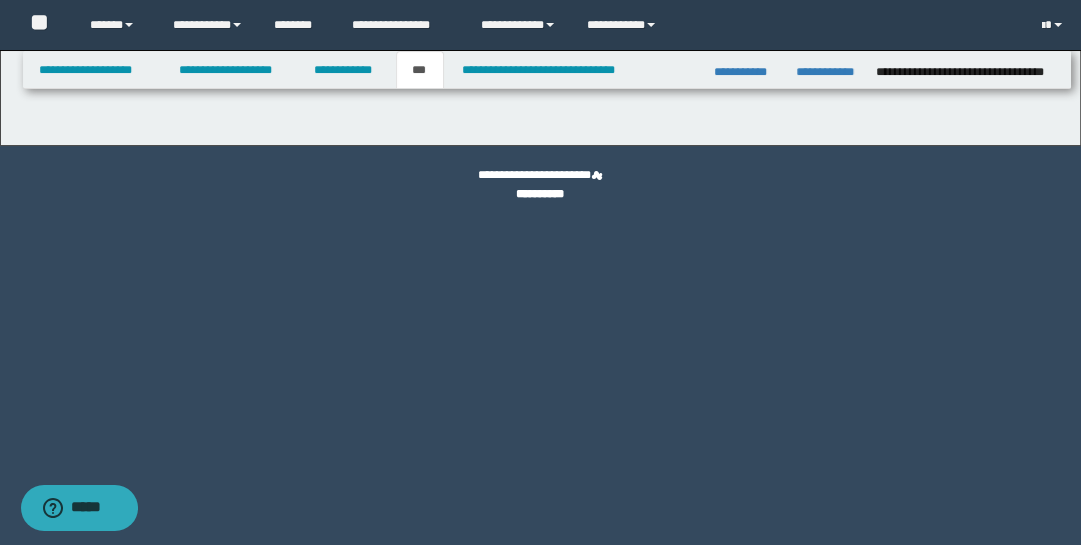 select on "*" 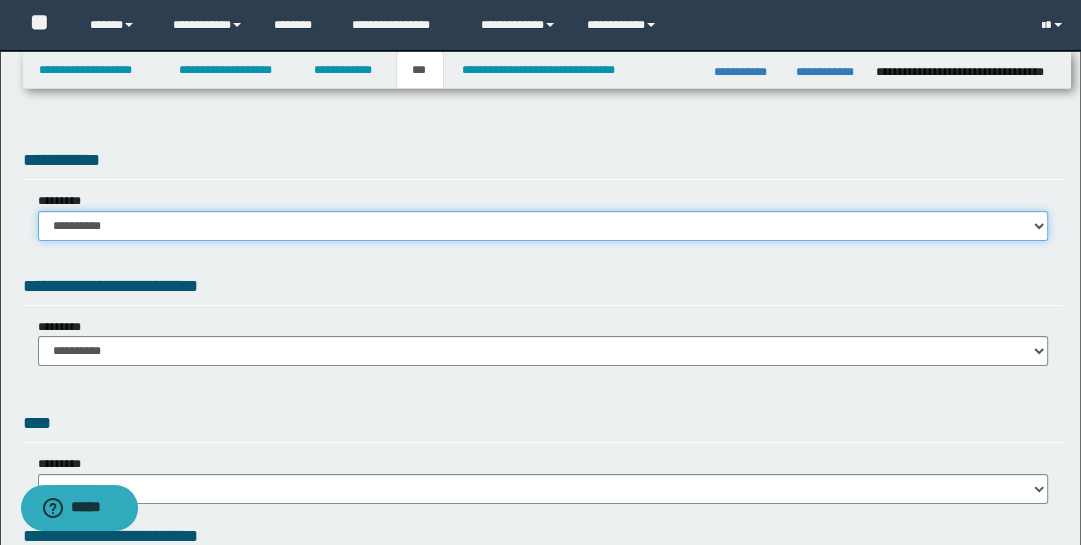 drag, startPoint x: 1037, startPoint y: 224, endPoint x: 1028, endPoint y: 237, distance: 15.811388 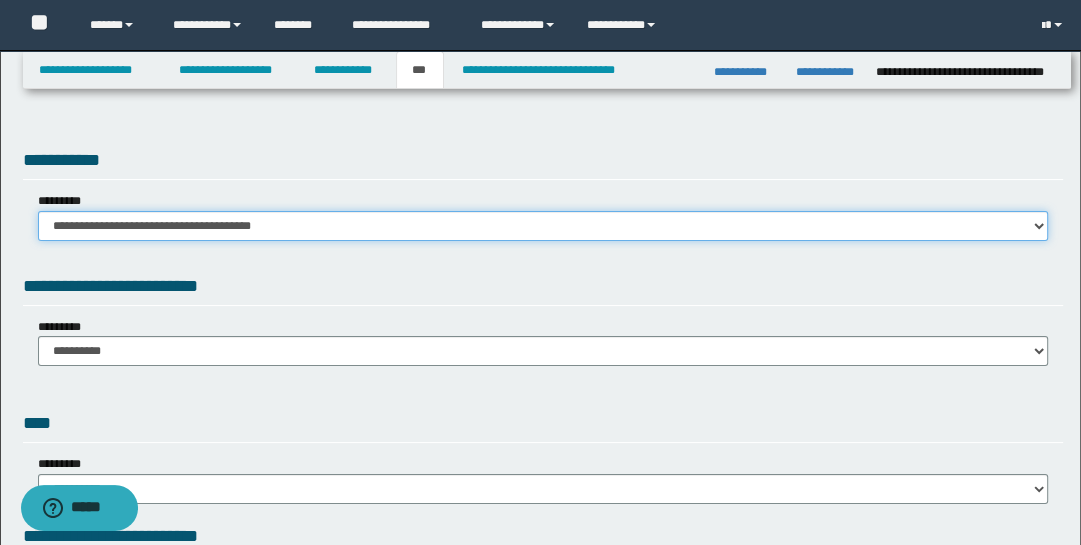 click on "**********" at bounding box center (543, 226) 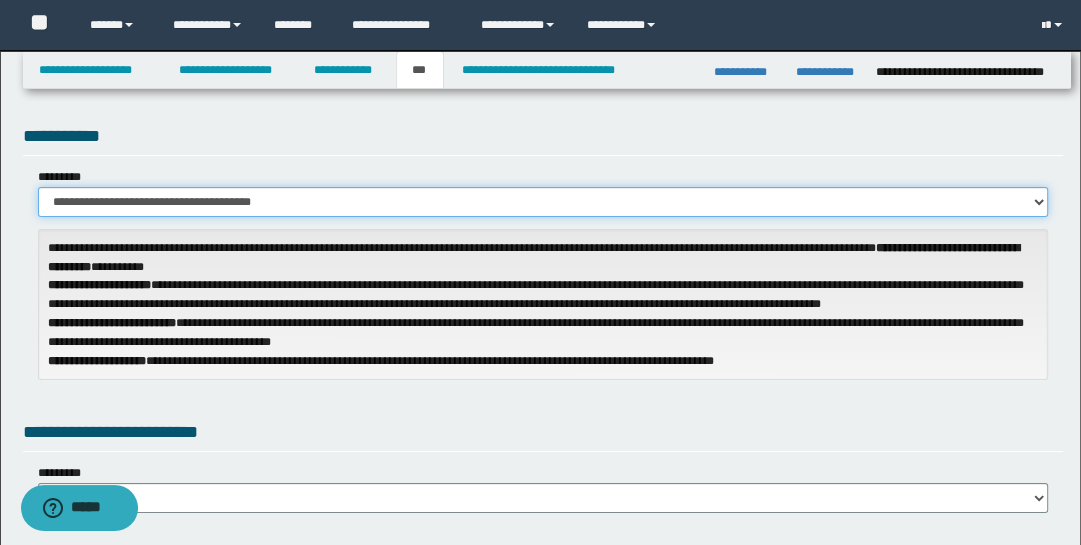 scroll, scrollTop: 188, scrollLeft: 0, axis: vertical 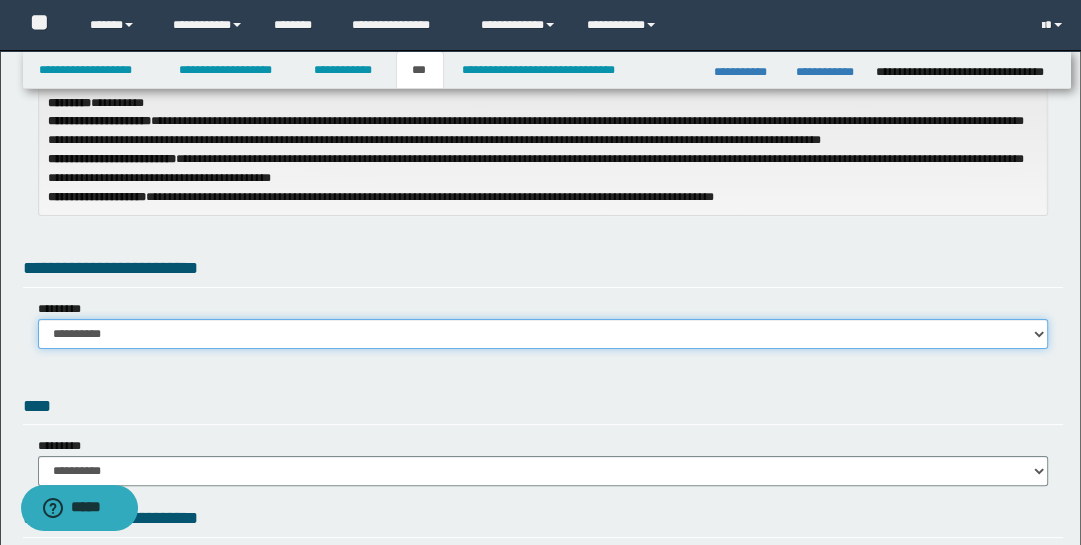 drag, startPoint x: 1043, startPoint y: 328, endPoint x: 1008, endPoint y: 346, distance: 39.357338 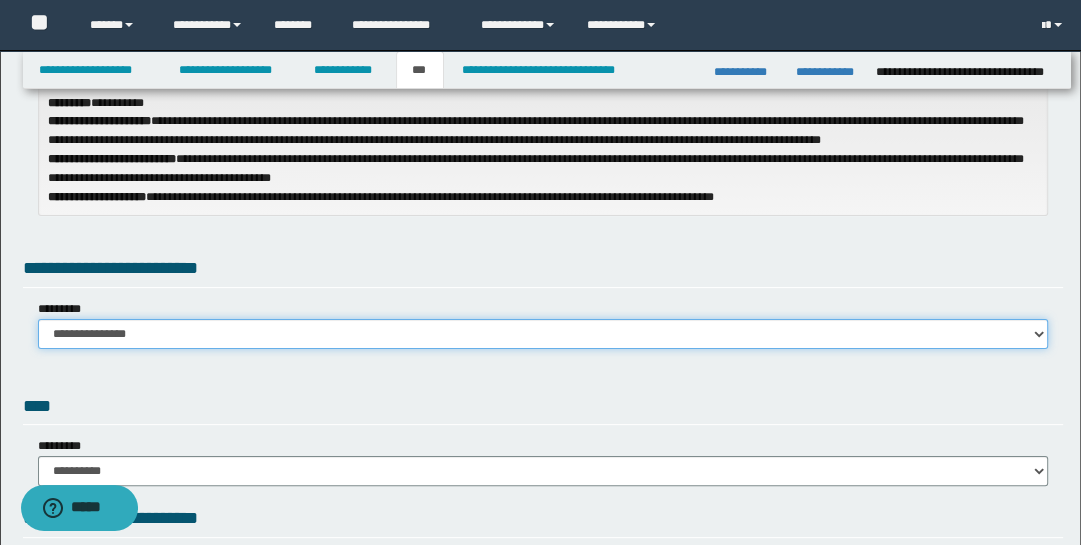 click on "**********" at bounding box center [543, 334] 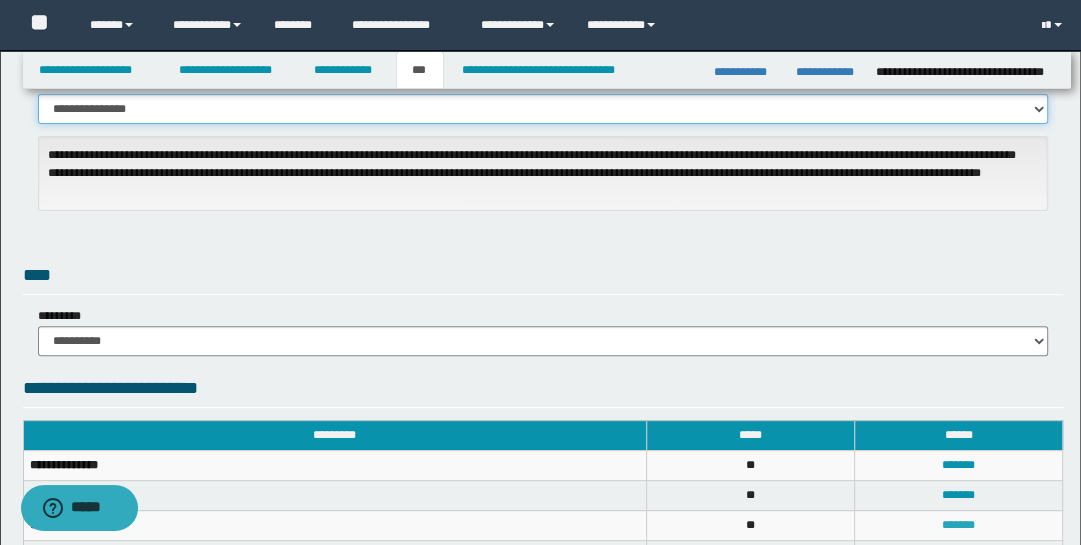 scroll, scrollTop: 502, scrollLeft: 0, axis: vertical 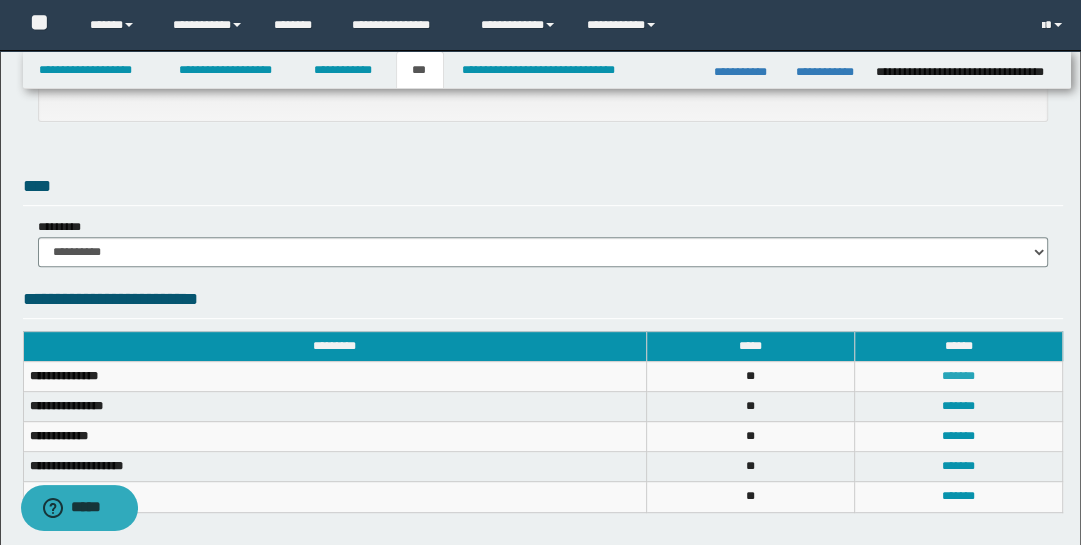 click on "*******" at bounding box center [958, 376] 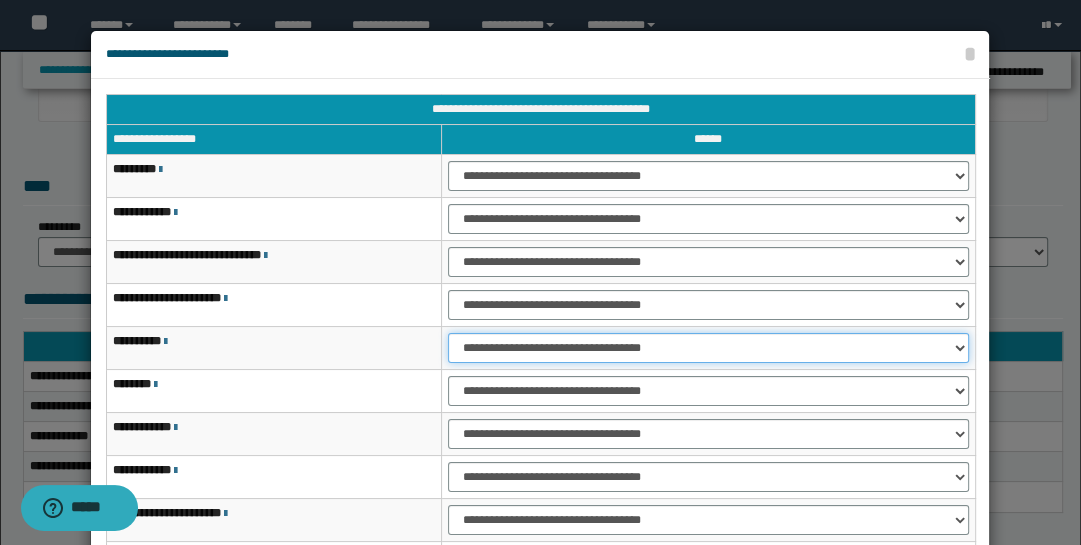 click on "**********" at bounding box center [708, 348] 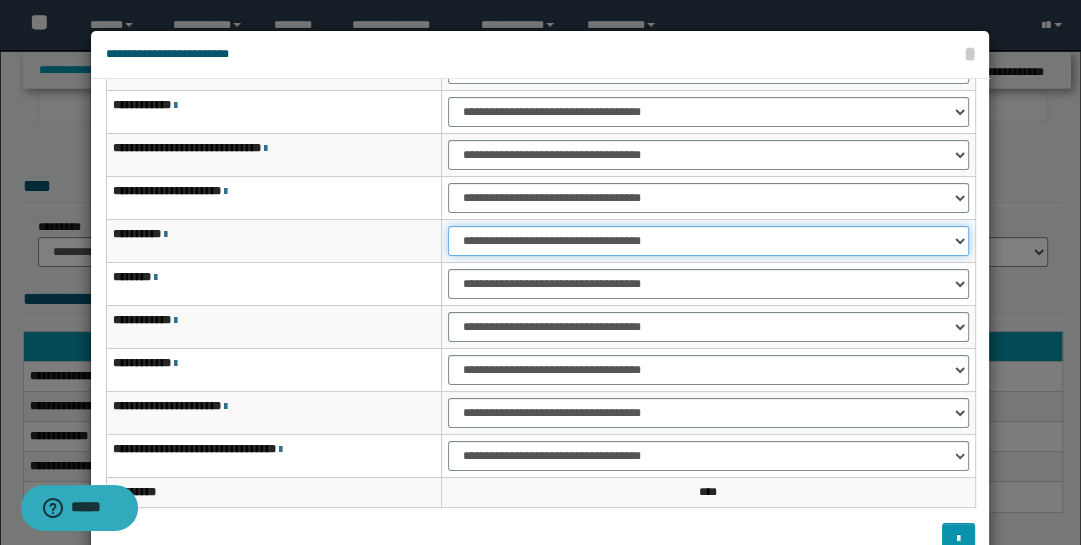 scroll, scrollTop: 115, scrollLeft: 0, axis: vertical 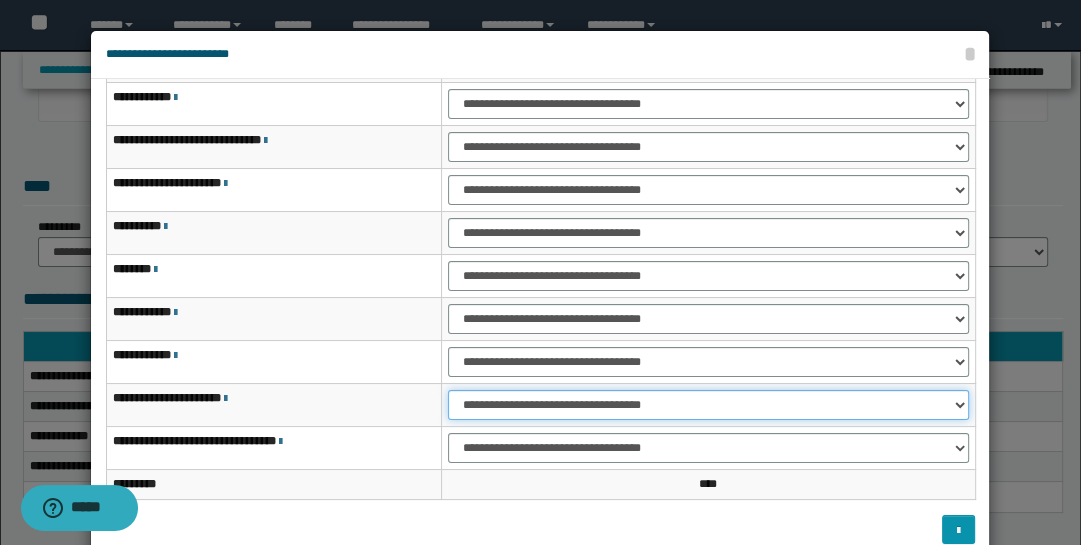 click on "**********" at bounding box center (708, 405) 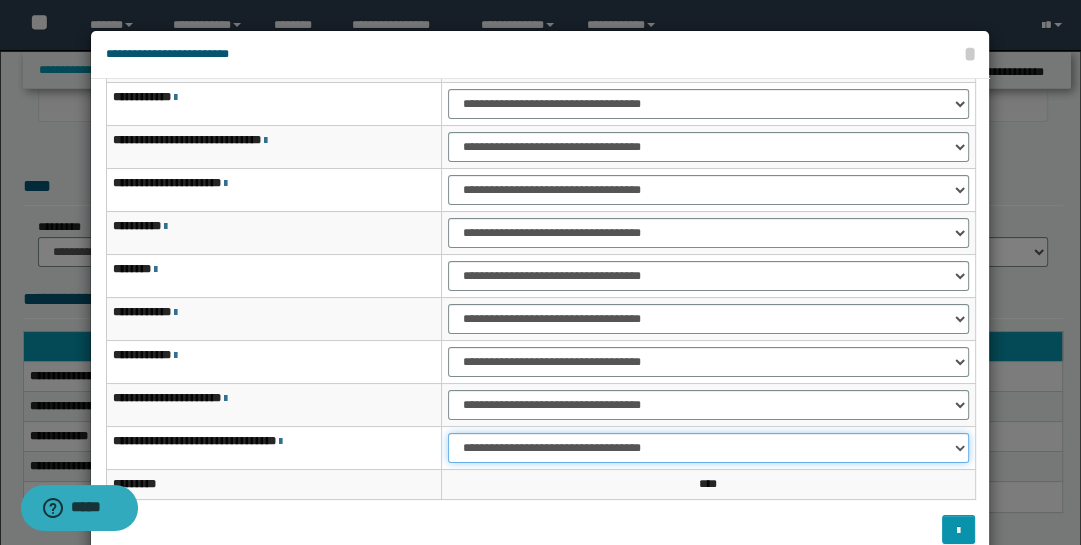 click on "**********" at bounding box center [708, 448] 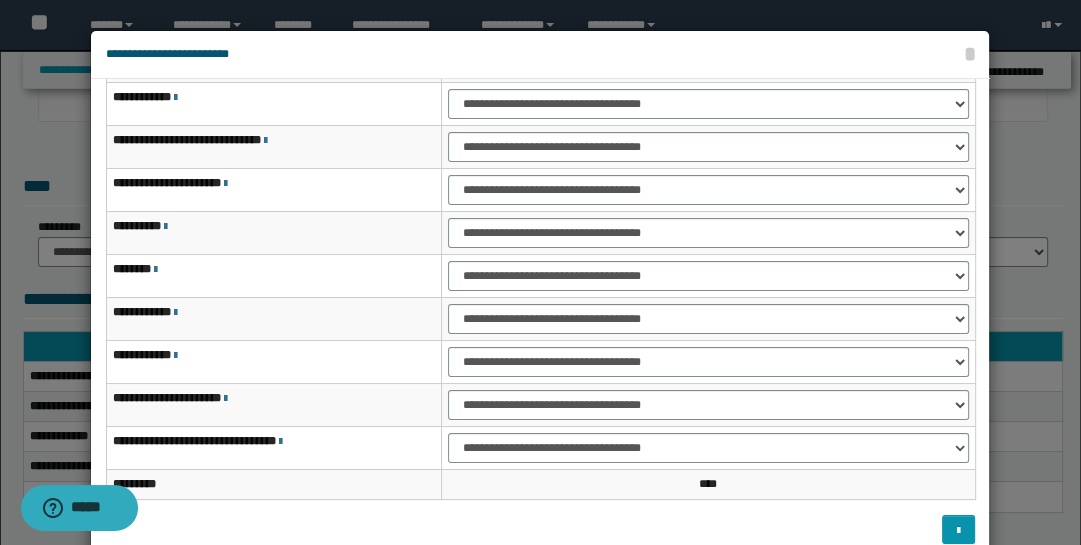 click at bounding box center (540, 324) 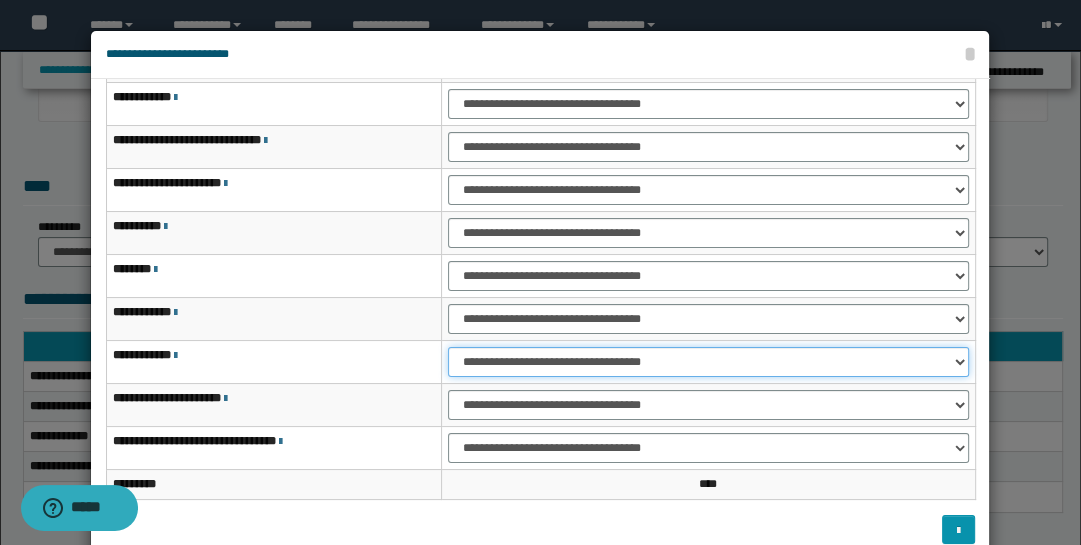 click on "**********" at bounding box center (708, 362) 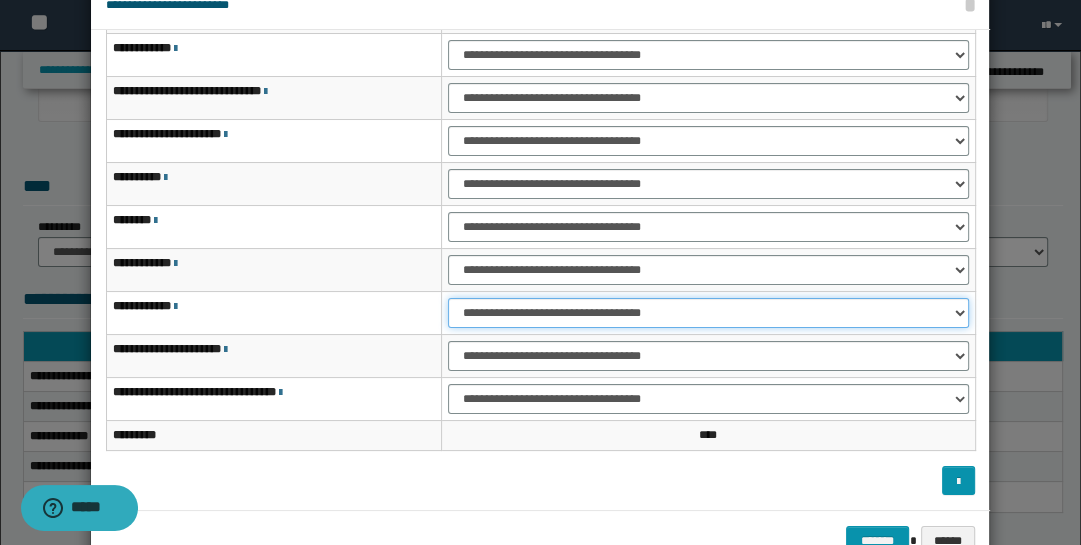 scroll, scrollTop: 104, scrollLeft: 0, axis: vertical 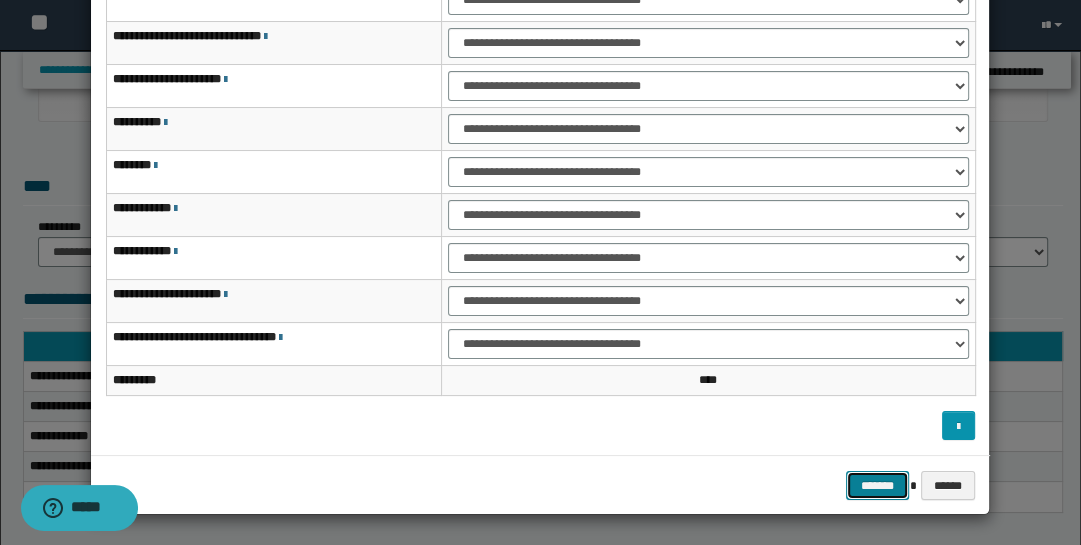 click on "*******" at bounding box center (878, 485) 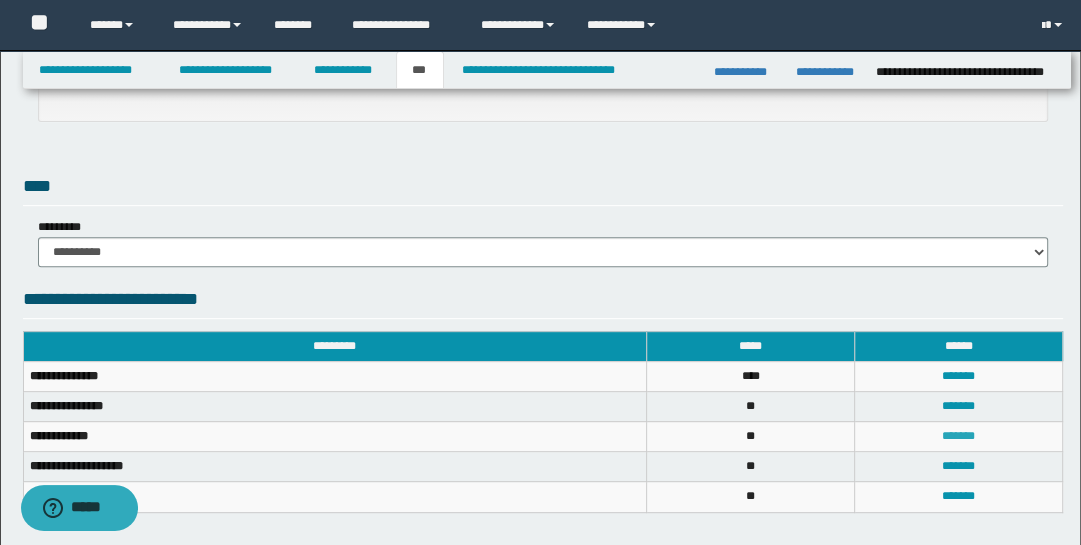 click on "*******" at bounding box center (958, 436) 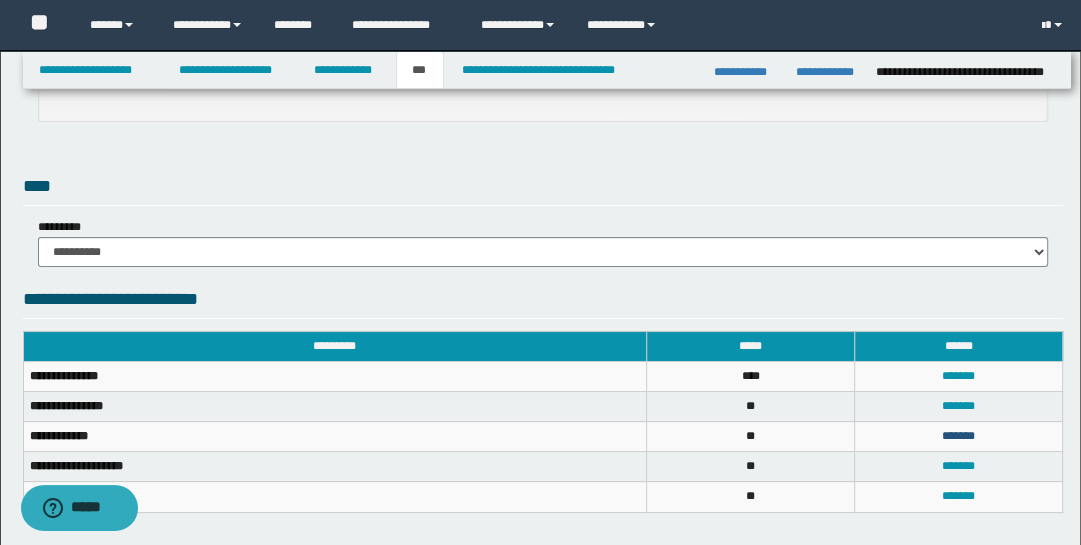 scroll, scrollTop: 0, scrollLeft: 0, axis: both 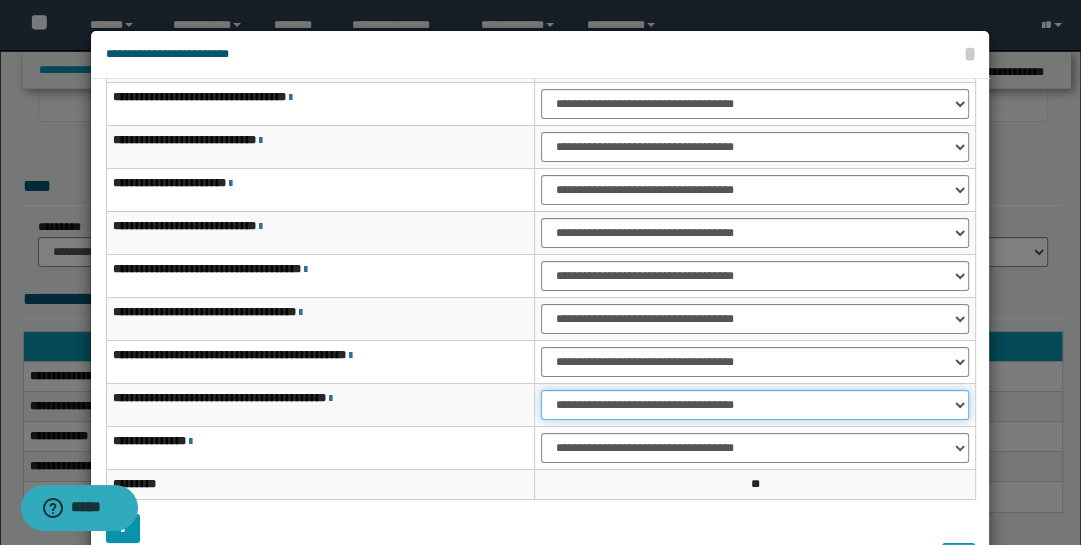 click on "**********" at bounding box center (755, 405) 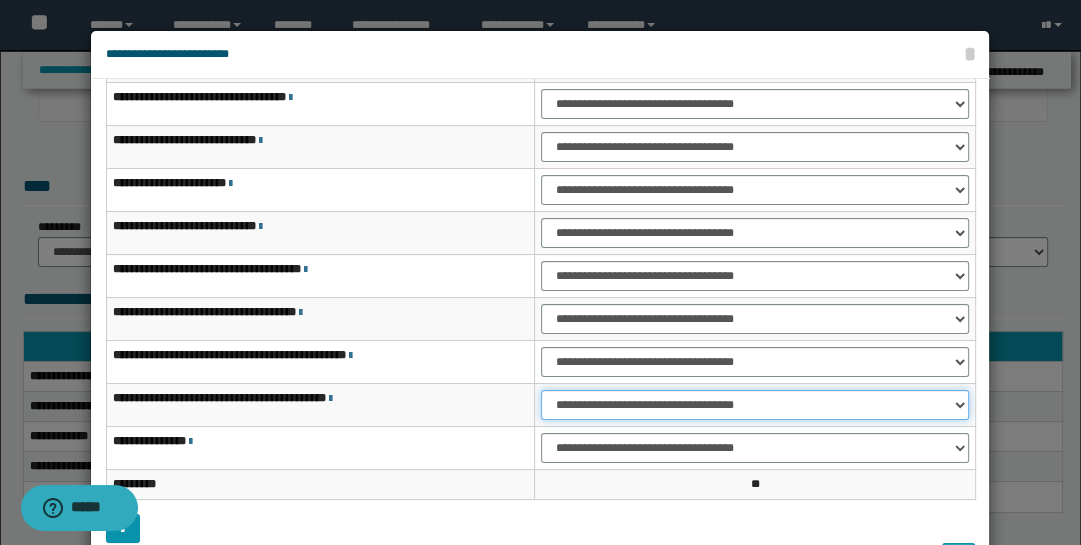 select on "***" 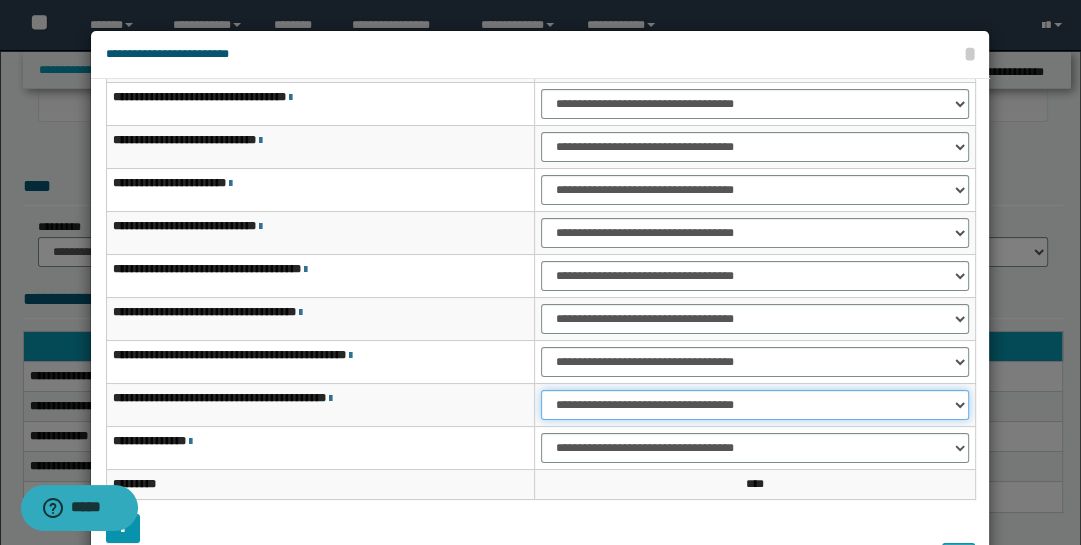 scroll, scrollTop: 143, scrollLeft: 0, axis: vertical 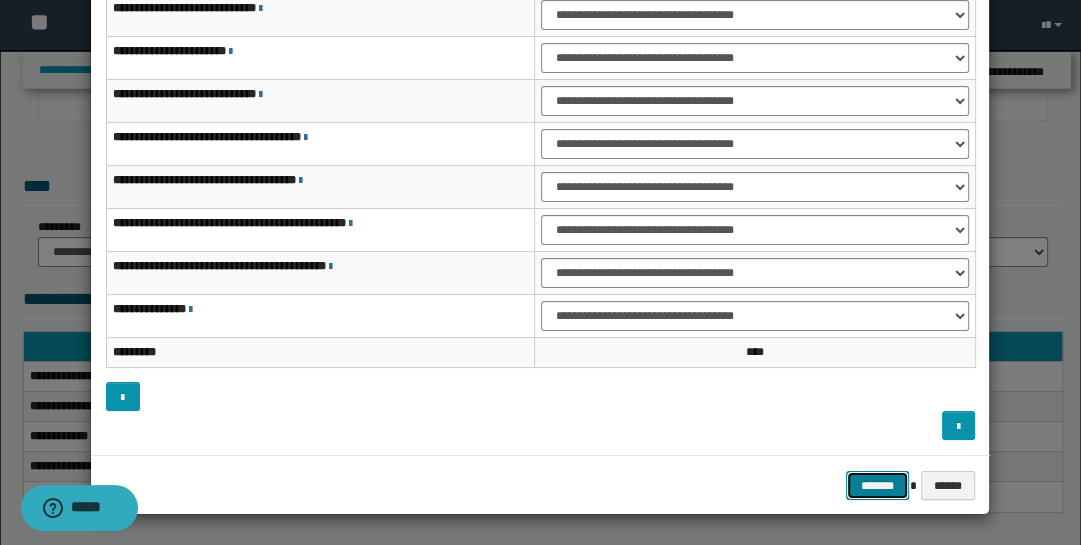 click on "*******" at bounding box center (878, 485) 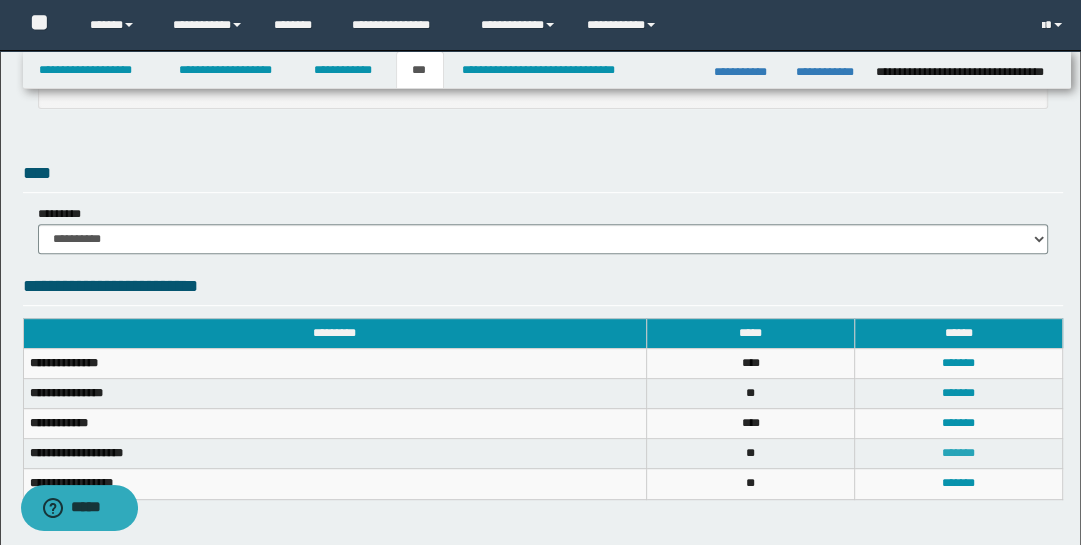 scroll, scrollTop: 516, scrollLeft: 0, axis: vertical 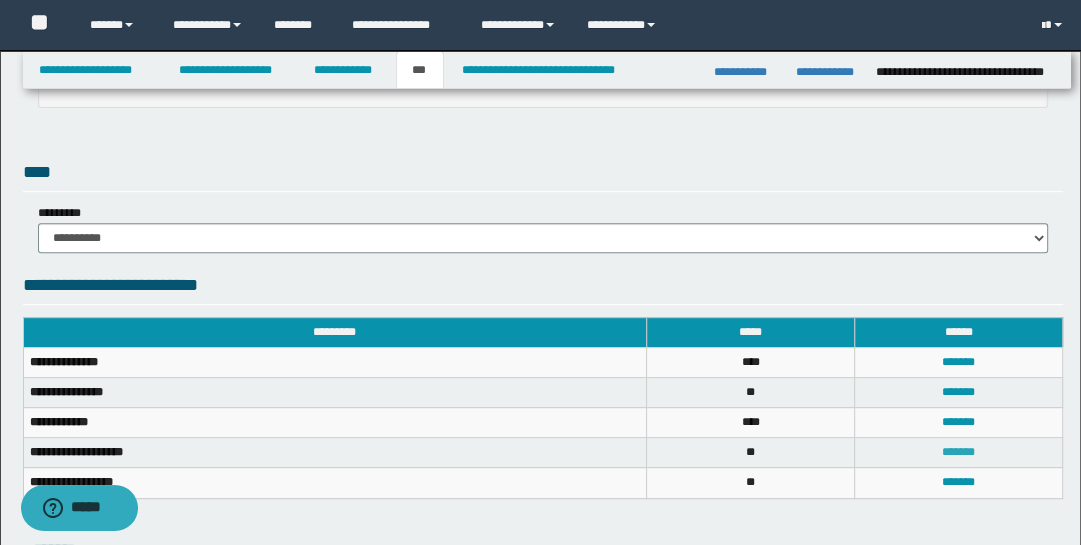 click on "*******" at bounding box center (958, 452) 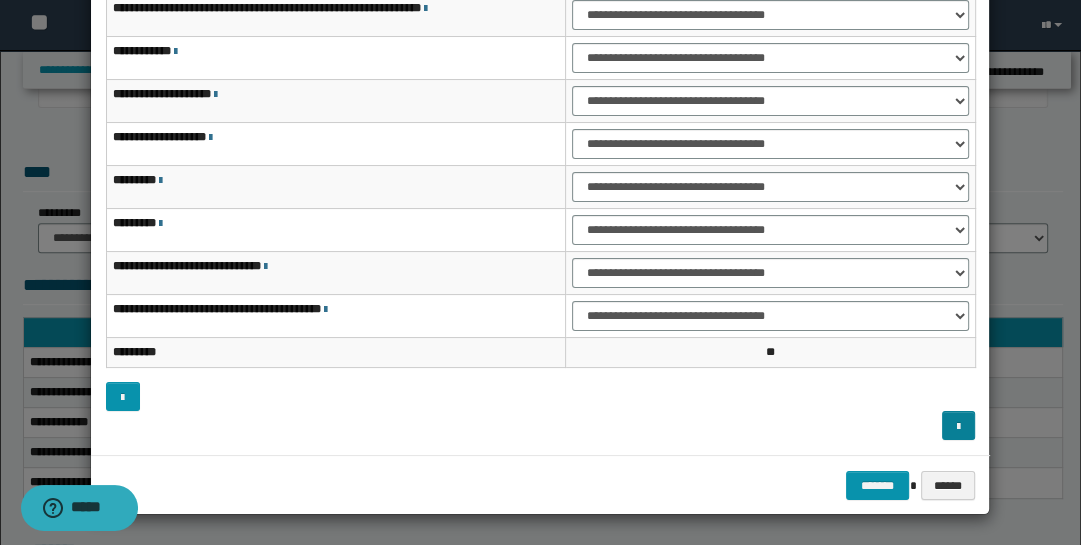 scroll, scrollTop: 0, scrollLeft: 0, axis: both 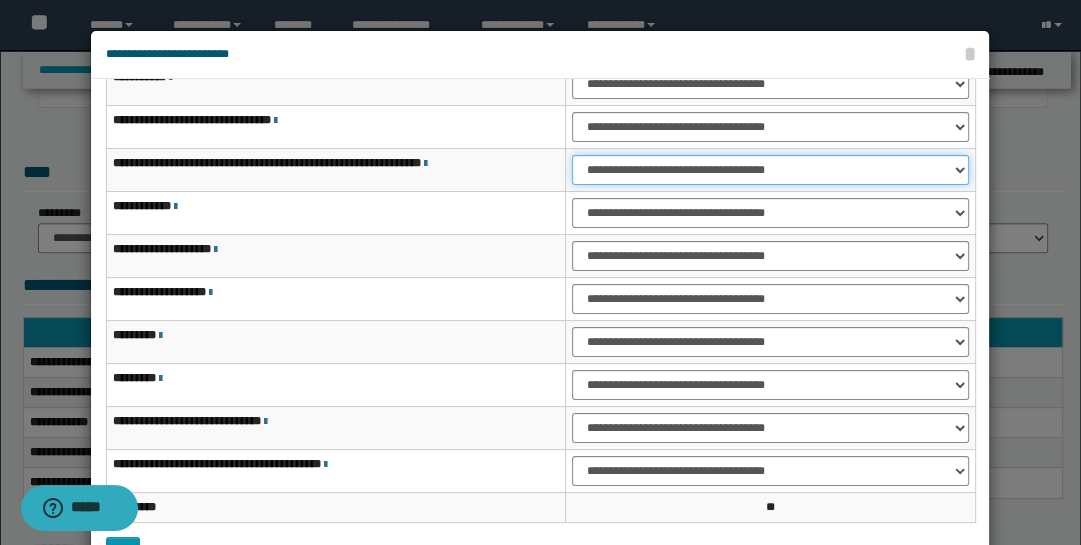 click on "**********" at bounding box center (771, 170) 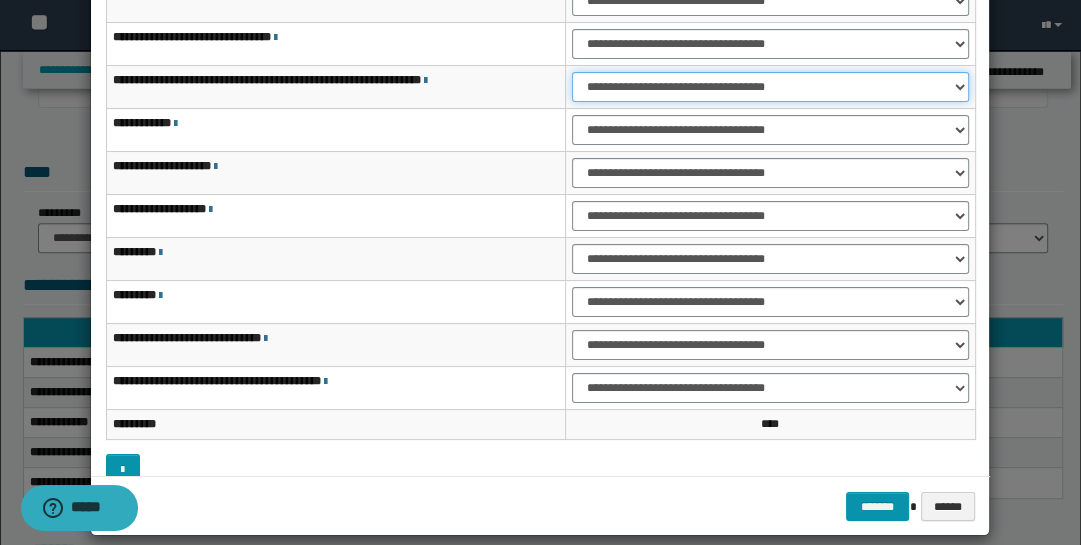 scroll, scrollTop: 90, scrollLeft: 0, axis: vertical 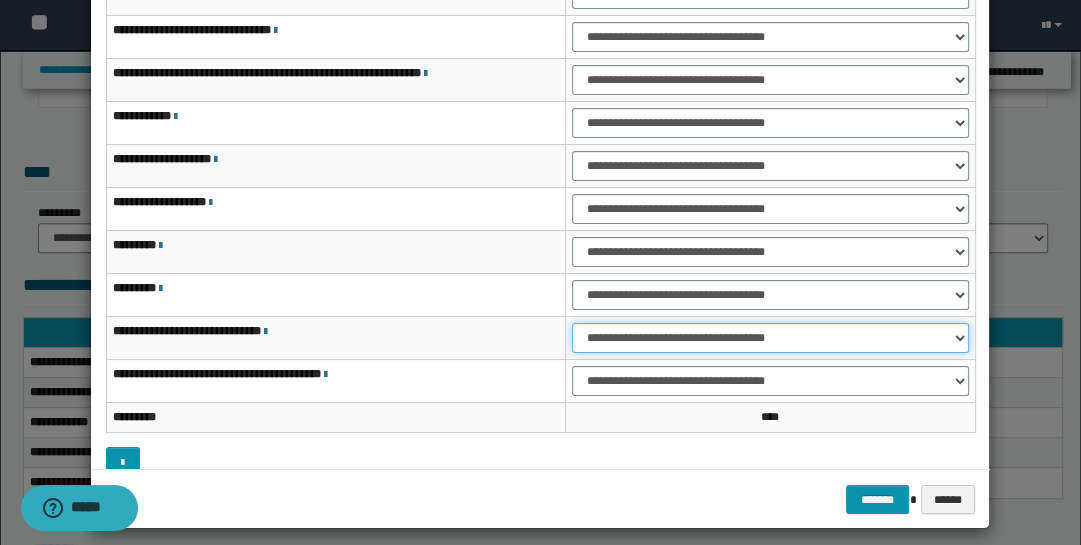click on "**********" at bounding box center [771, 338] 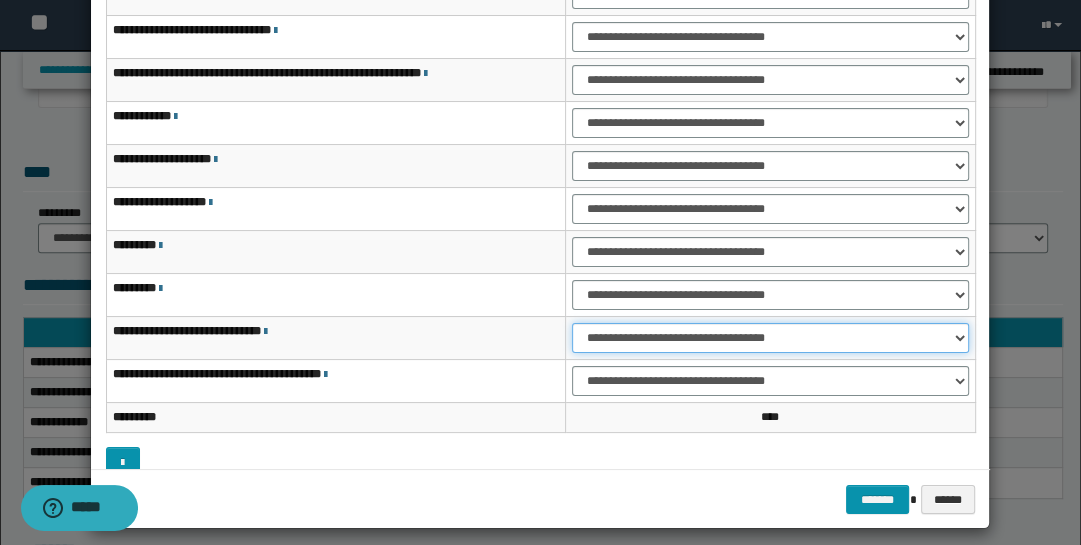 select on "***" 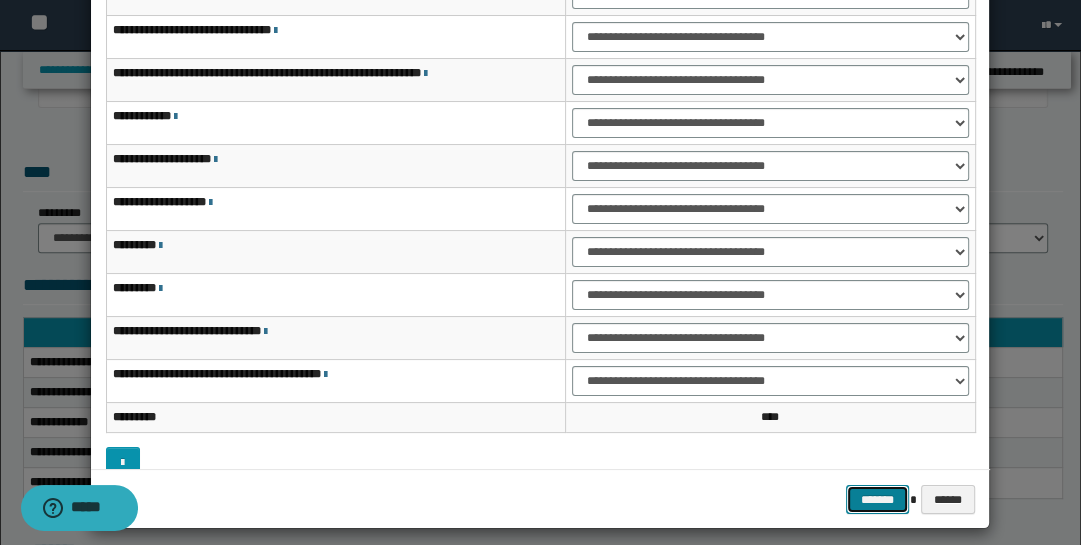 click on "*******" at bounding box center [878, 499] 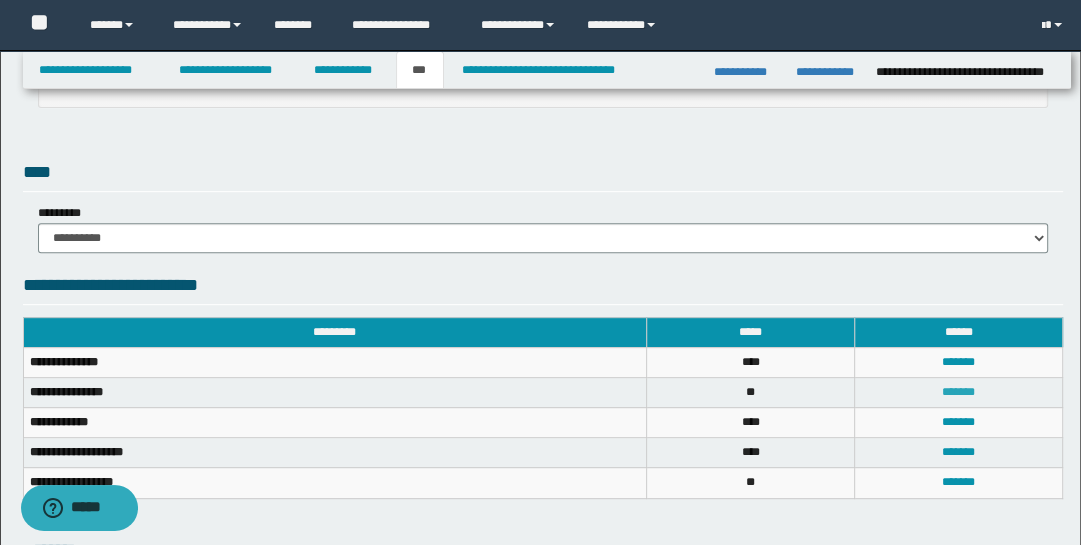 click on "*******" at bounding box center (958, 392) 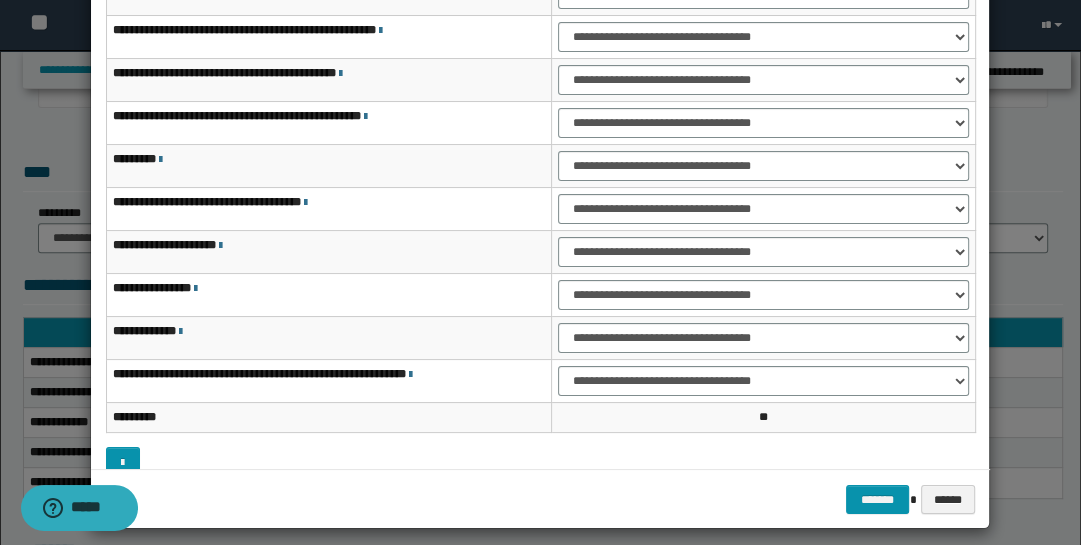 scroll, scrollTop: 0, scrollLeft: 0, axis: both 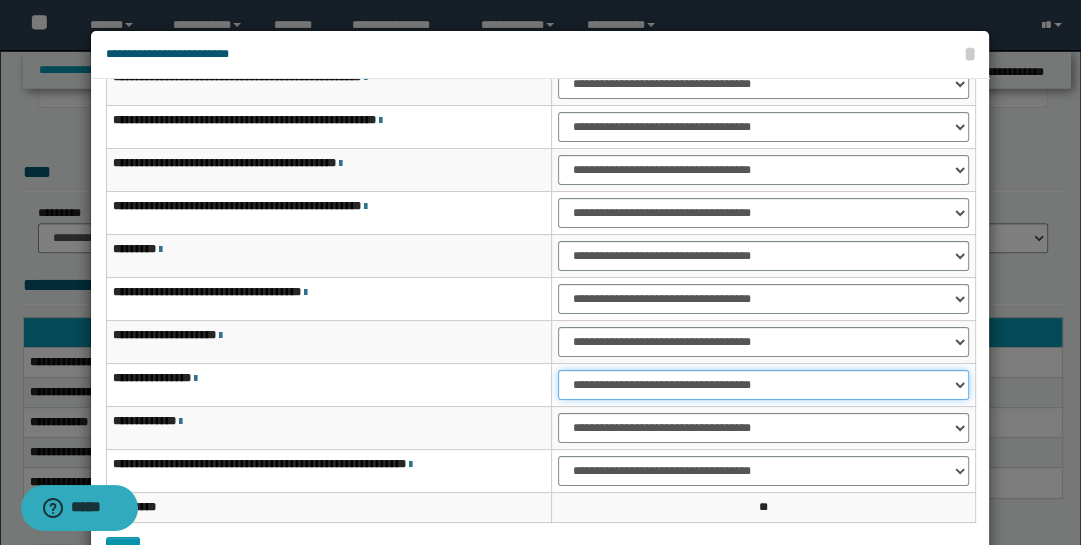 click on "**********" at bounding box center (763, 385) 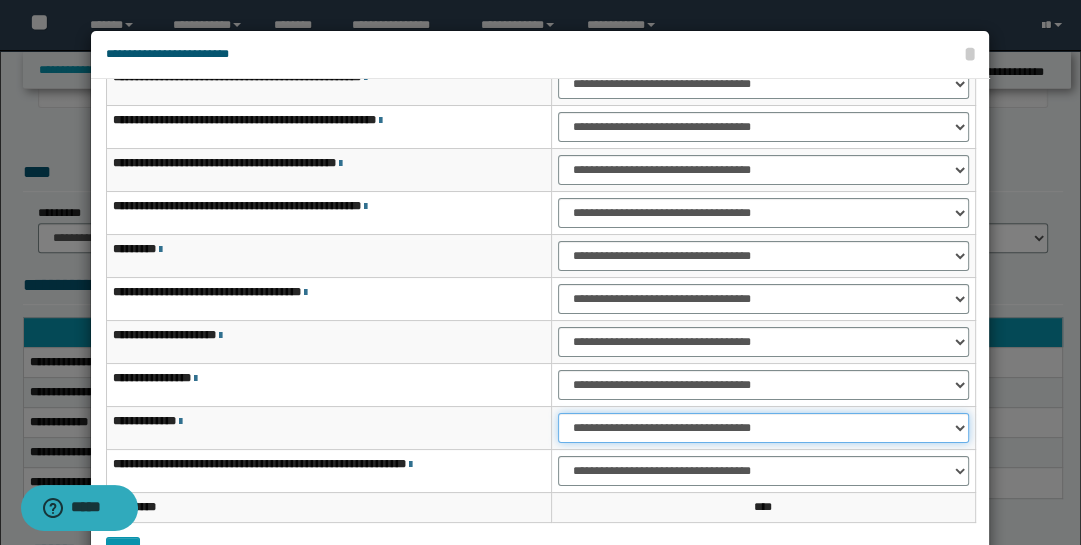 drag, startPoint x: 964, startPoint y: 419, endPoint x: 958, endPoint y: 429, distance: 11.661903 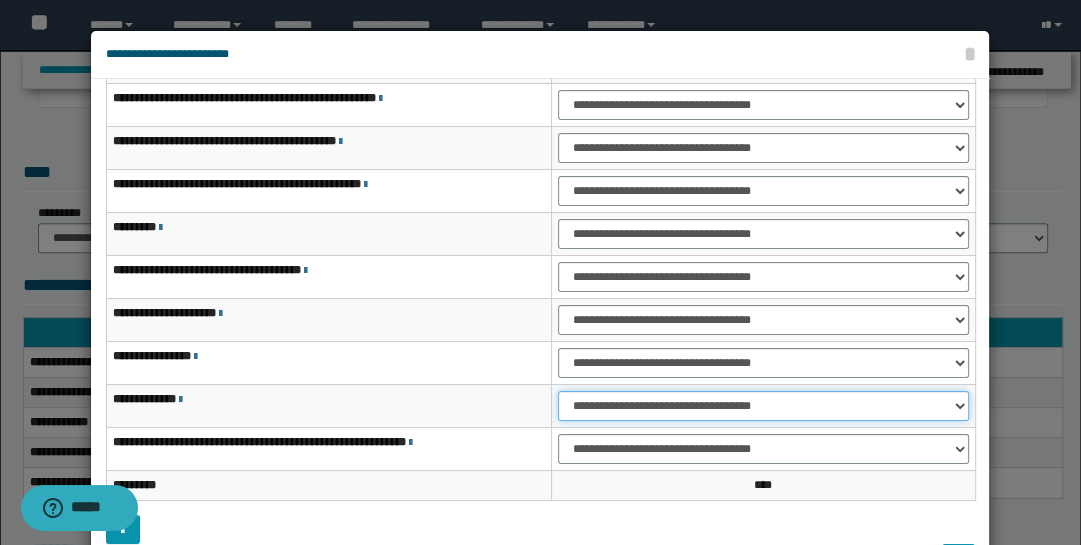 scroll, scrollTop: 143, scrollLeft: 0, axis: vertical 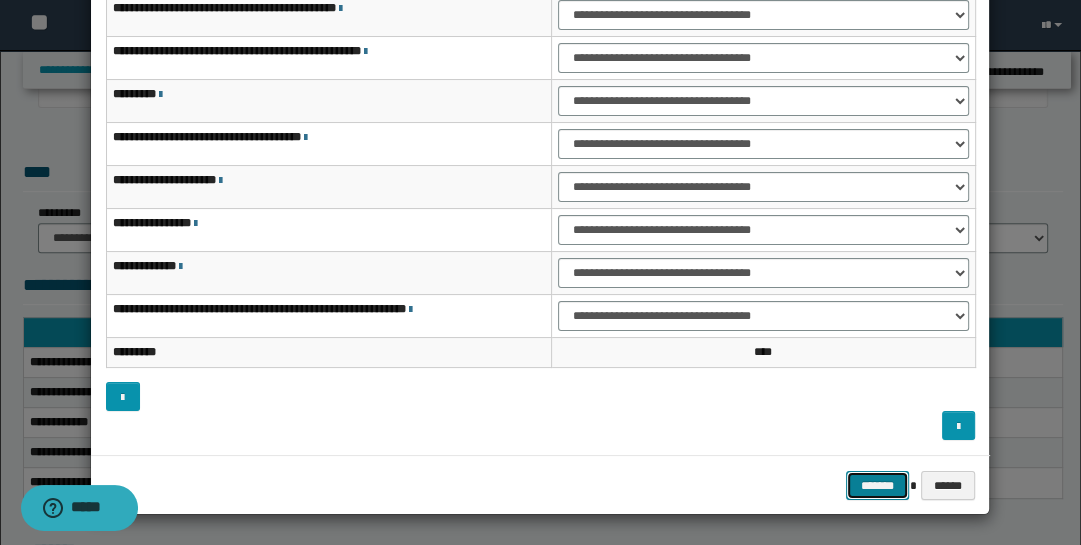 click on "*******" at bounding box center (878, 485) 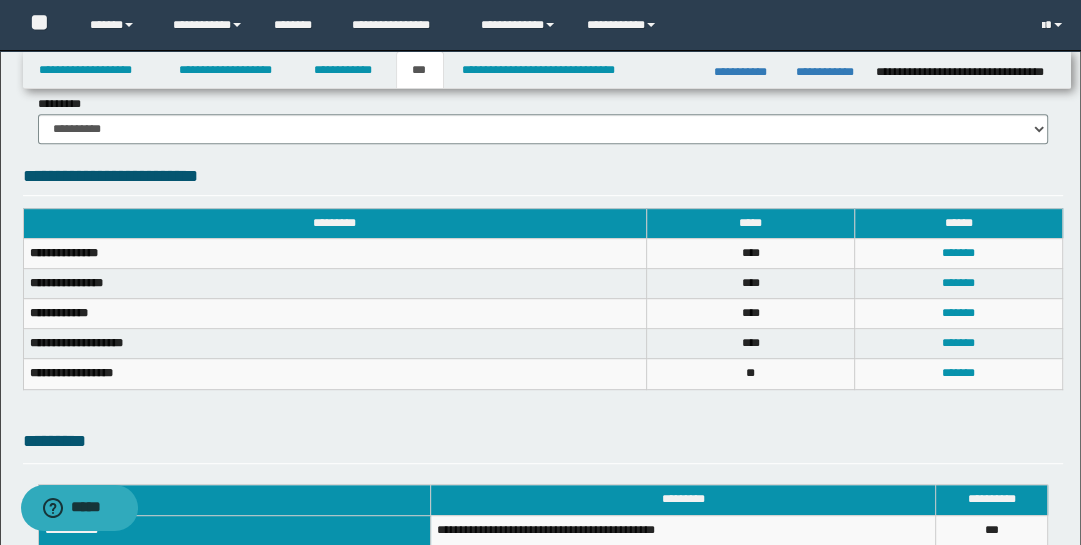 scroll, scrollTop: 512, scrollLeft: 0, axis: vertical 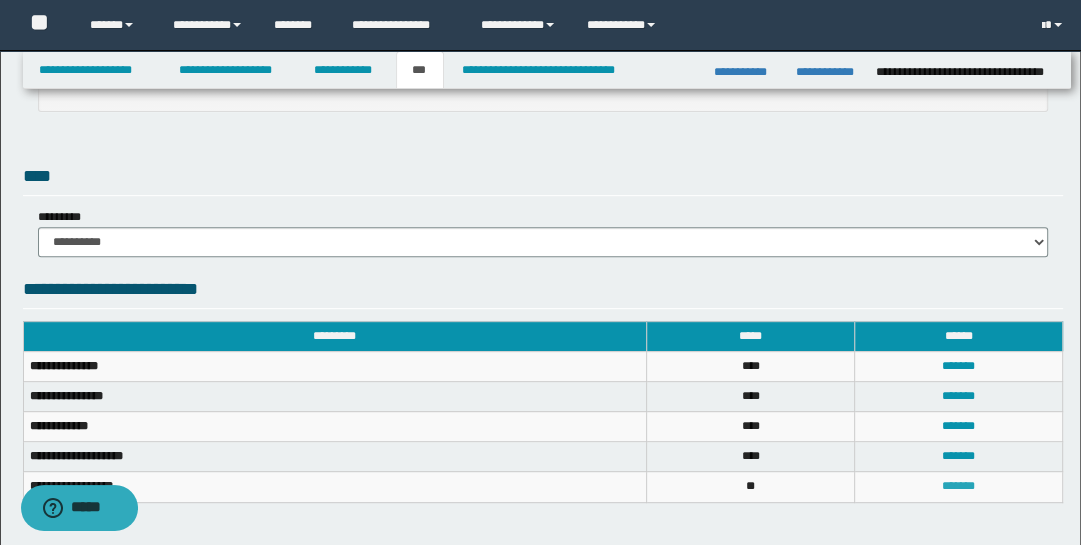 click on "*******" at bounding box center (958, 486) 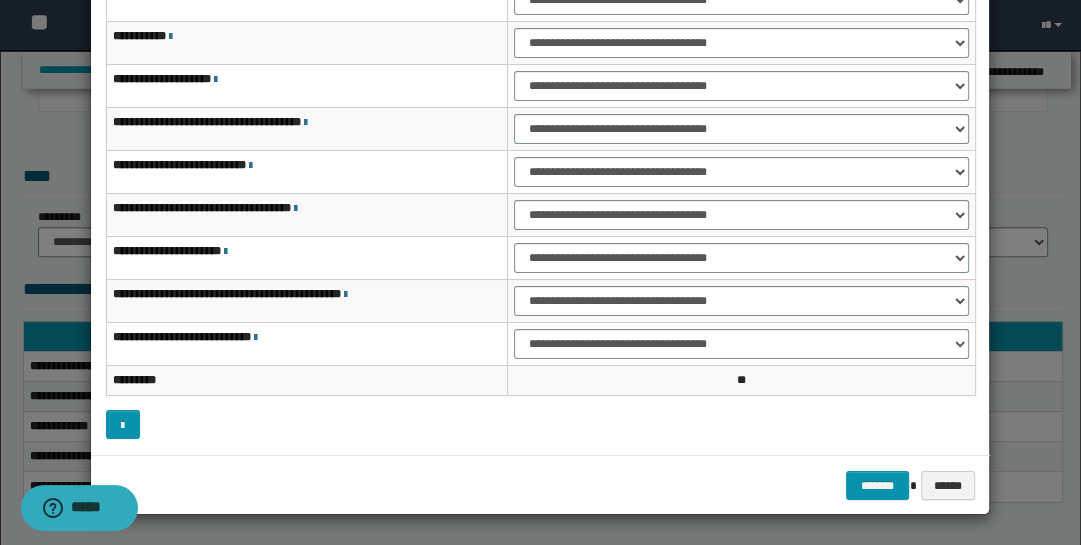 scroll, scrollTop: 0, scrollLeft: 0, axis: both 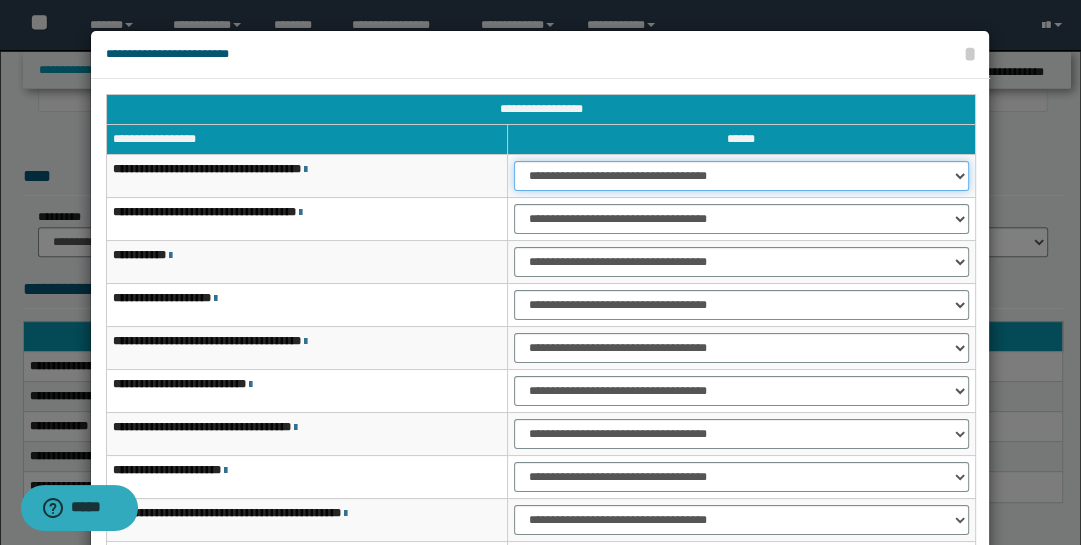 click on "**********" at bounding box center (741, 176) 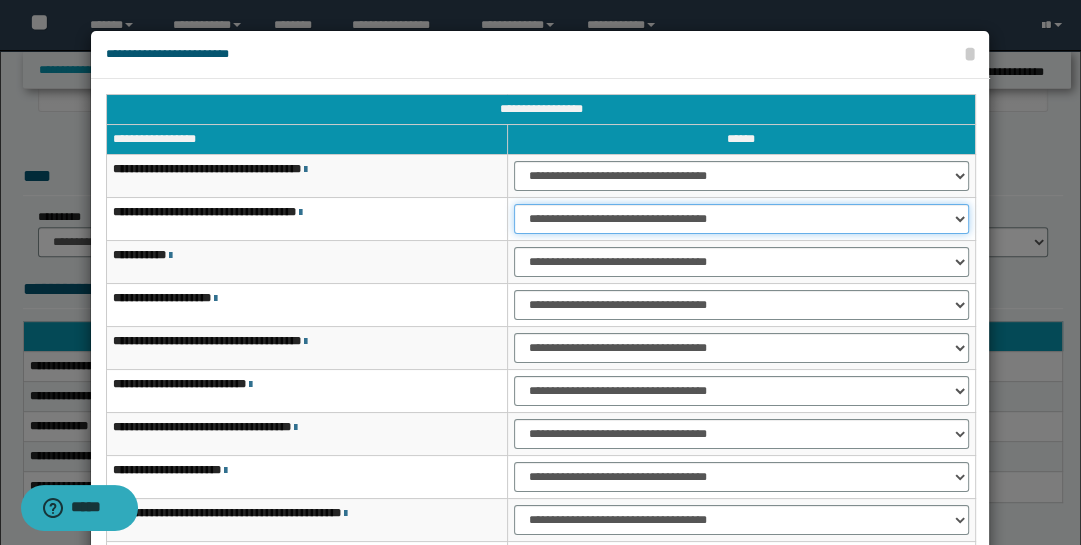 drag, startPoint x: 962, startPoint y: 220, endPoint x: 961, endPoint y: 230, distance: 10.049875 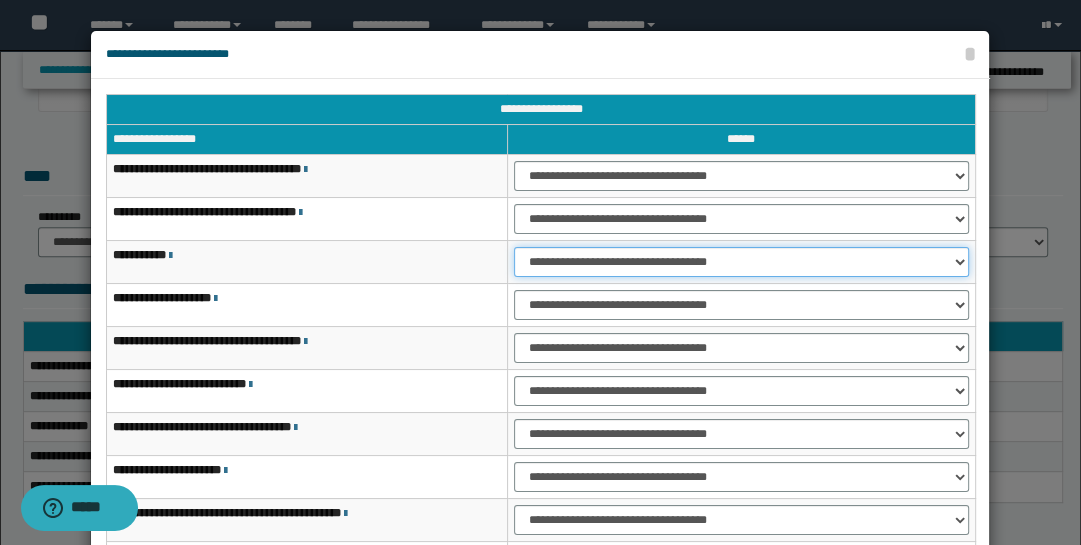 drag, startPoint x: 953, startPoint y: 259, endPoint x: 948, endPoint y: 270, distance: 12.083046 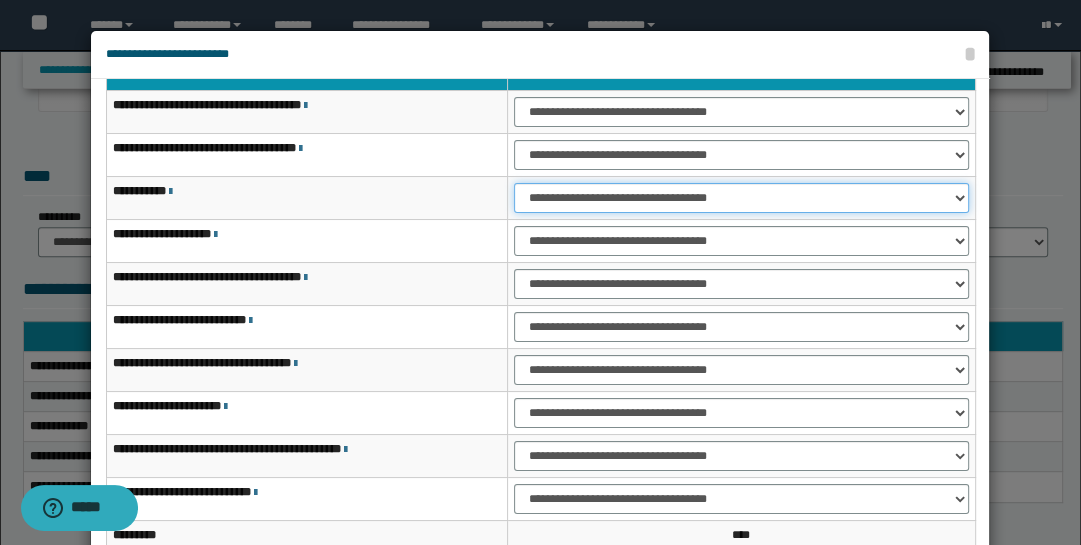scroll, scrollTop: 108, scrollLeft: 0, axis: vertical 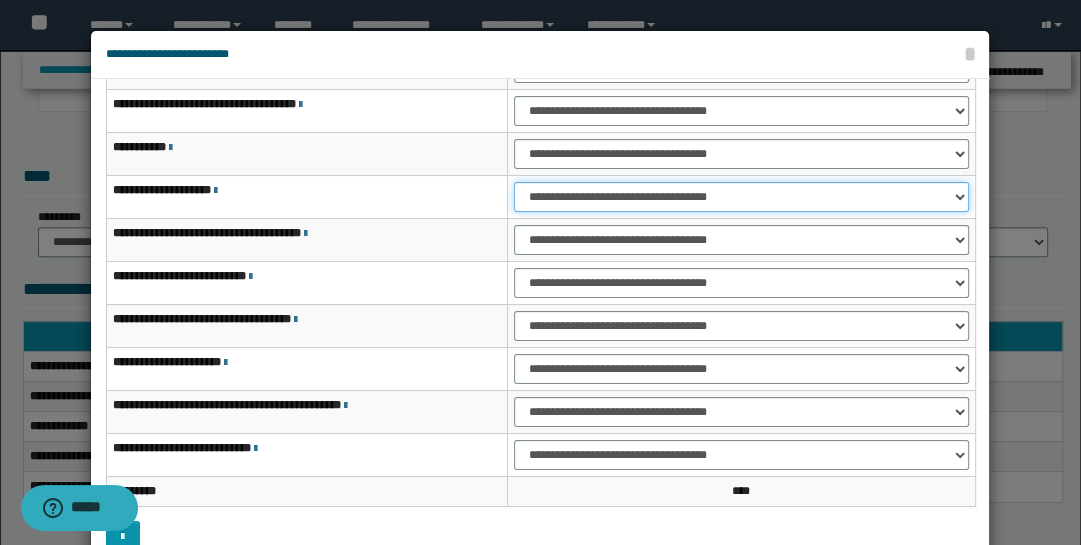 click on "**********" at bounding box center (741, 197) 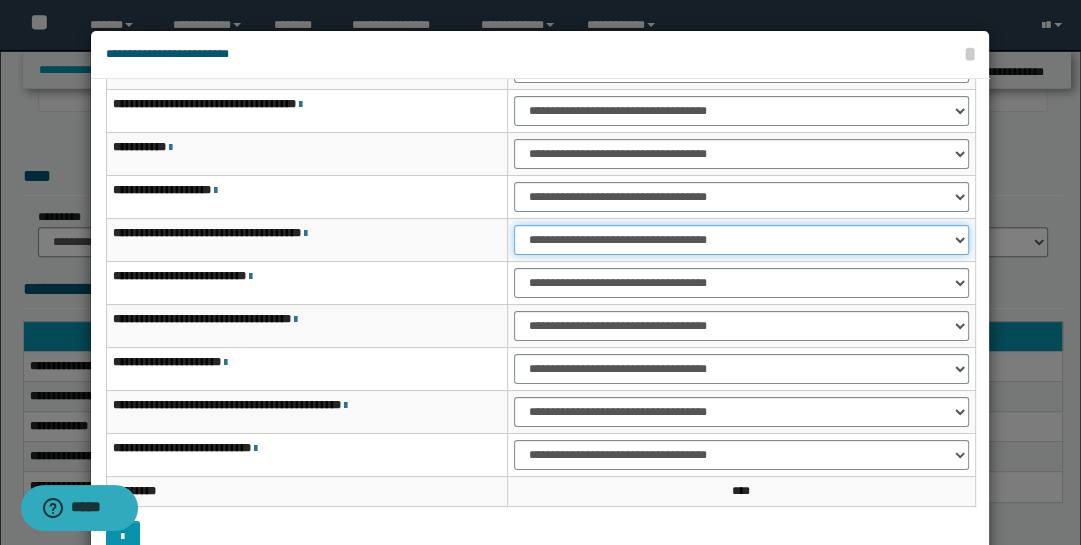 click on "**********" at bounding box center (741, 240) 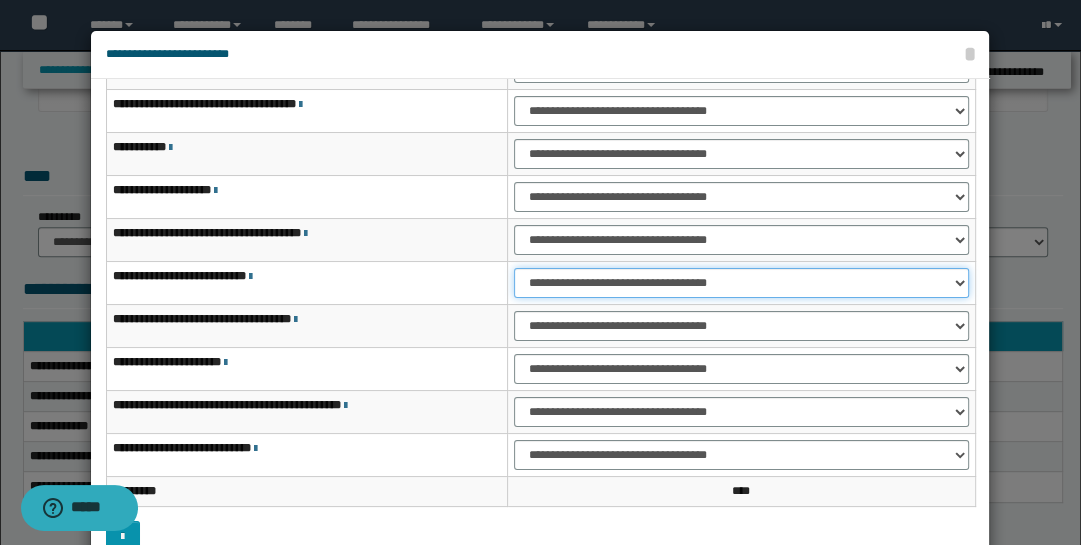 click on "**********" at bounding box center [741, 283] 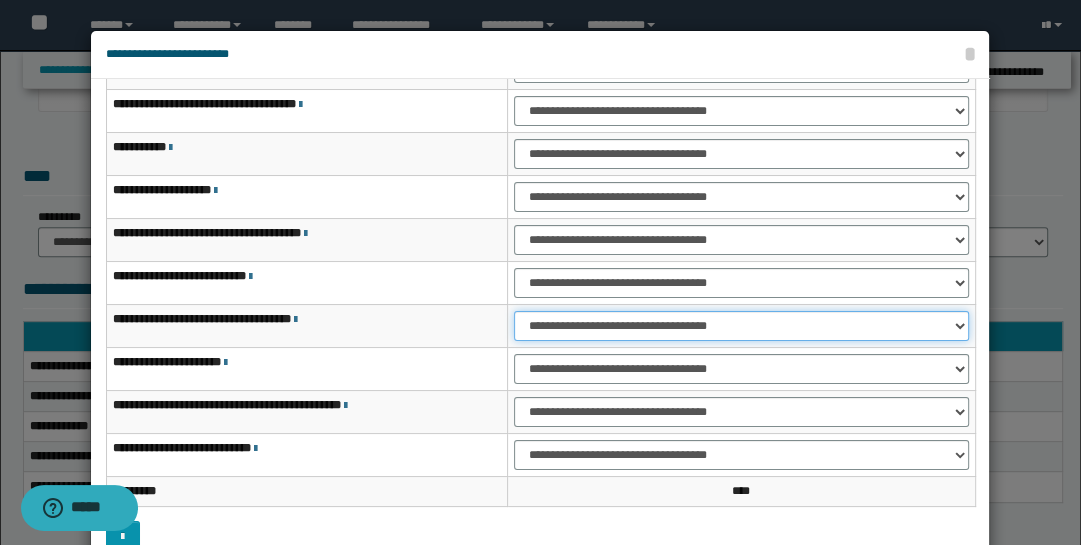 click on "**********" at bounding box center (741, 326) 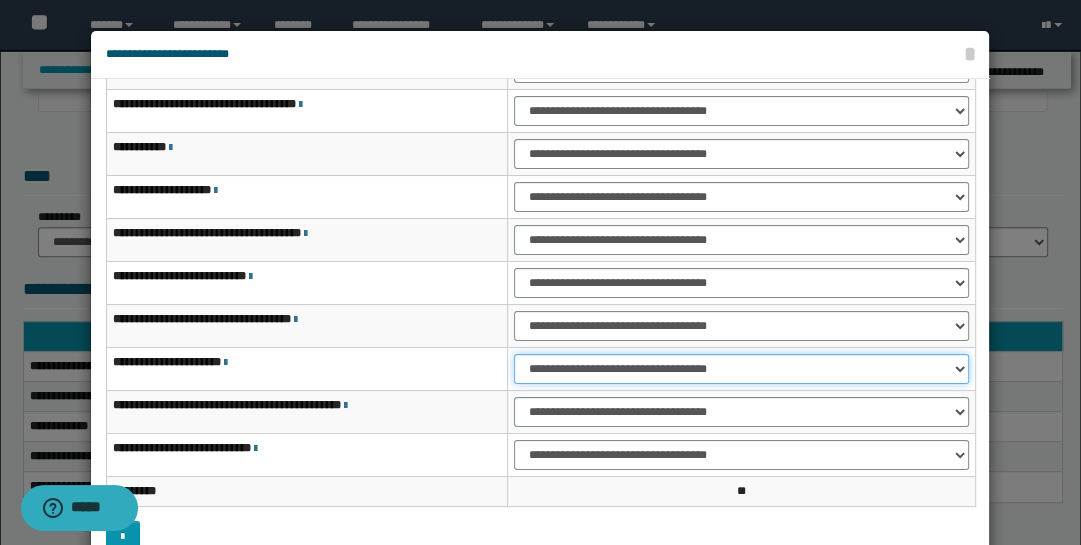 click on "**********" at bounding box center [741, 369] 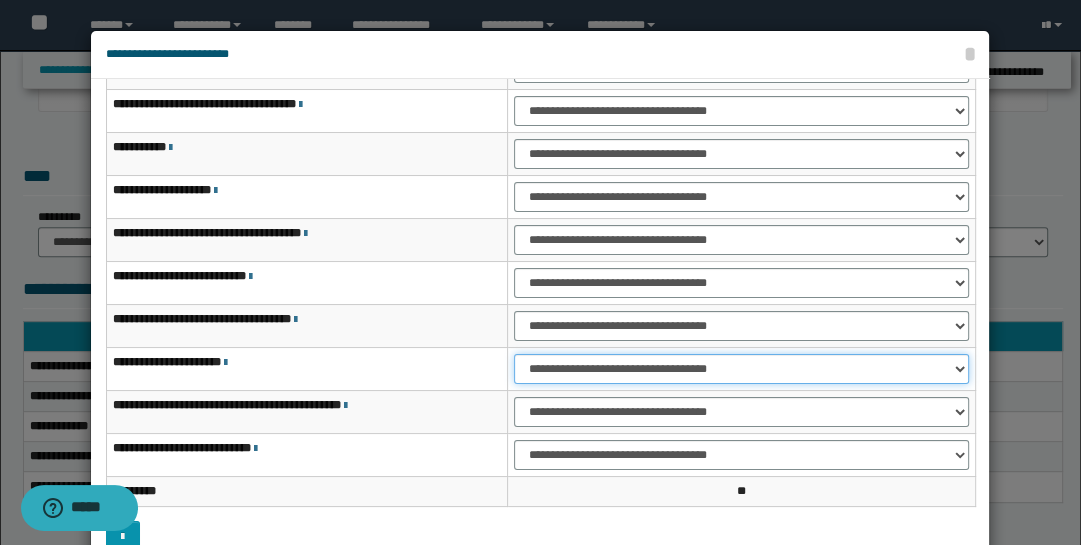 select on "***" 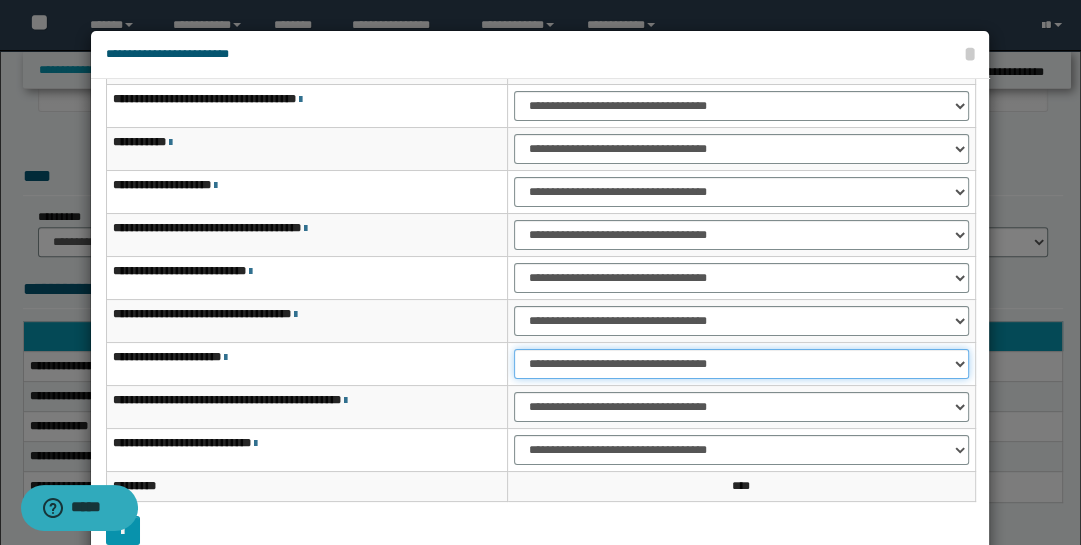 scroll, scrollTop: 115, scrollLeft: 0, axis: vertical 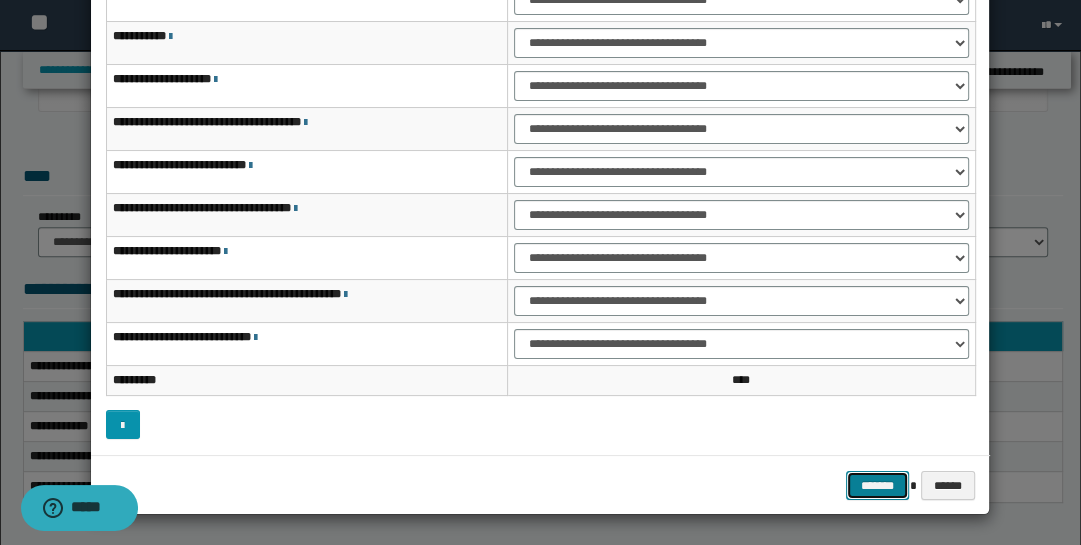 click on "*******" at bounding box center [878, 485] 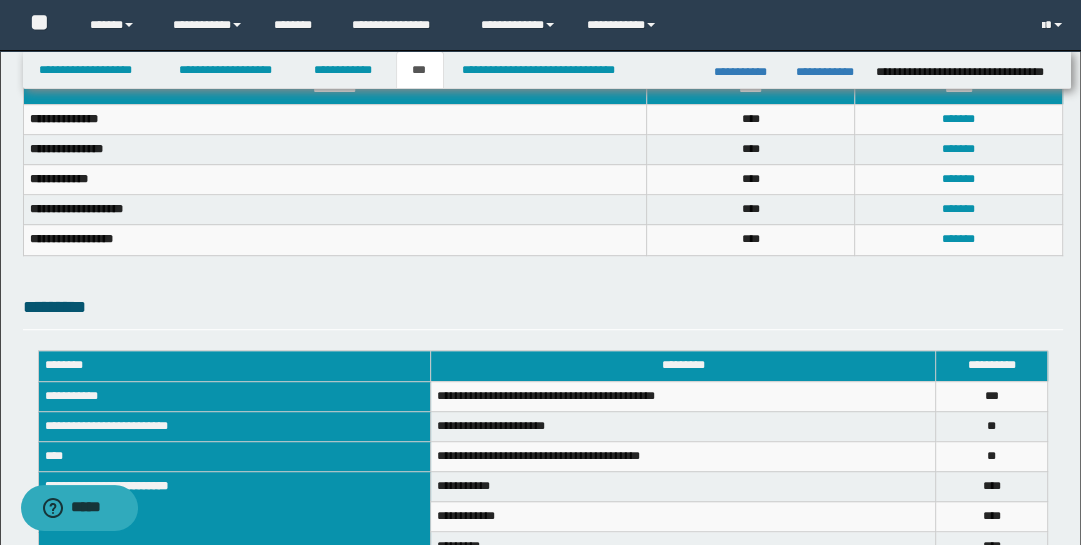 scroll, scrollTop: 623, scrollLeft: 0, axis: vertical 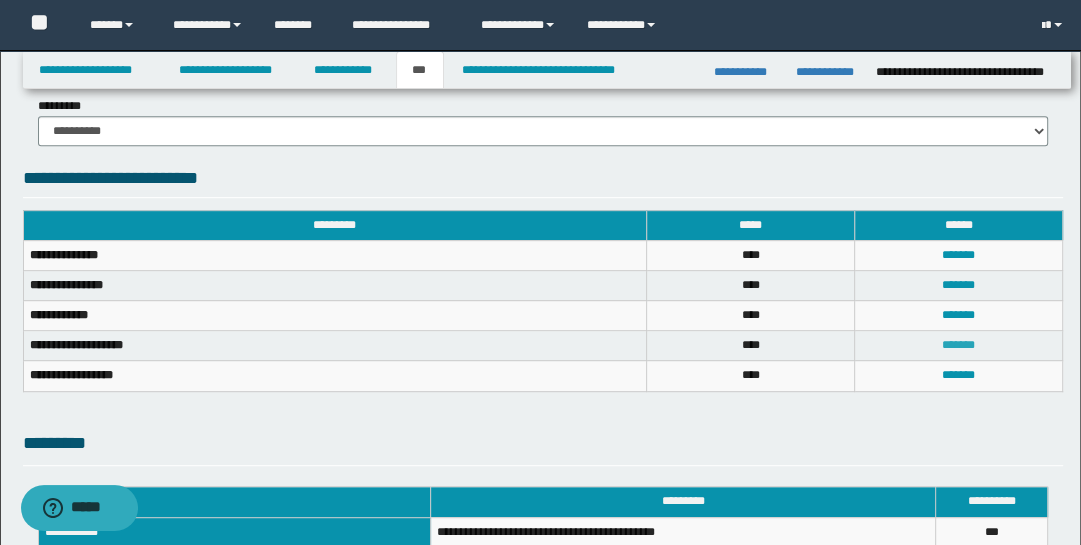 click on "*******" at bounding box center [958, 345] 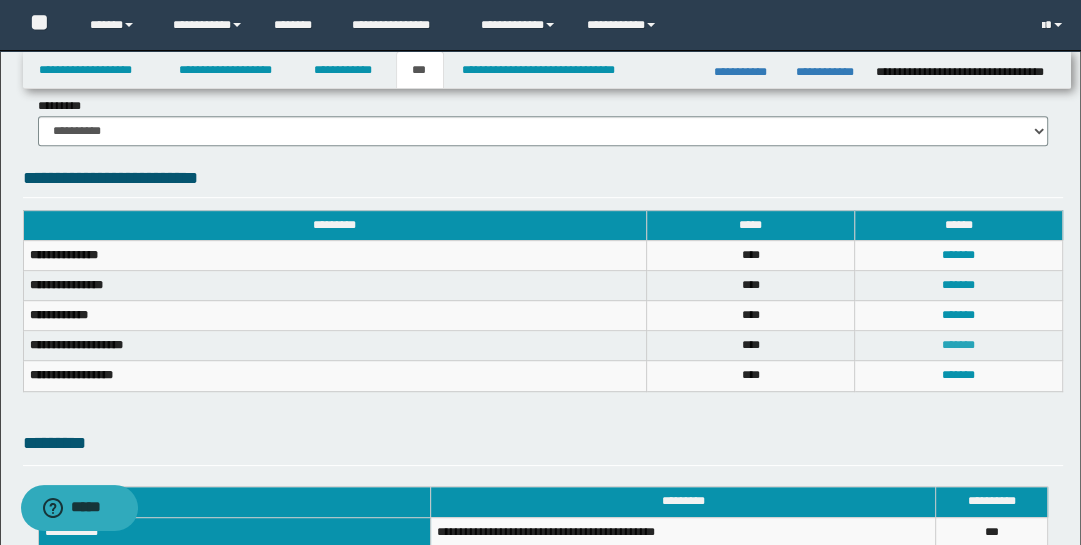 scroll, scrollTop: 0, scrollLeft: 0, axis: both 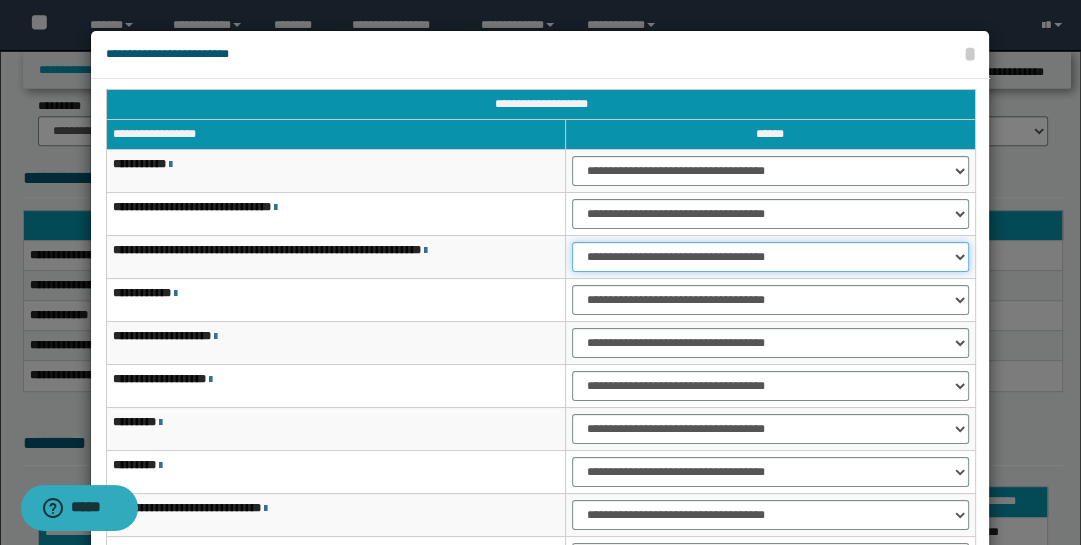 click on "**********" at bounding box center (771, 257) 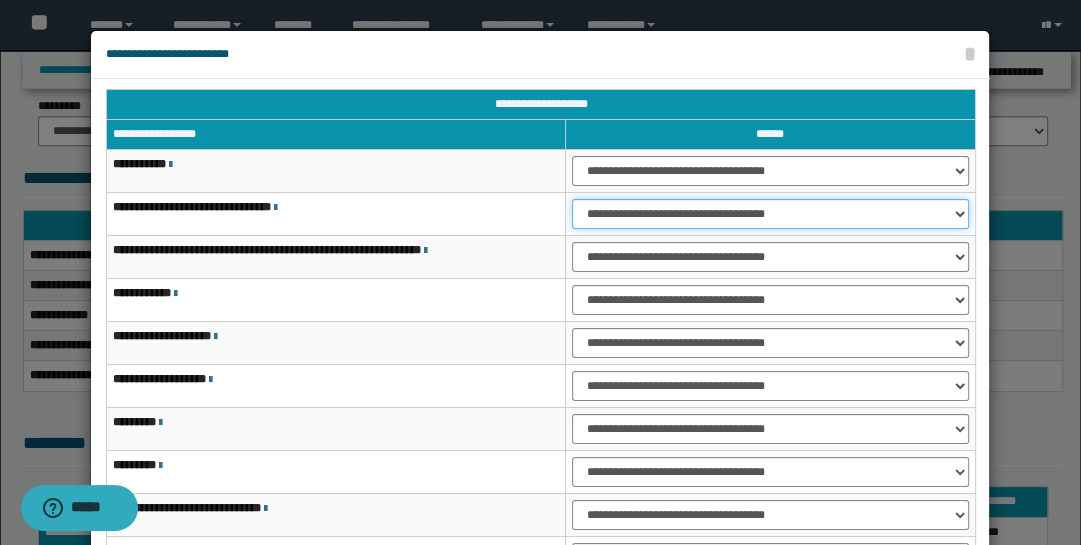 click on "**********" at bounding box center [771, 214] 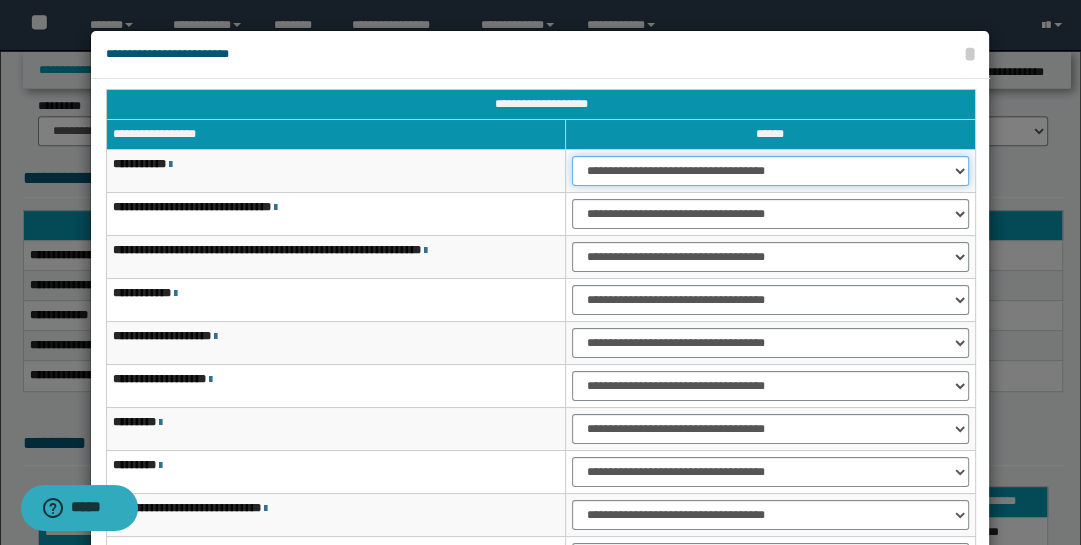 drag, startPoint x: 958, startPoint y: 171, endPoint x: 946, endPoint y: 183, distance: 16.970562 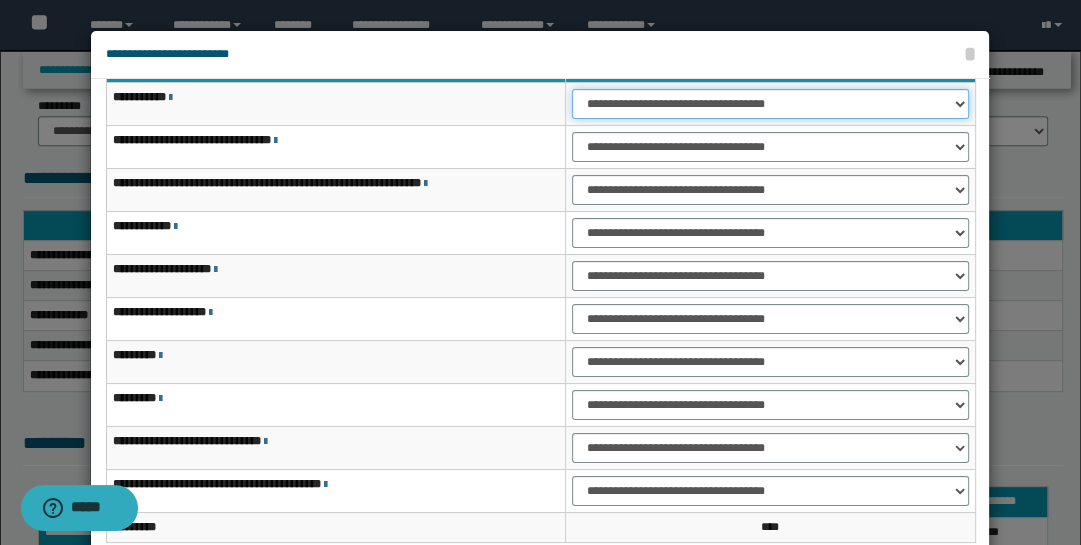 scroll, scrollTop: 143, scrollLeft: 0, axis: vertical 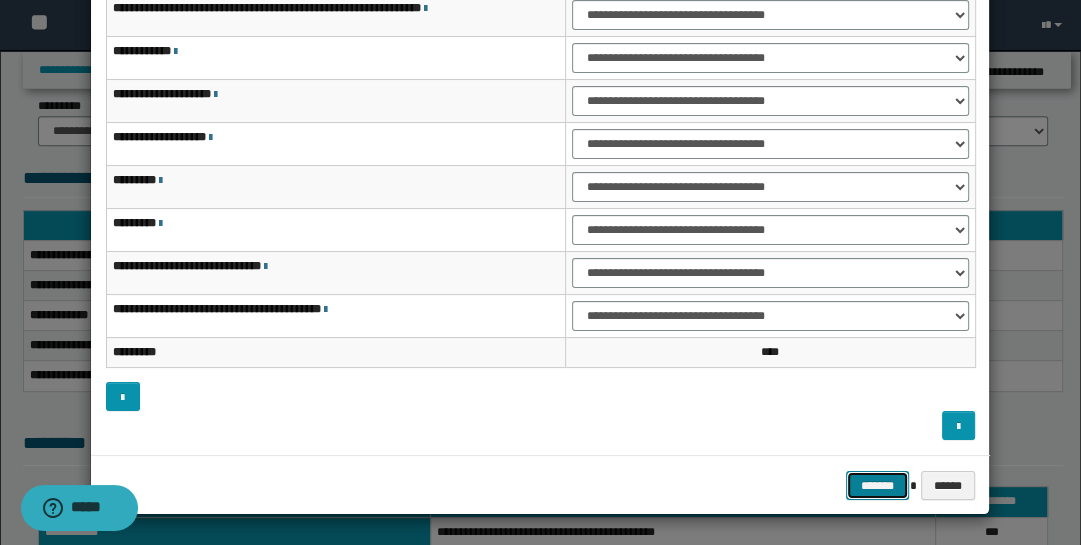 click on "*******" at bounding box center (878, 485) 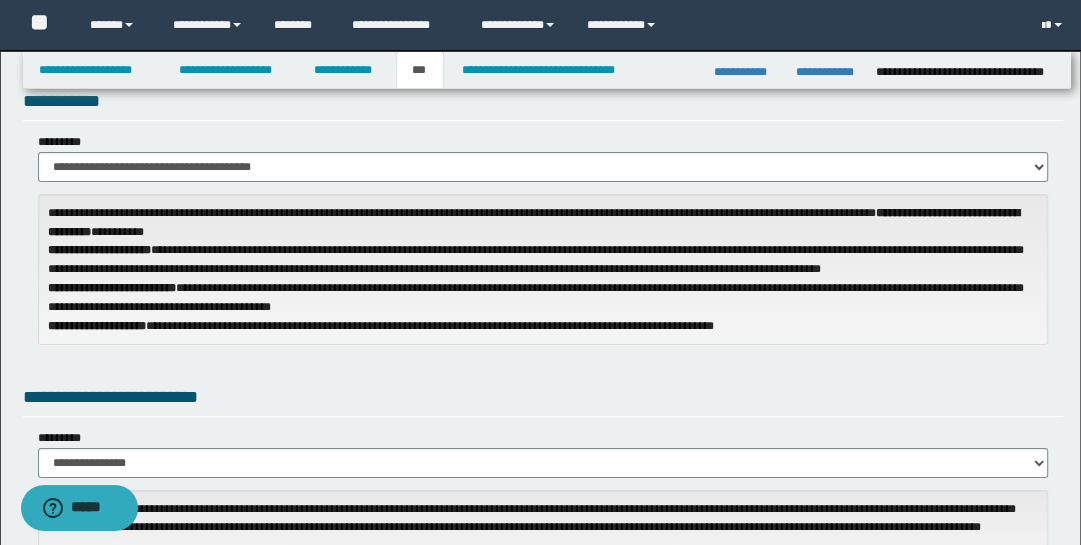 scroll, scrollTop: 0, scrollLeft: 0, axis: both 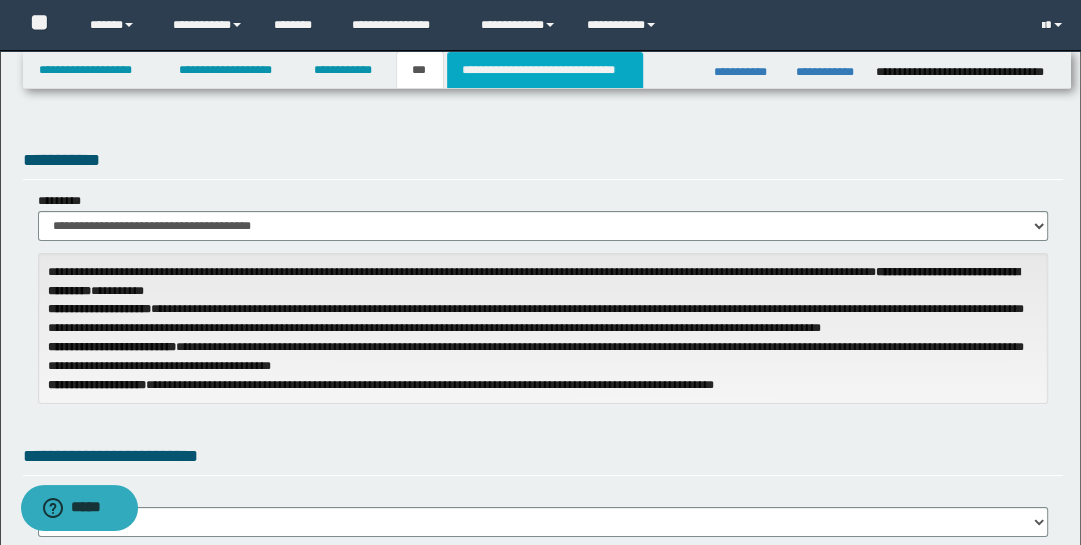 click on "**********" at bounding box center [545, 70] 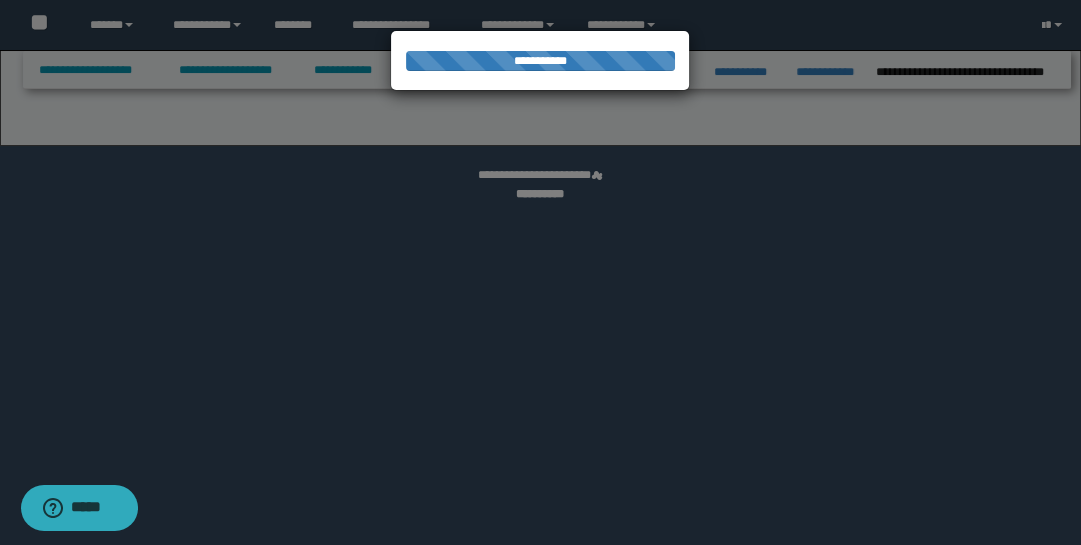 select on "*" 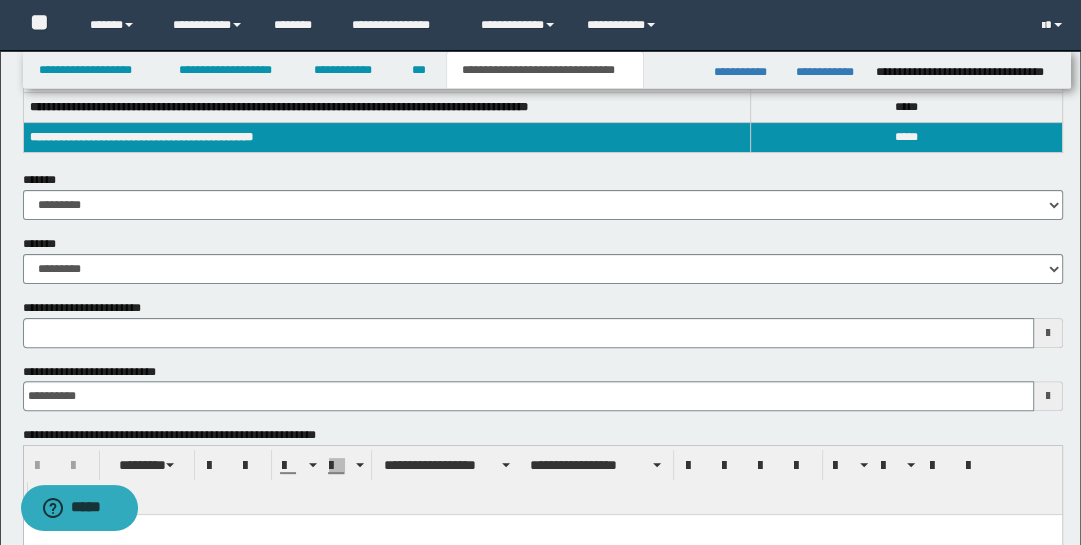 scroll, scrollTop: 261, scrollLeft: 0, axis: vertical 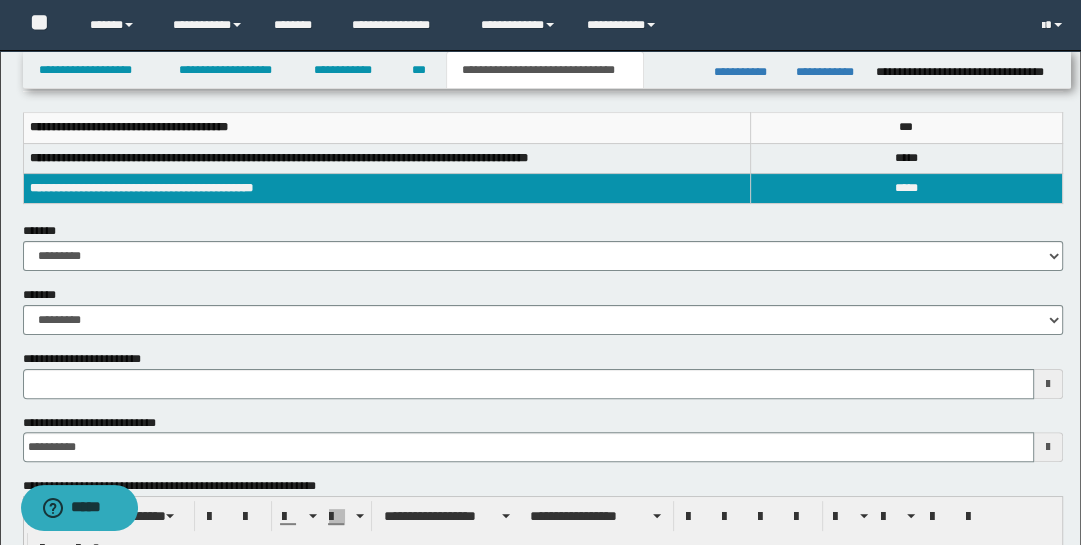 type 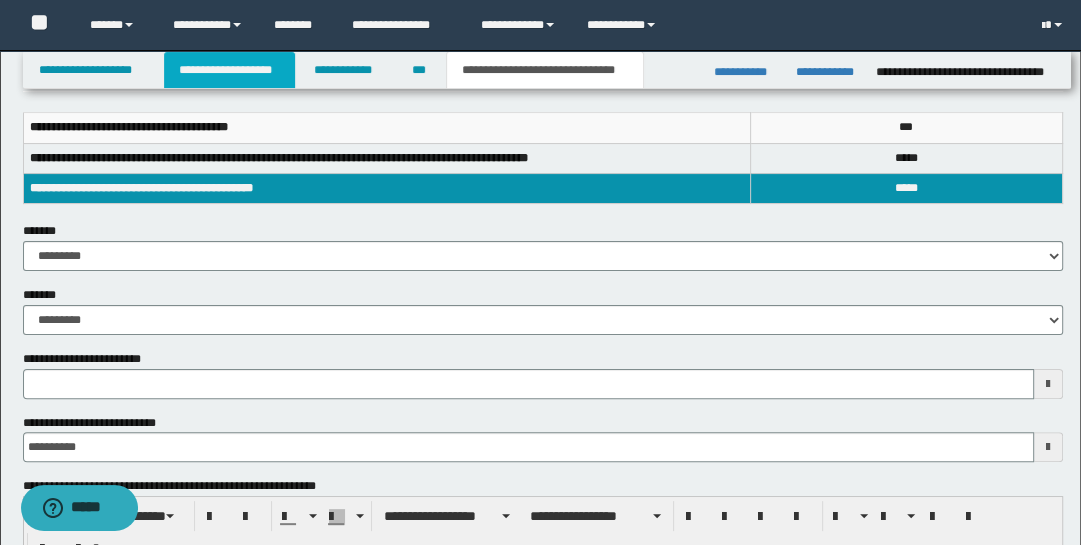 click on "**********" at bounding box center (229, 70) 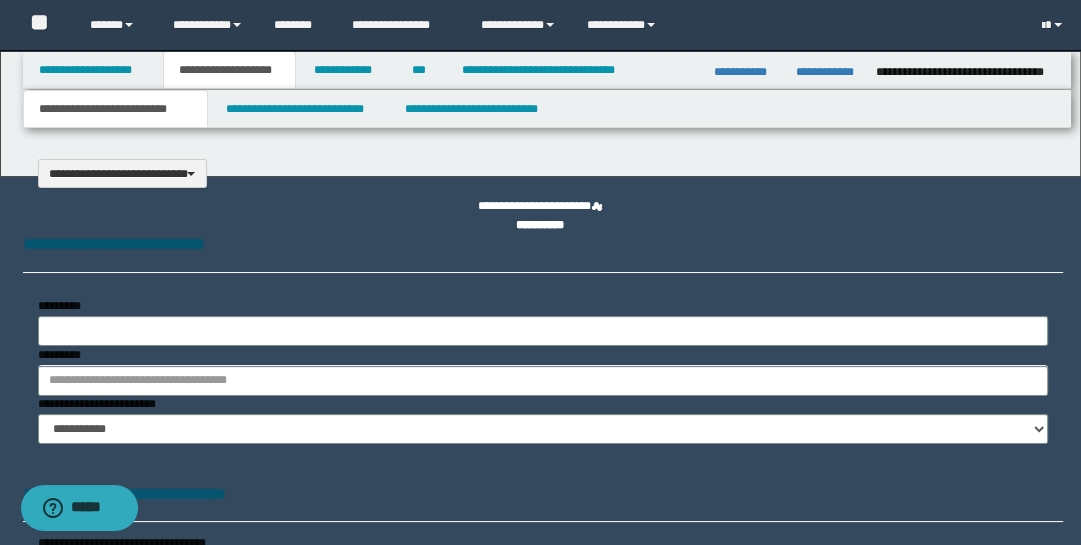 scroll, scrollTop: 0, scrollLeft: 0, axis: both 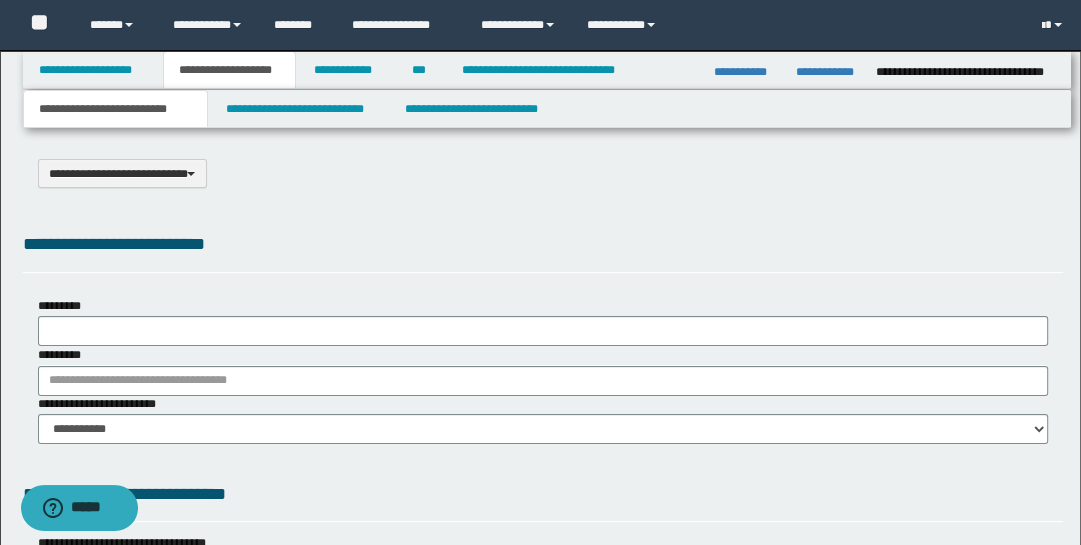 type on "**********" 